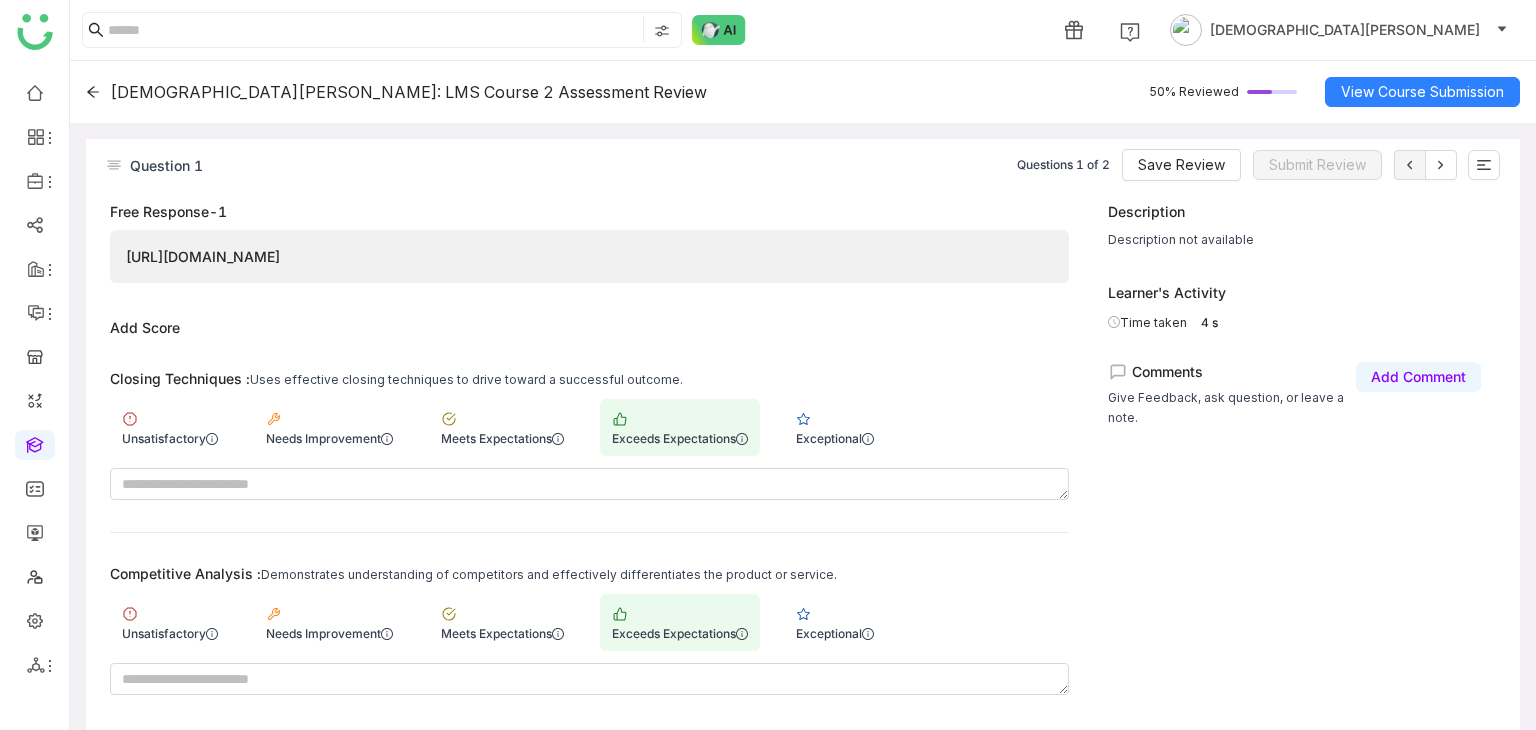 scroll, scrollTop: 0, scrollLeft: 0, axis: both 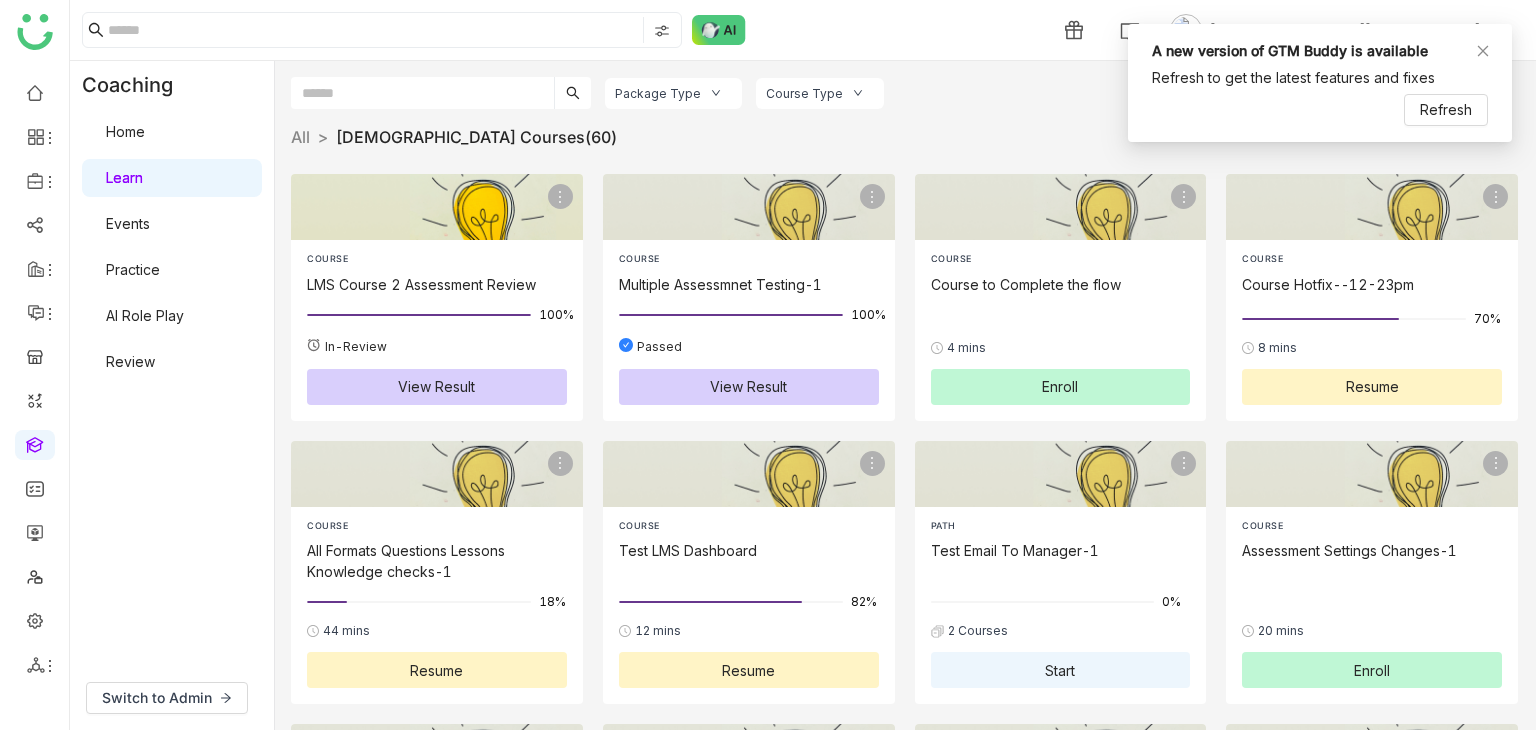 click on "LMS Course 2 Assessment Review" 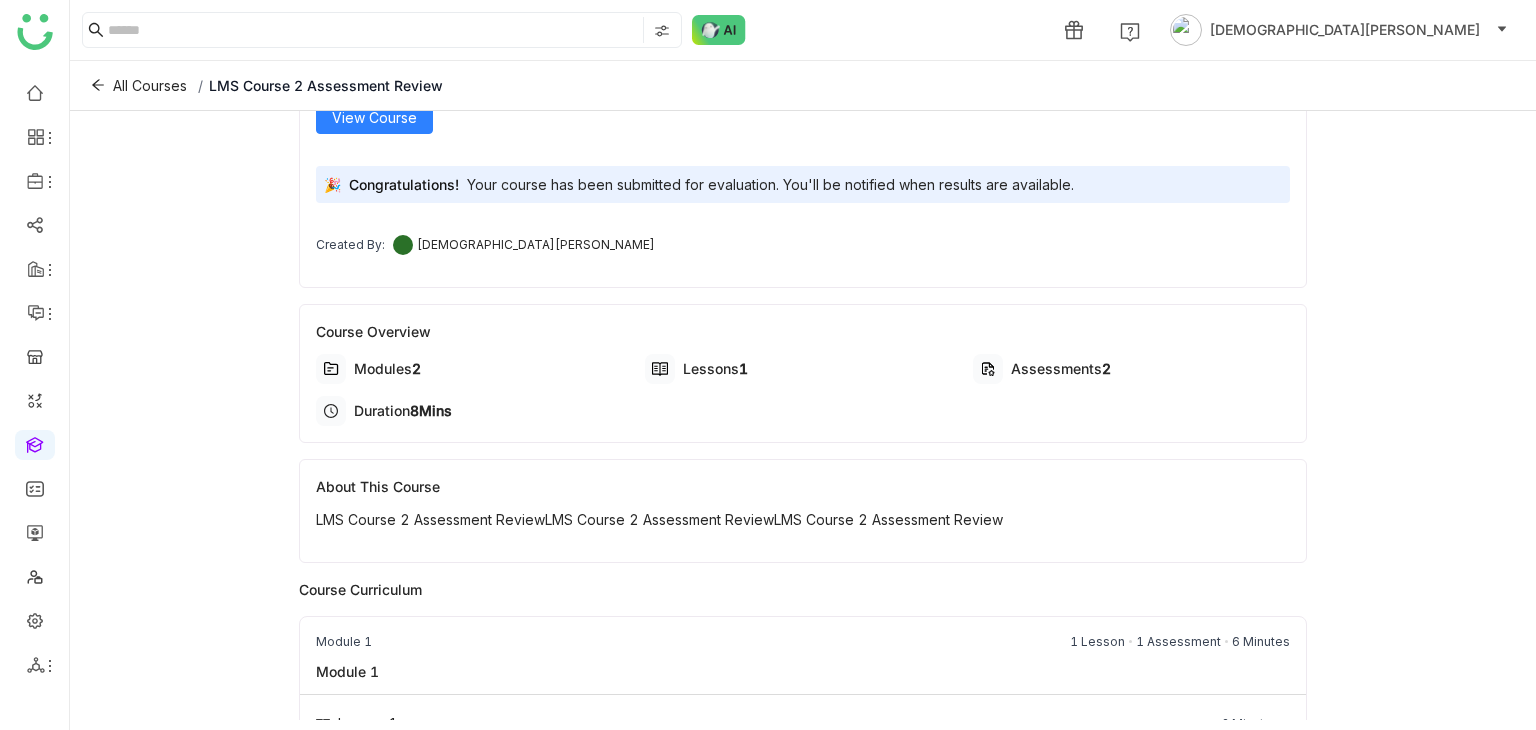 scroll, scrollTop: 409, scrollLeft: 0, axis: vertical 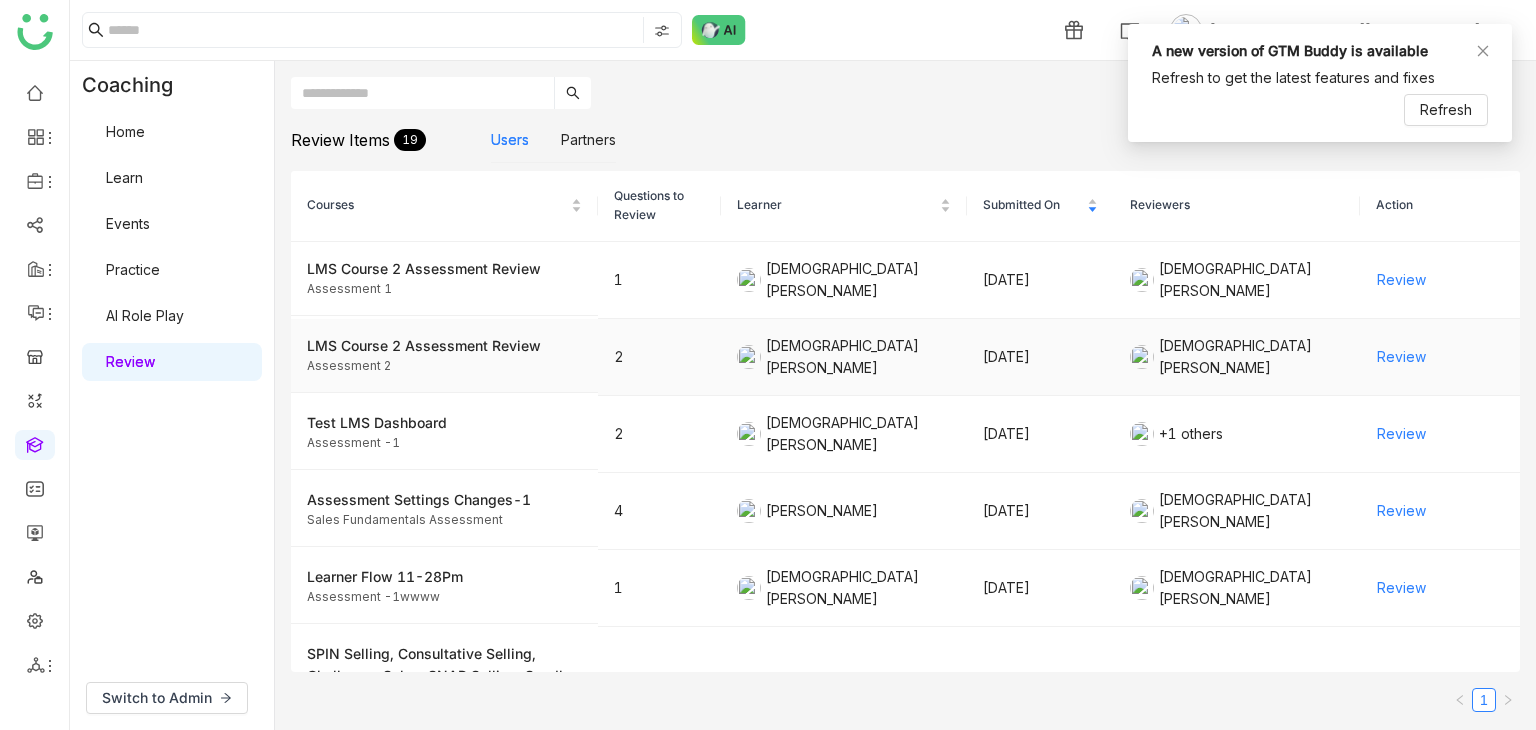click on "Review" 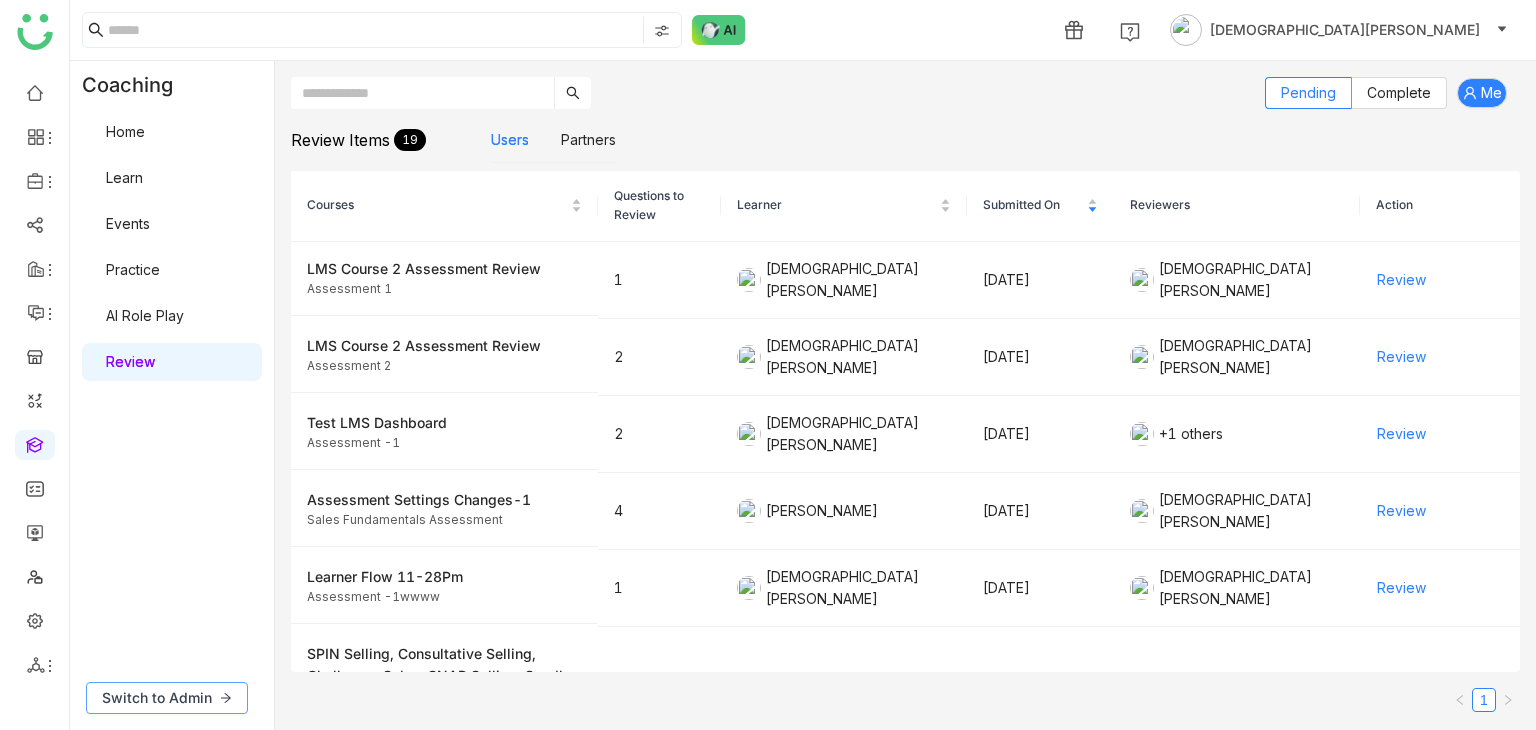 click on "Switch to Admin" 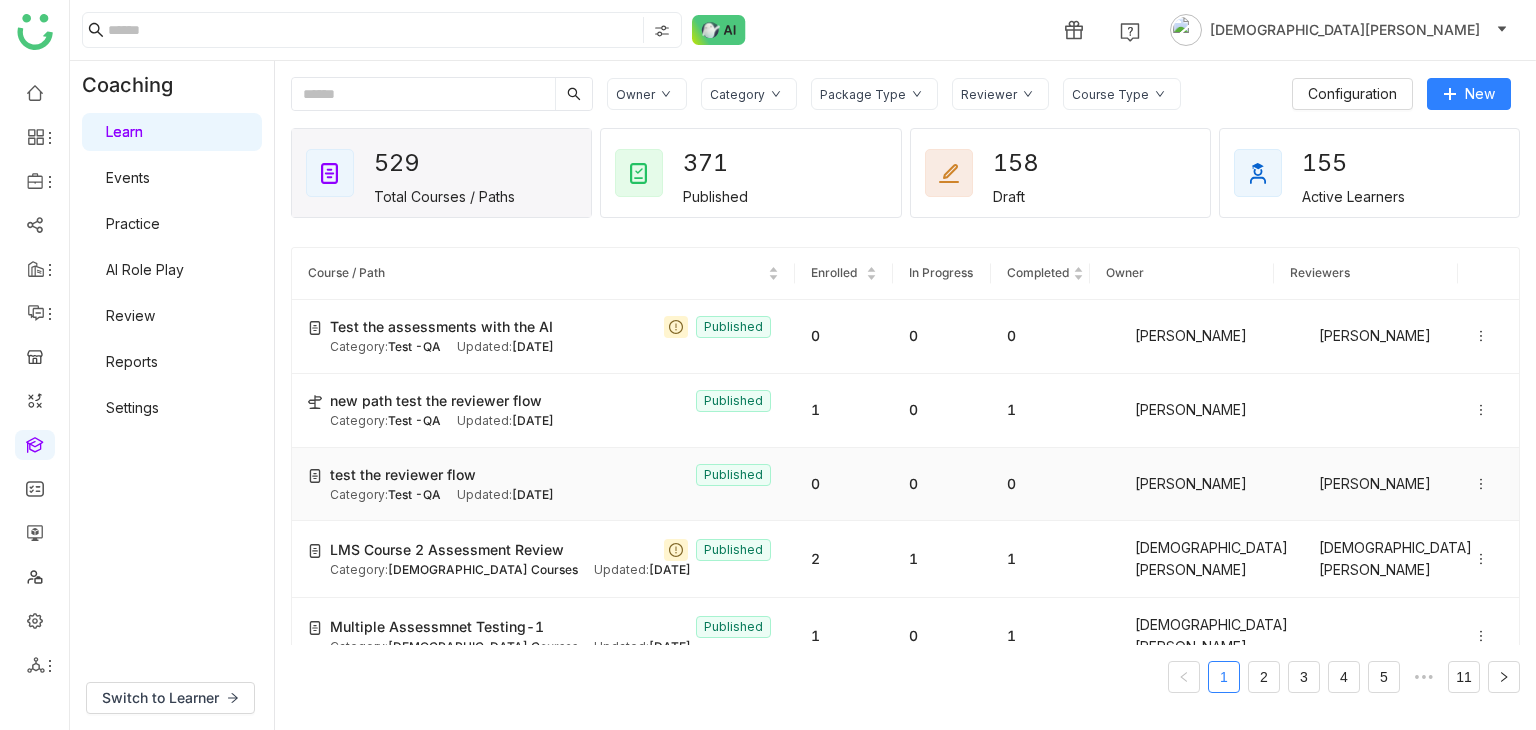 scroll, scrollTop: 200, scrollLeft: 0, axis: vertical 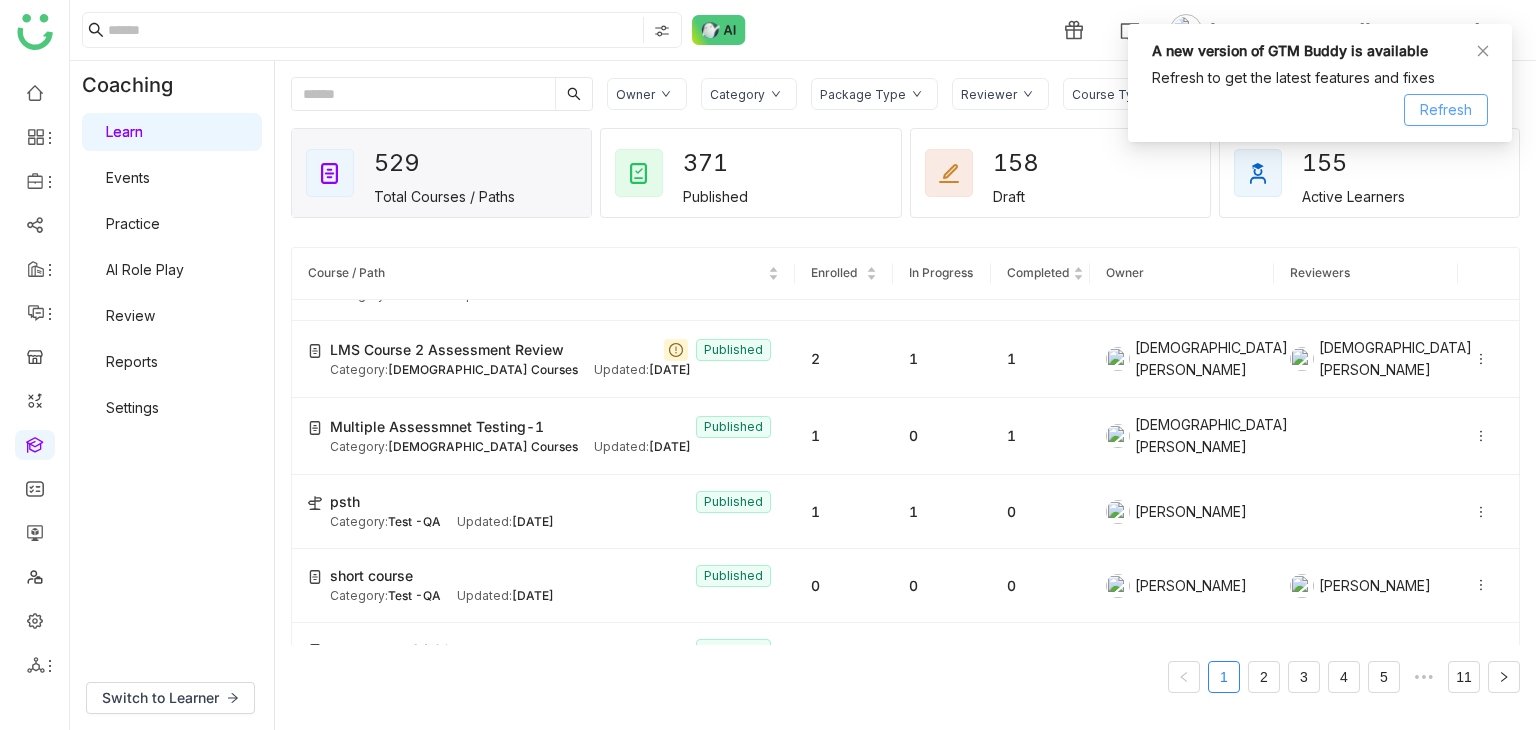 click on "Refresh" at bounding box center (1446, 110) 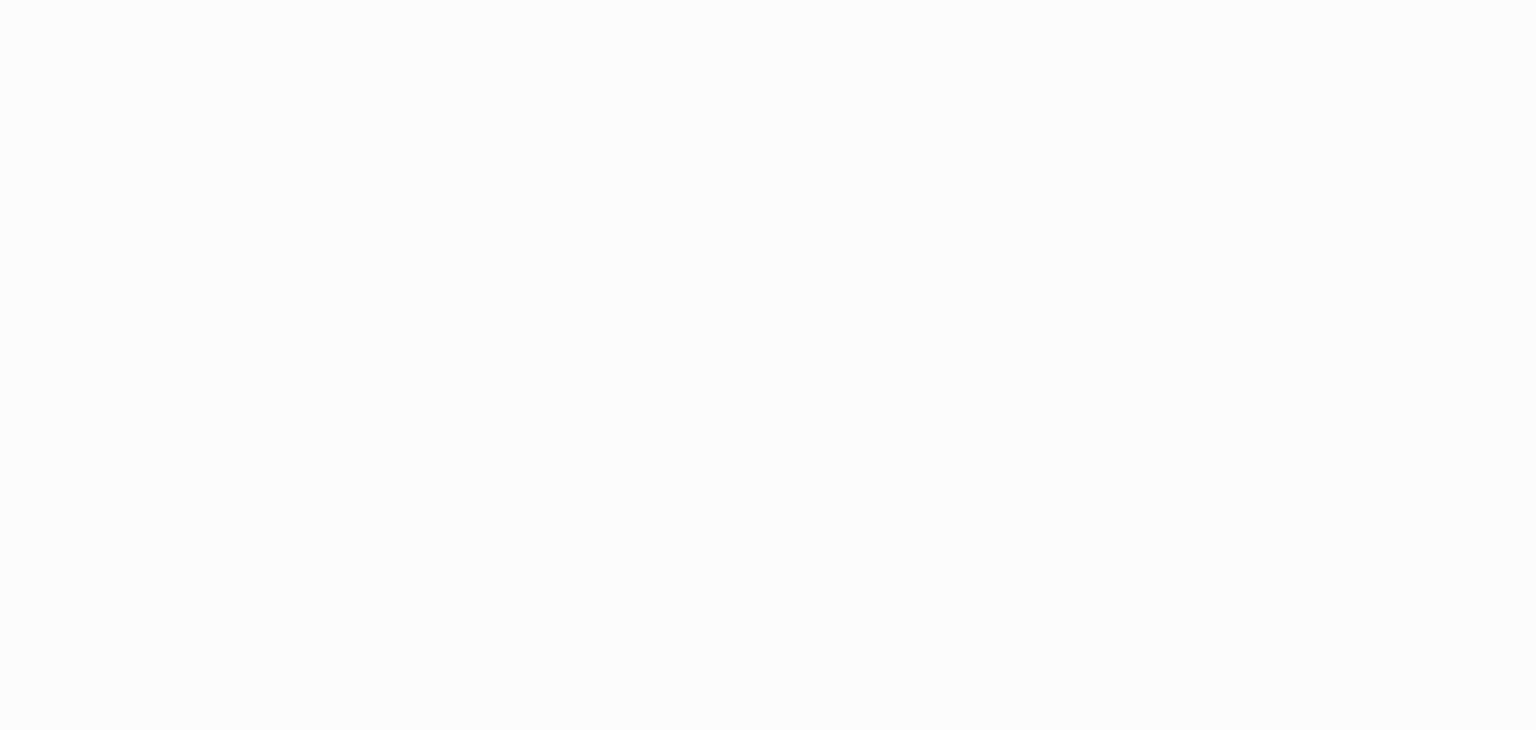 scroll, scrollTop: 0, scrollLeft: 0, axis: both 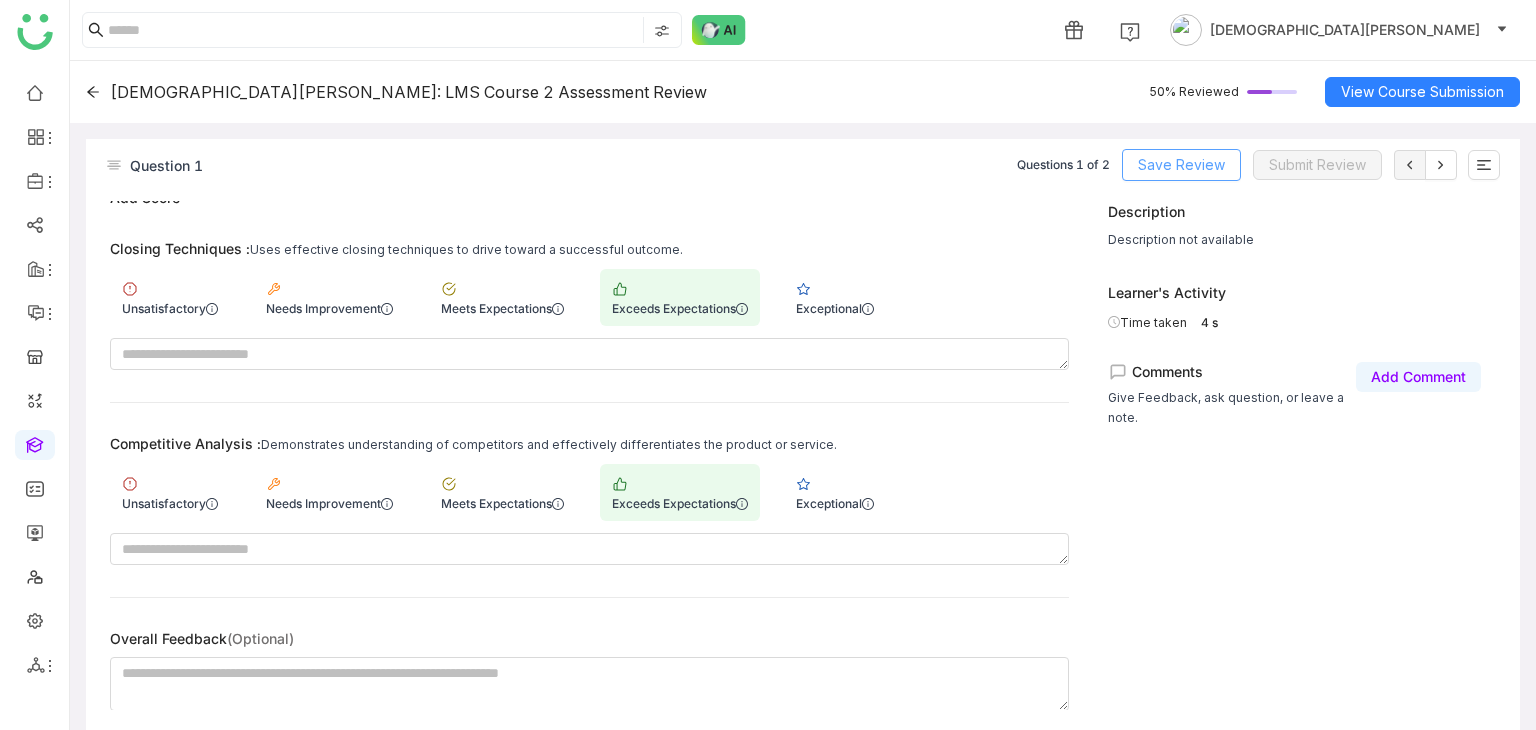 click on "Save Review" 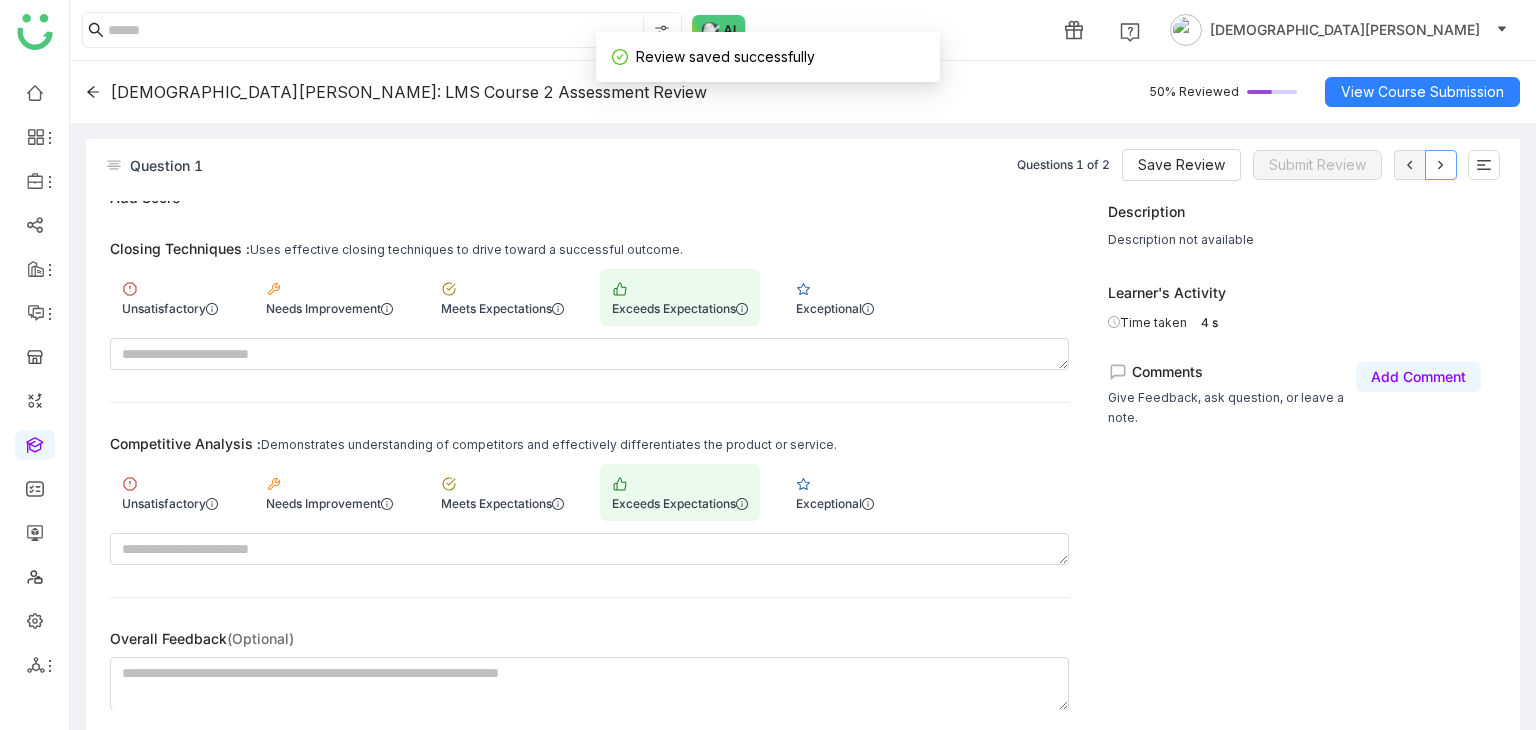 click 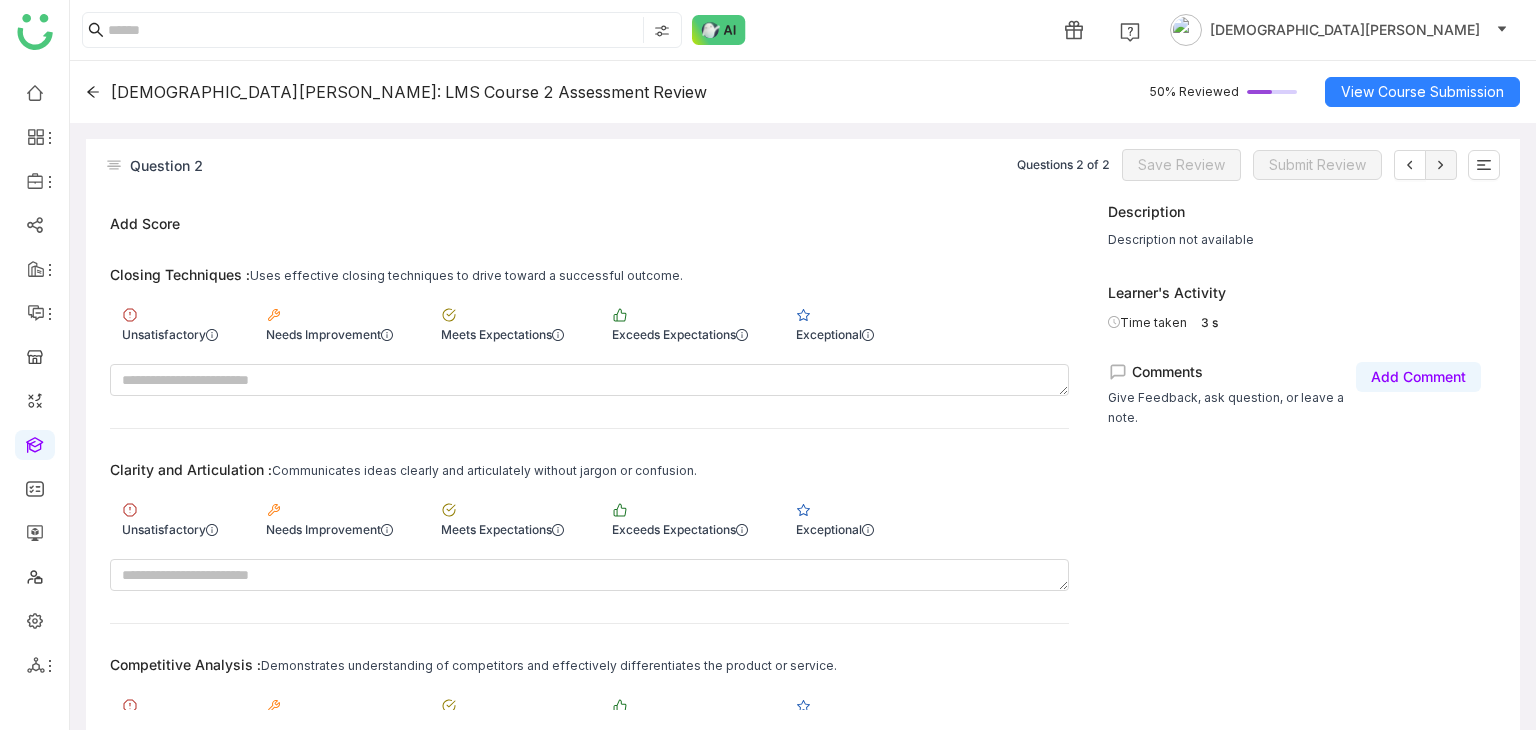 scroll, scrollTop: 0, scrollLeft: 0, axis: both 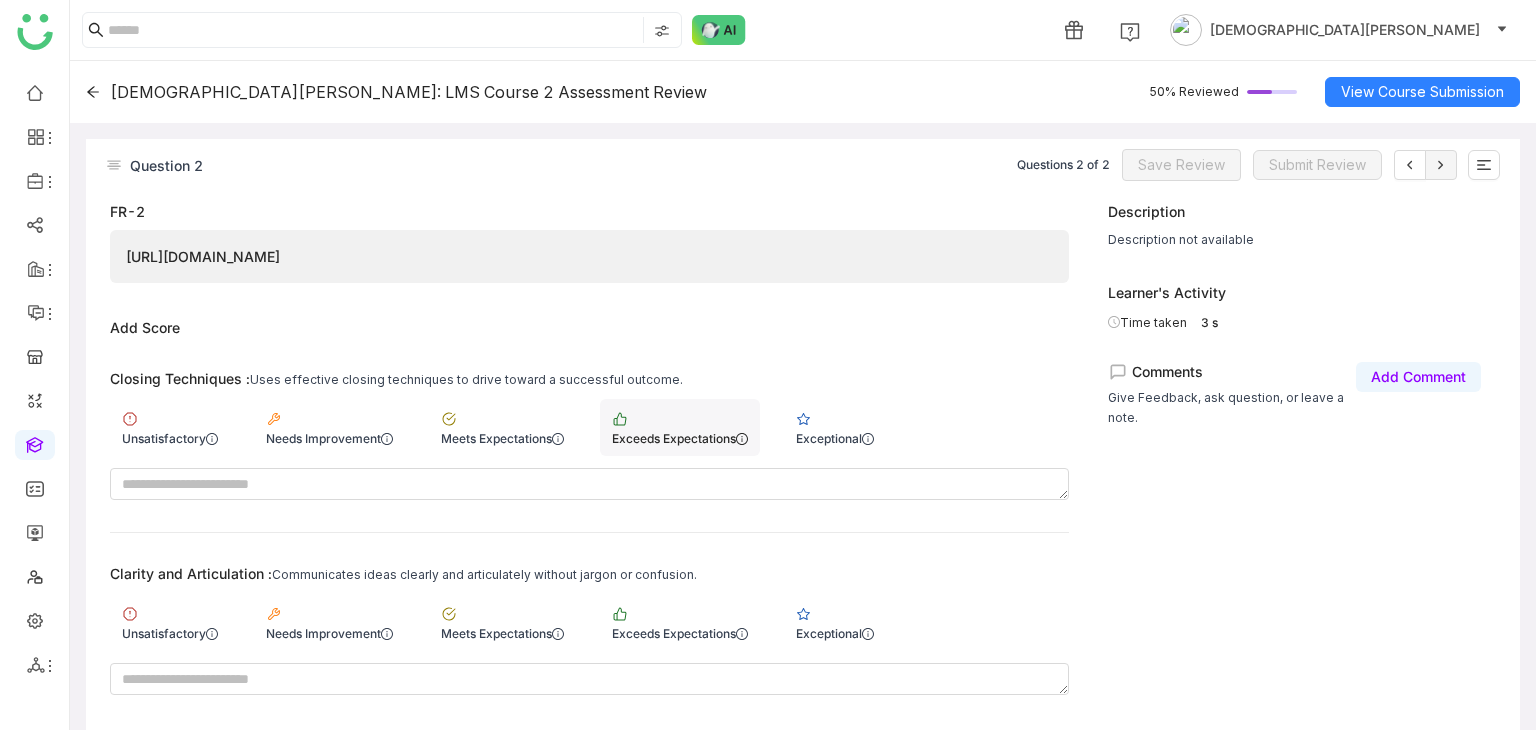 click on "Exceeds Expectations" 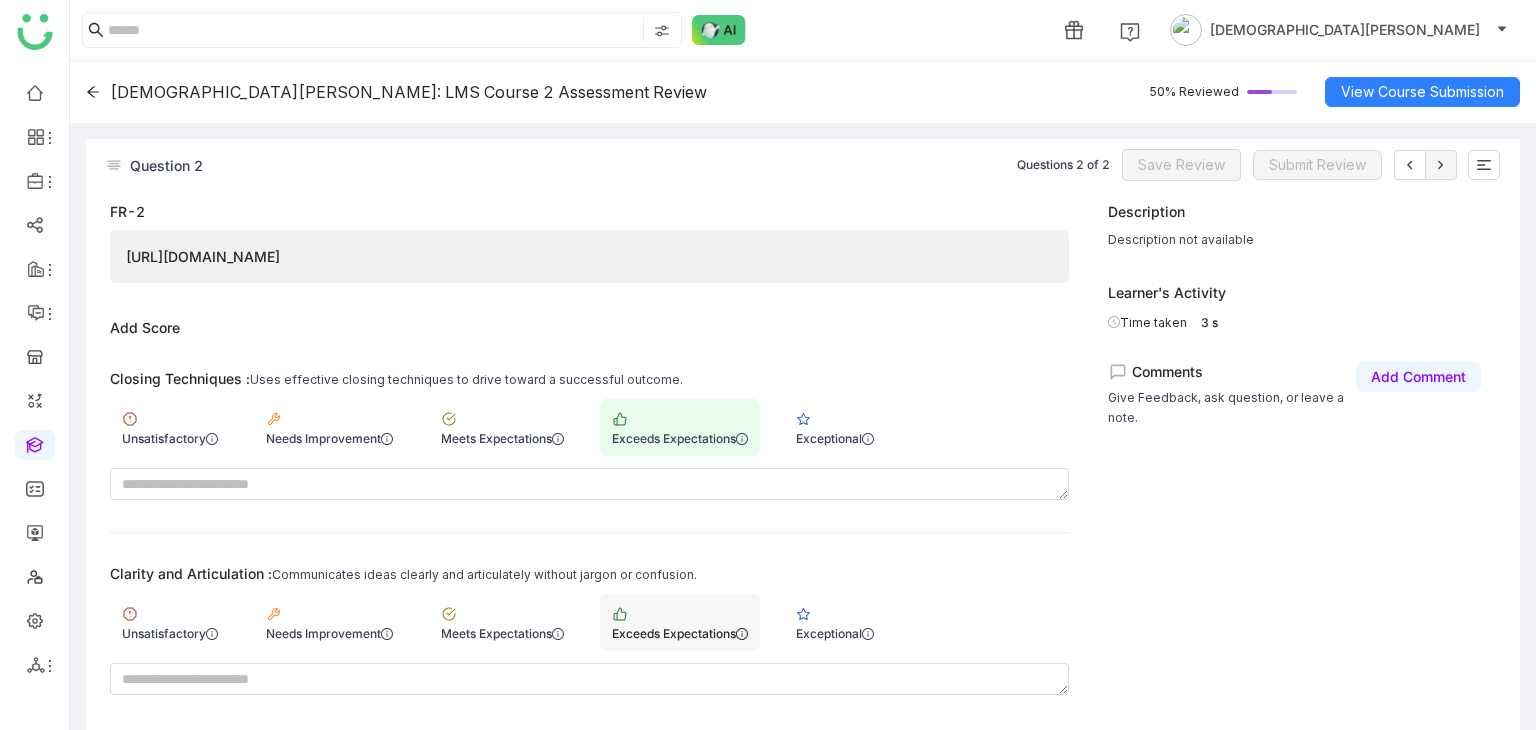 click on "Exceeds Expectations" 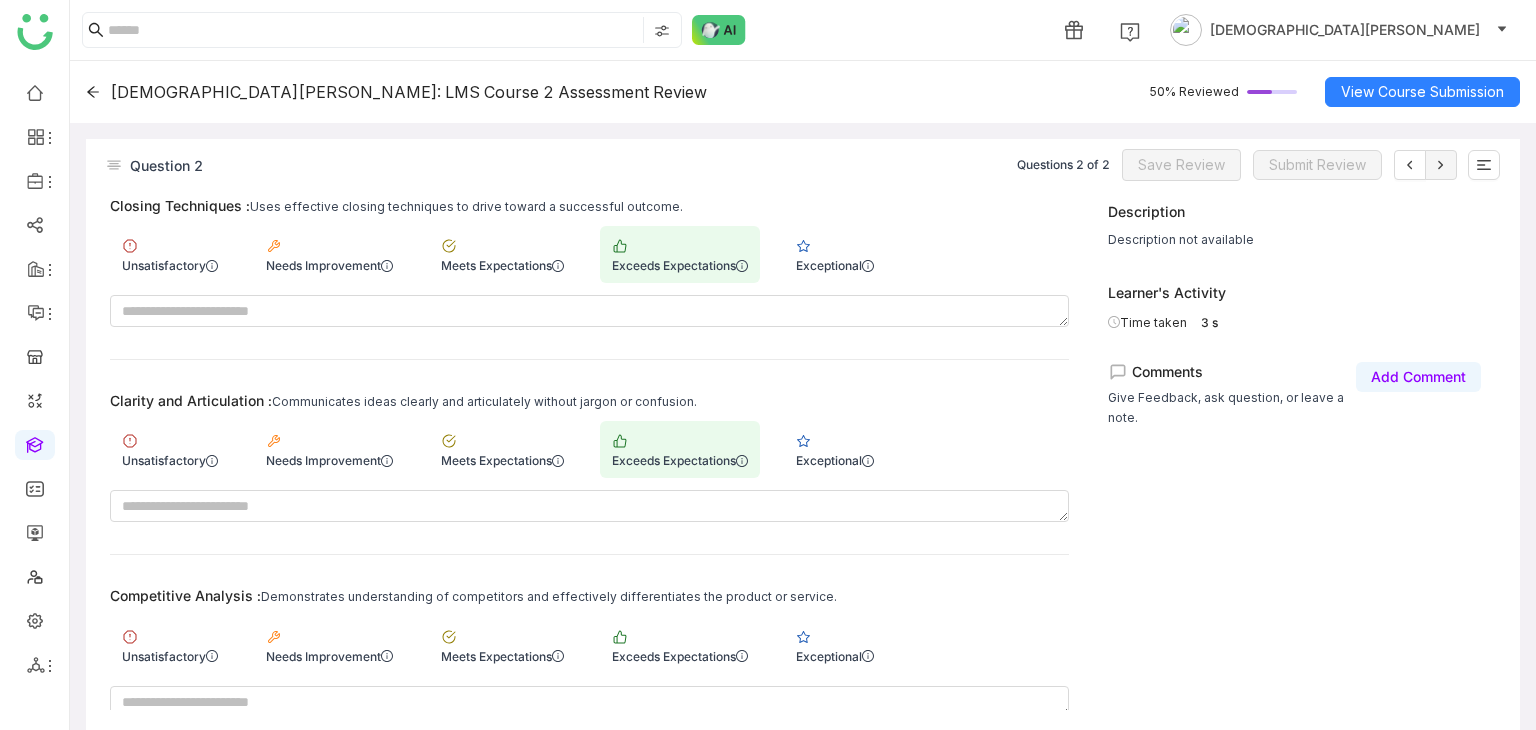 scroll, scrollTop: 324, scrollLeft: 0, axis: vertical 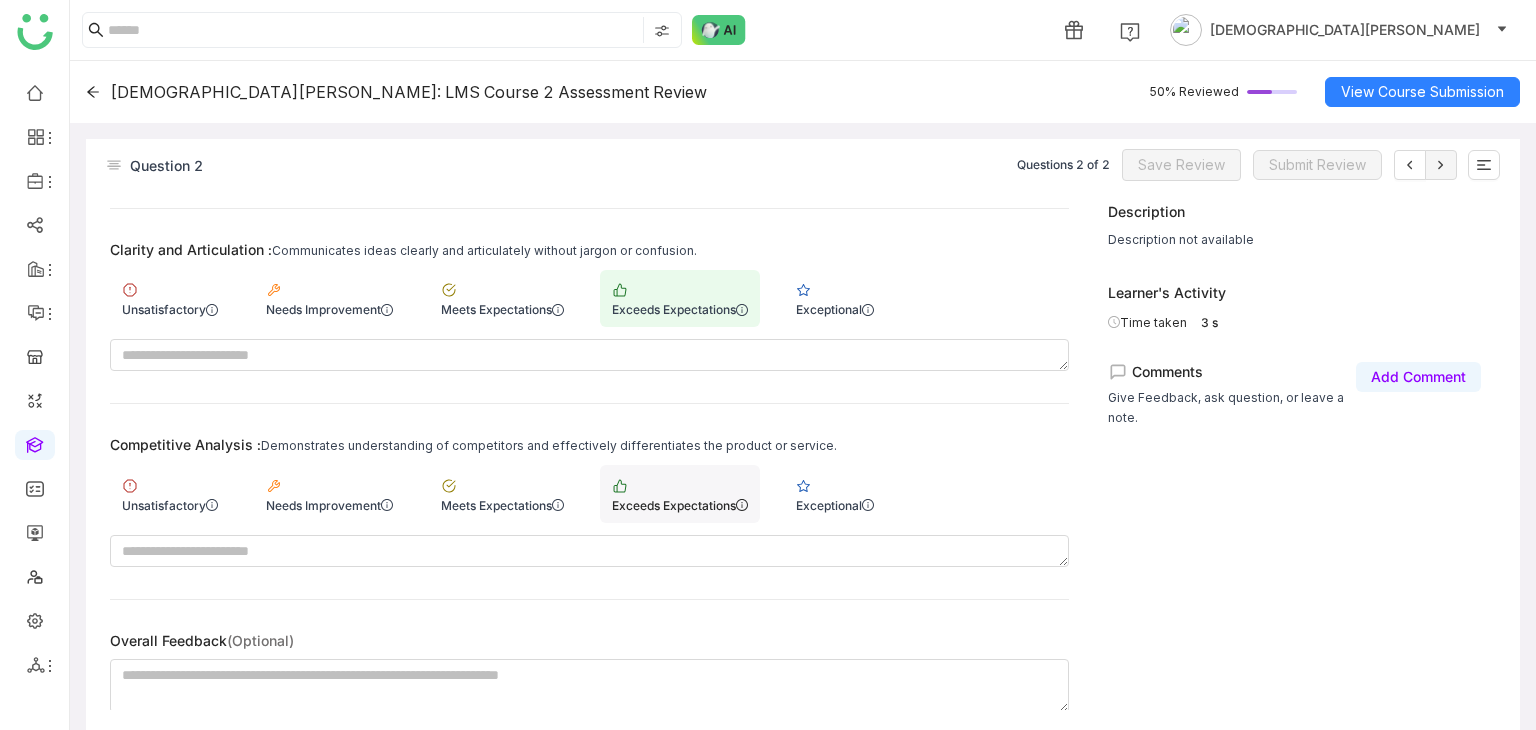 click on "Exceeds Expectations" 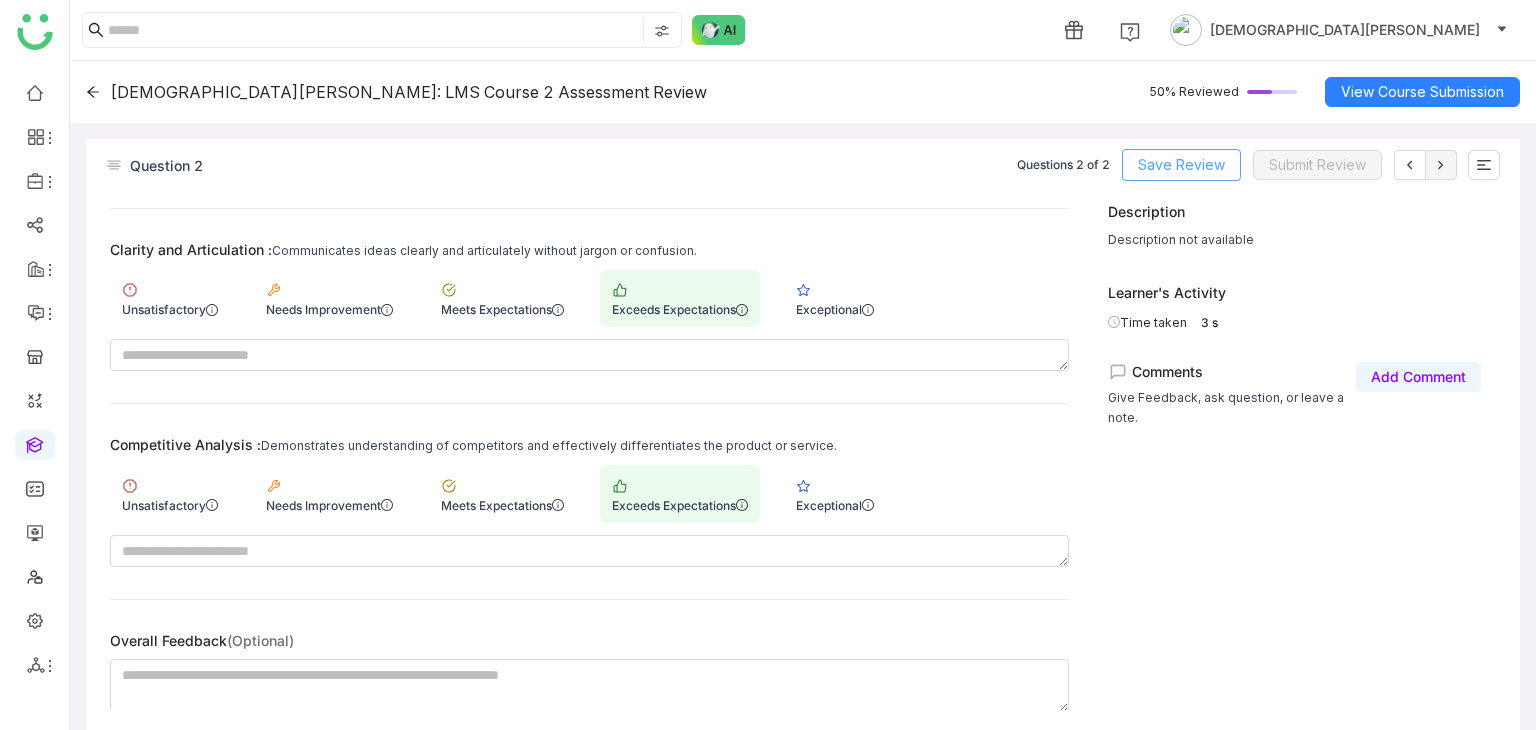 click on "Save Review" 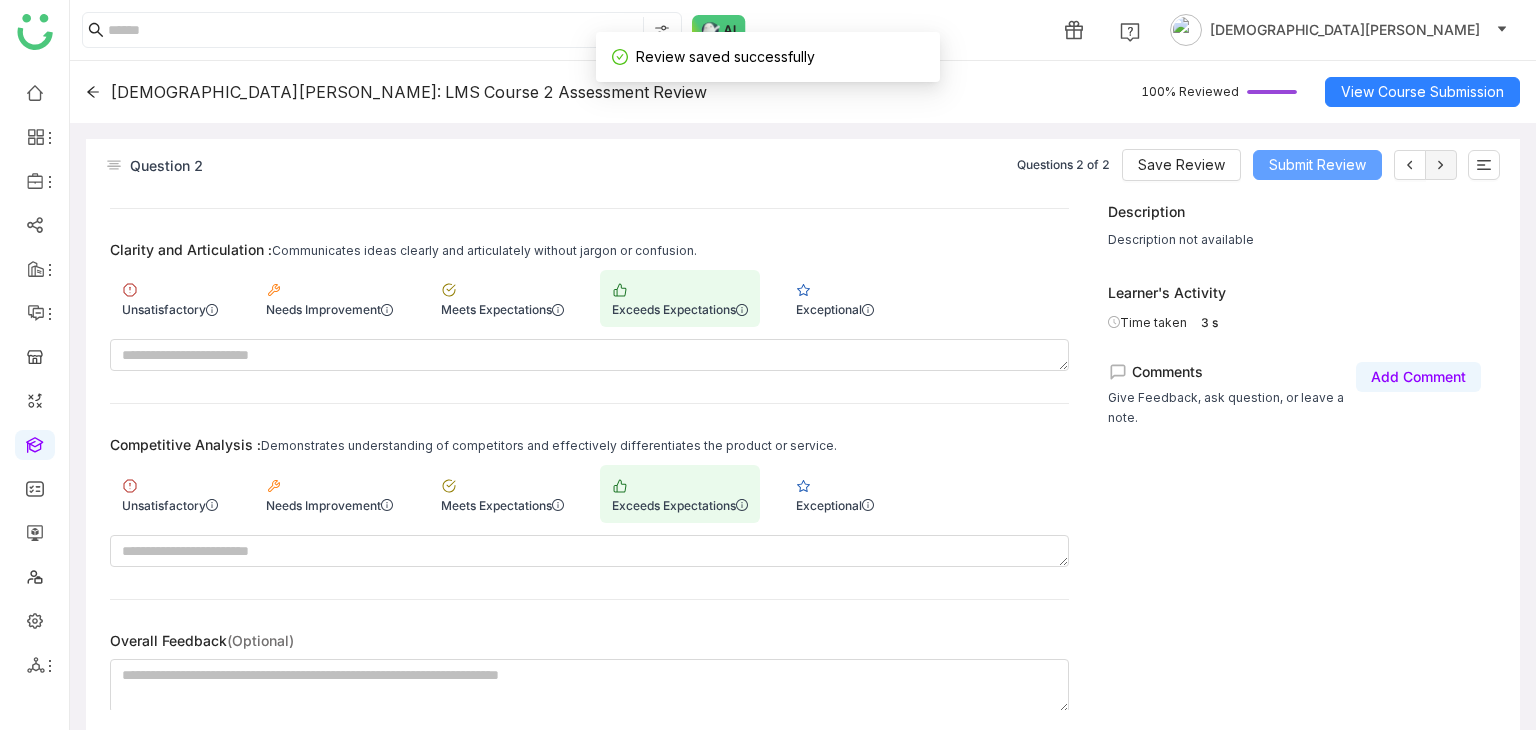 click on "Submit Review" 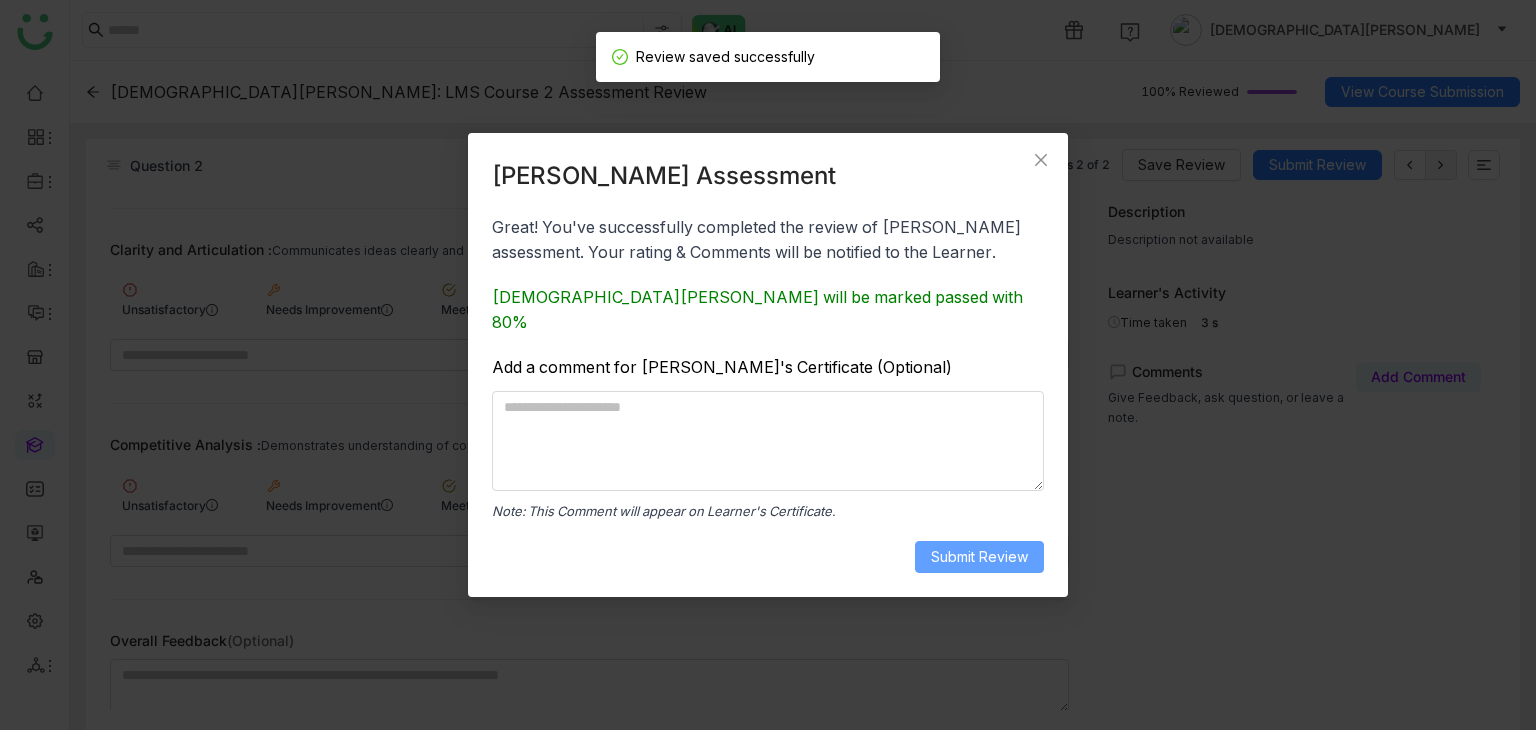 click on "Submit Review" at bounding box center [979, 557] 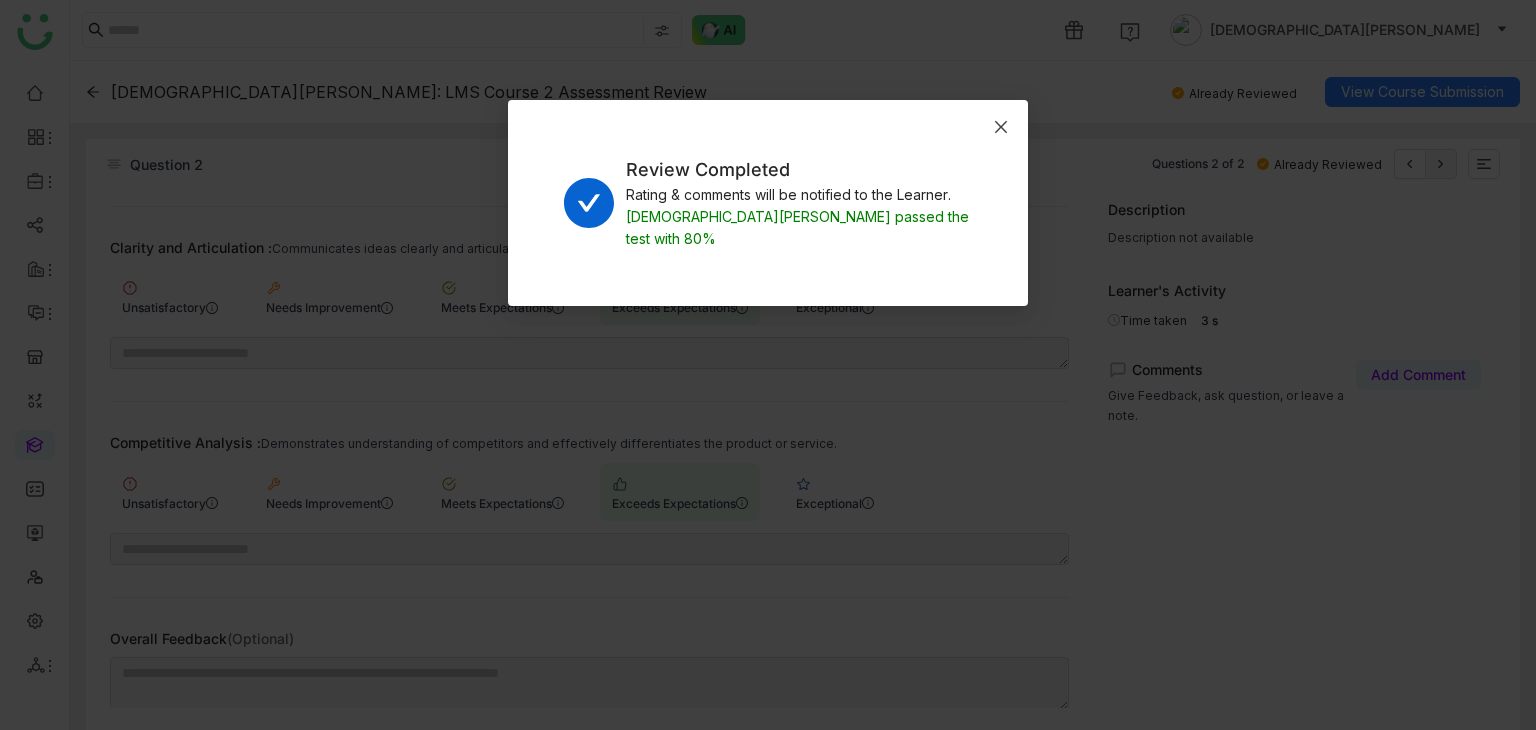 click at bounding box center [1001, 127] 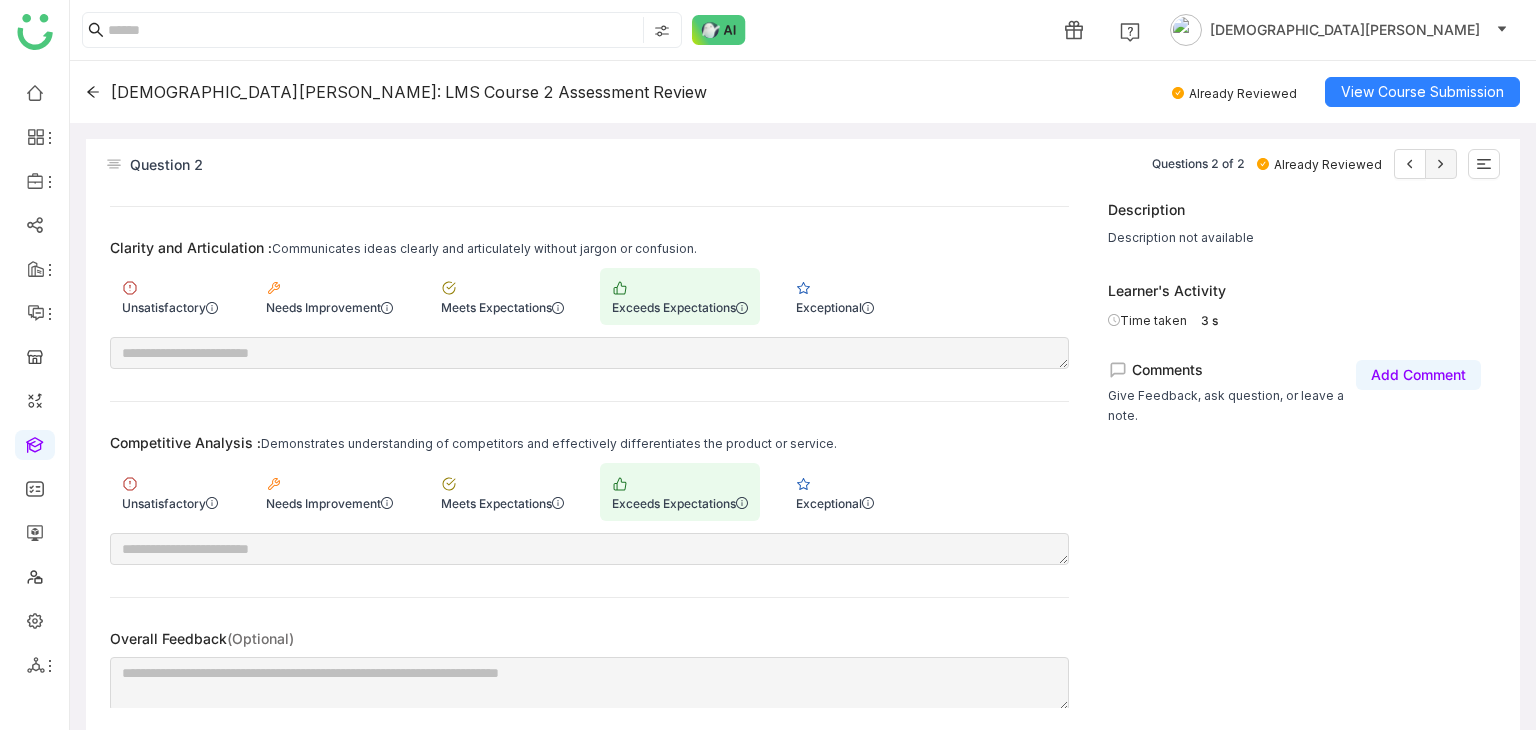 click 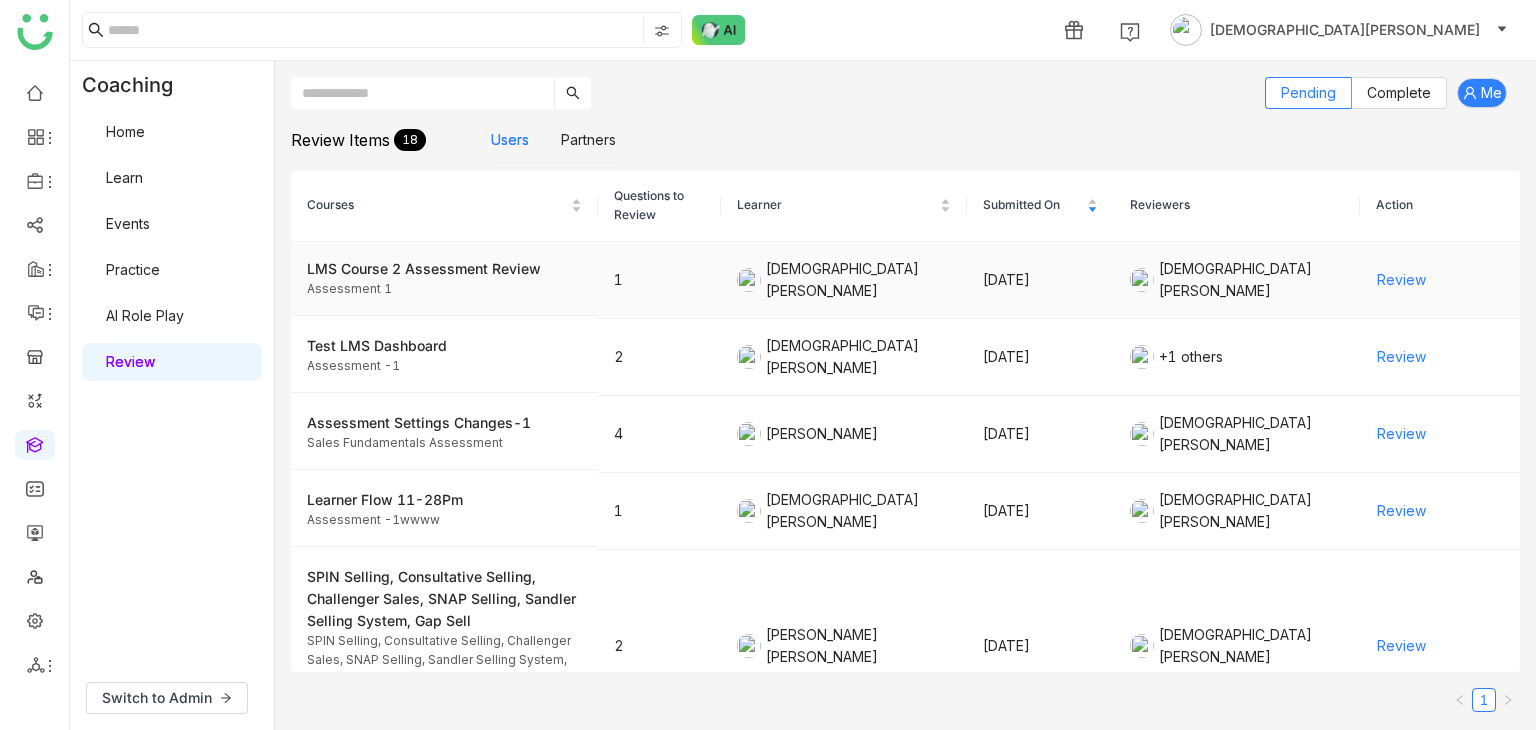 click on "Review" 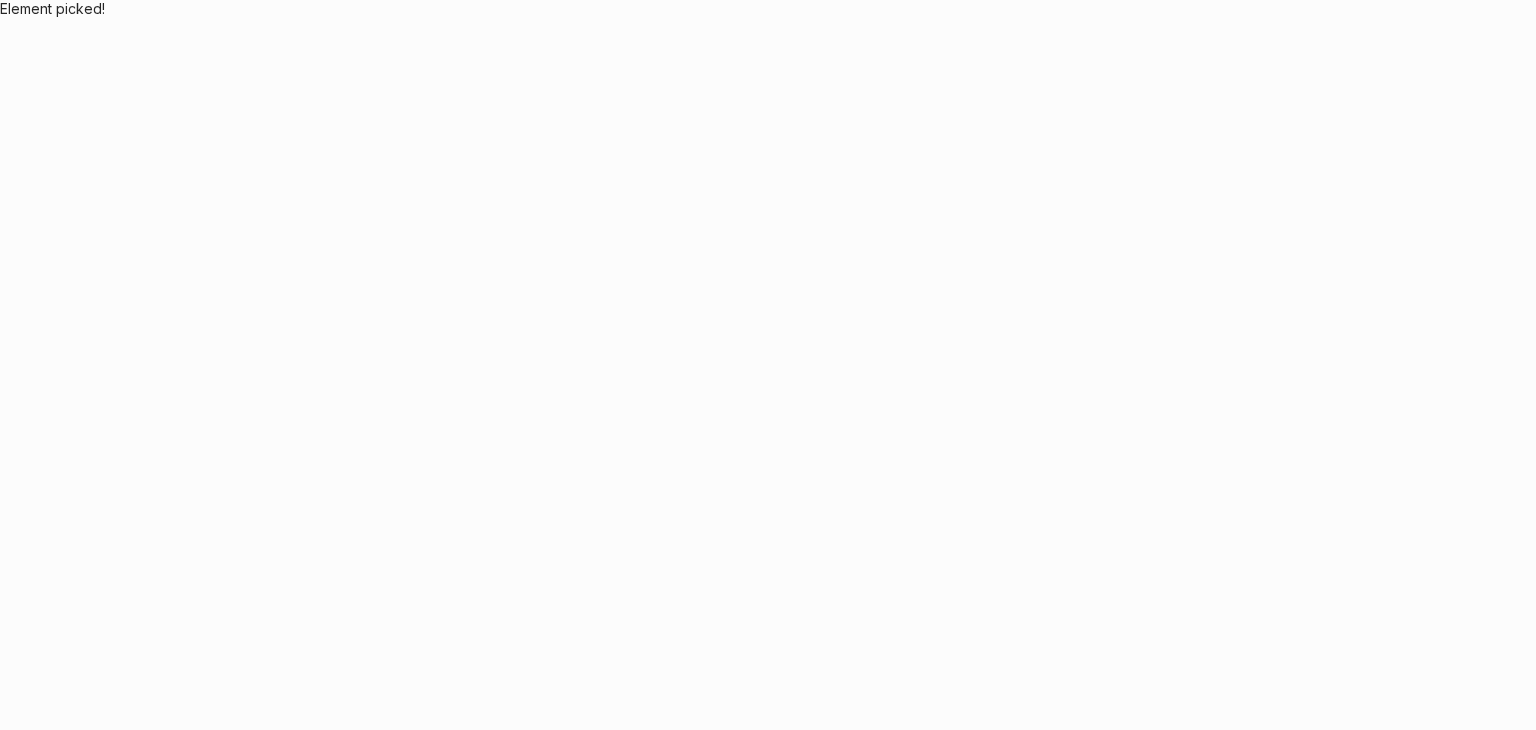 scroll, scrollTop: 0, scrollLeft: 0, axis: both 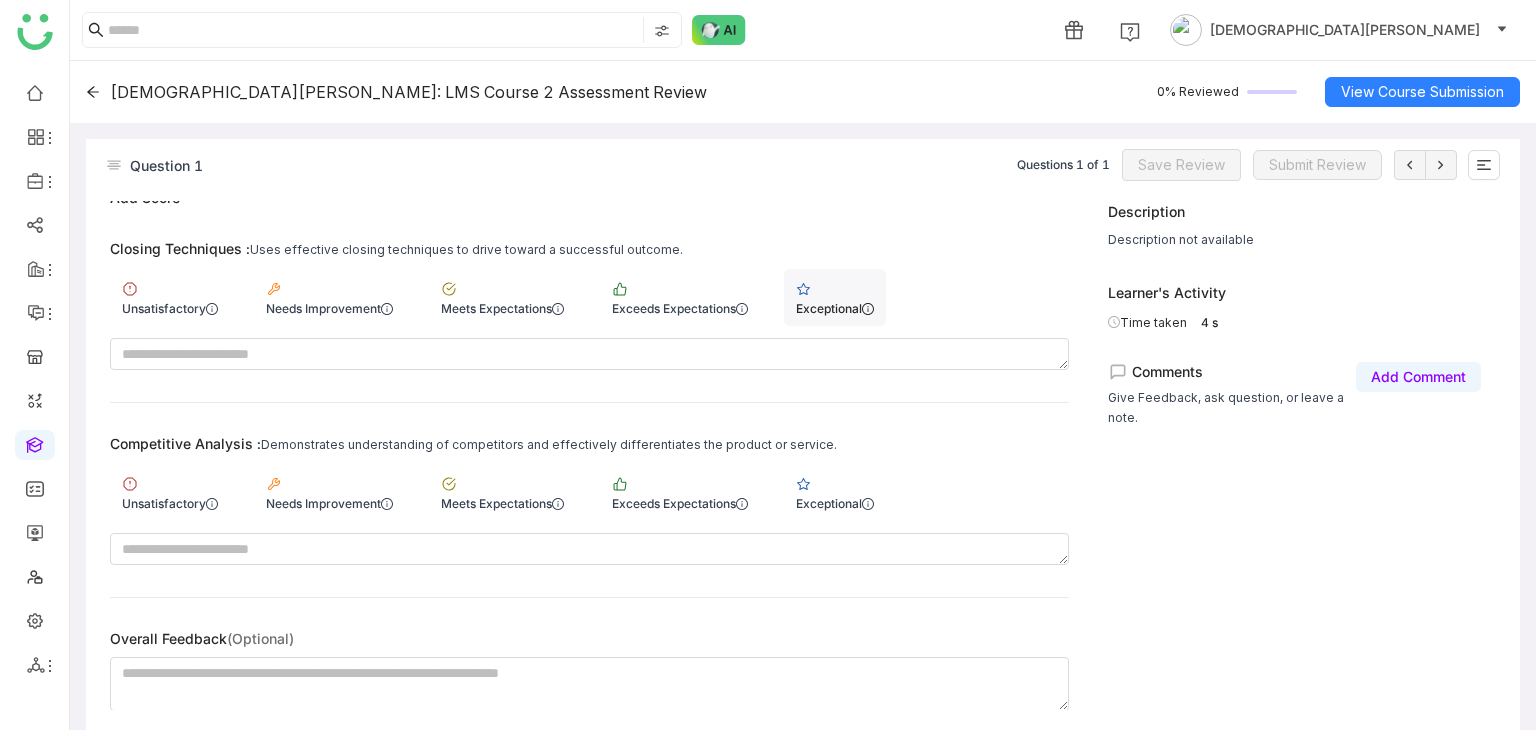 click on "Exceptional" 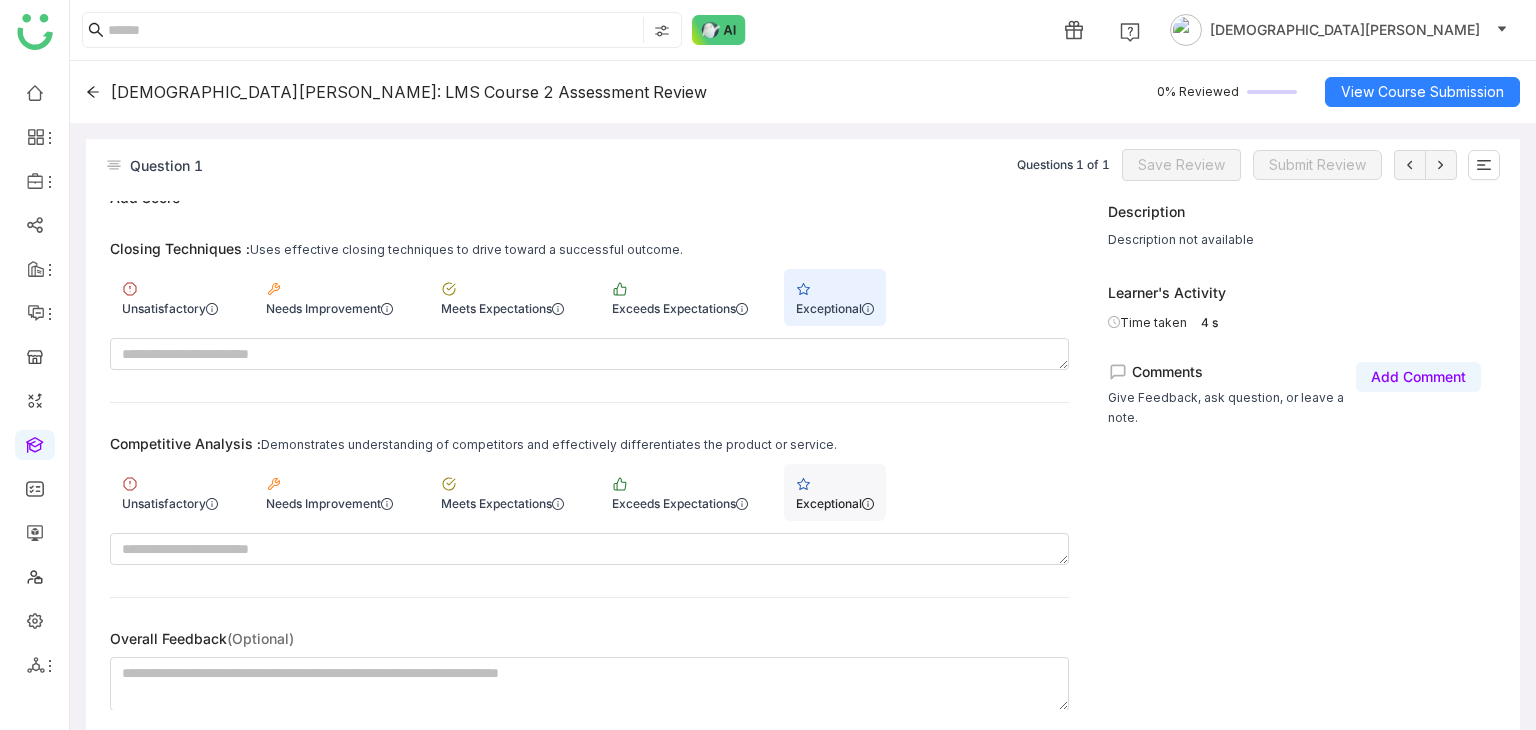 click on "Exceptional" 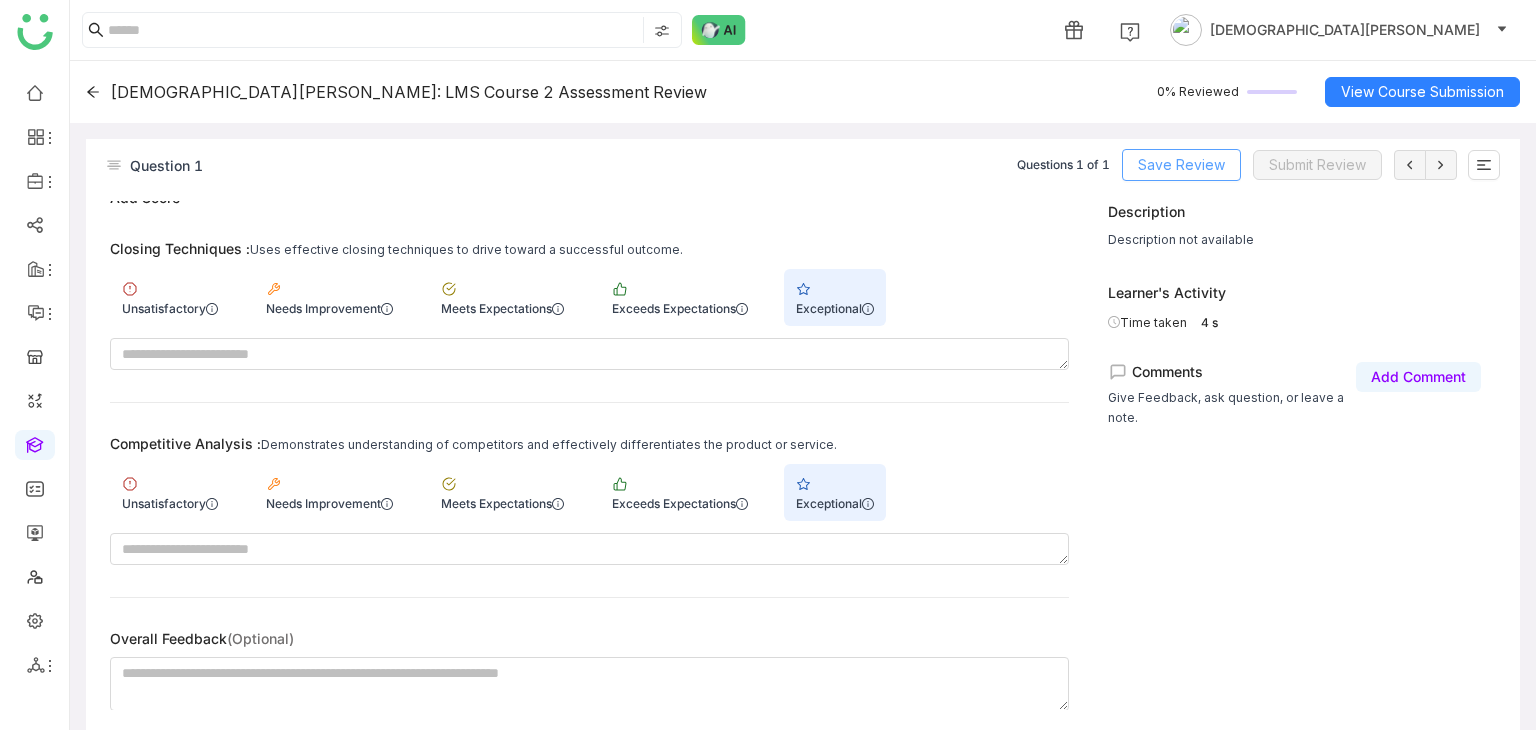 click on "Save Review" 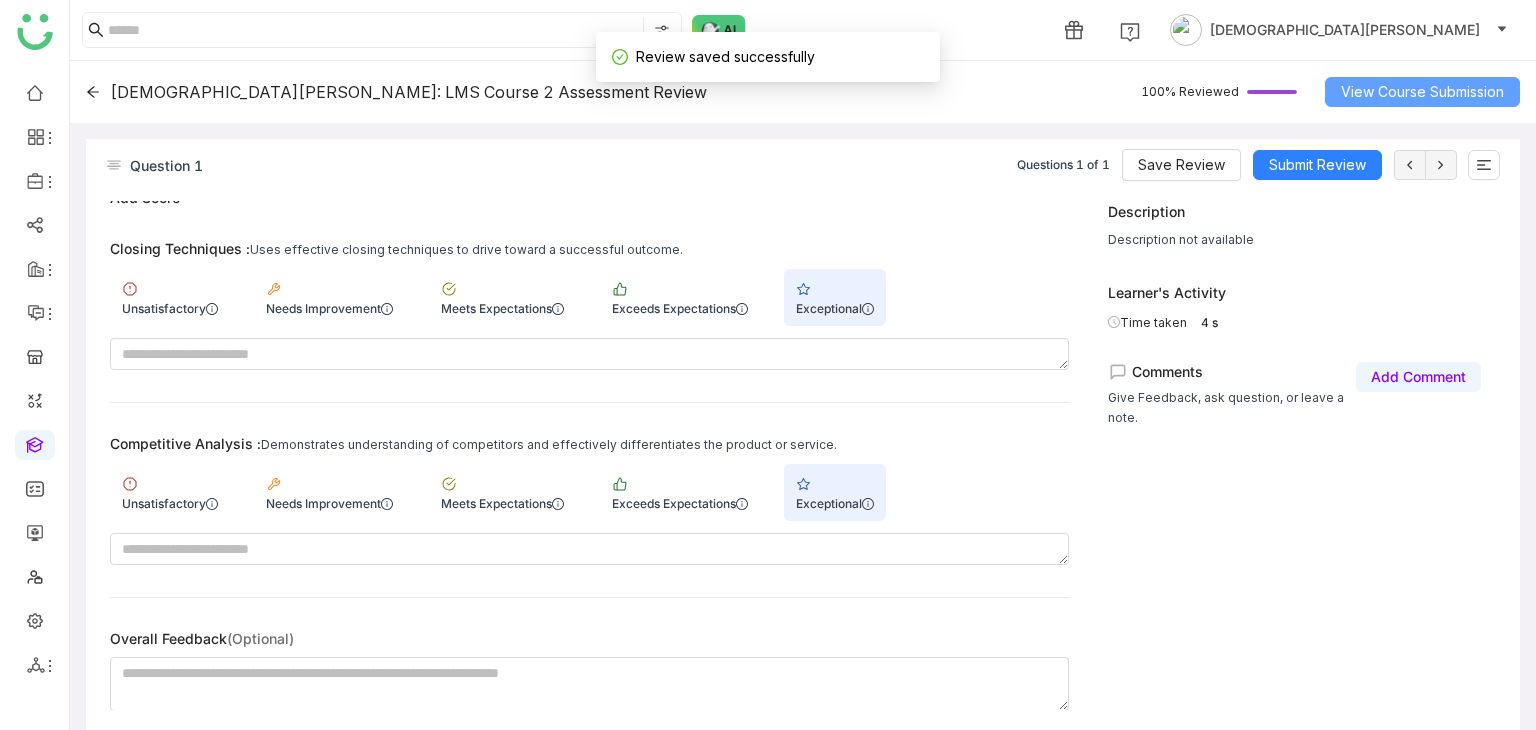 click on "View Course Submission" 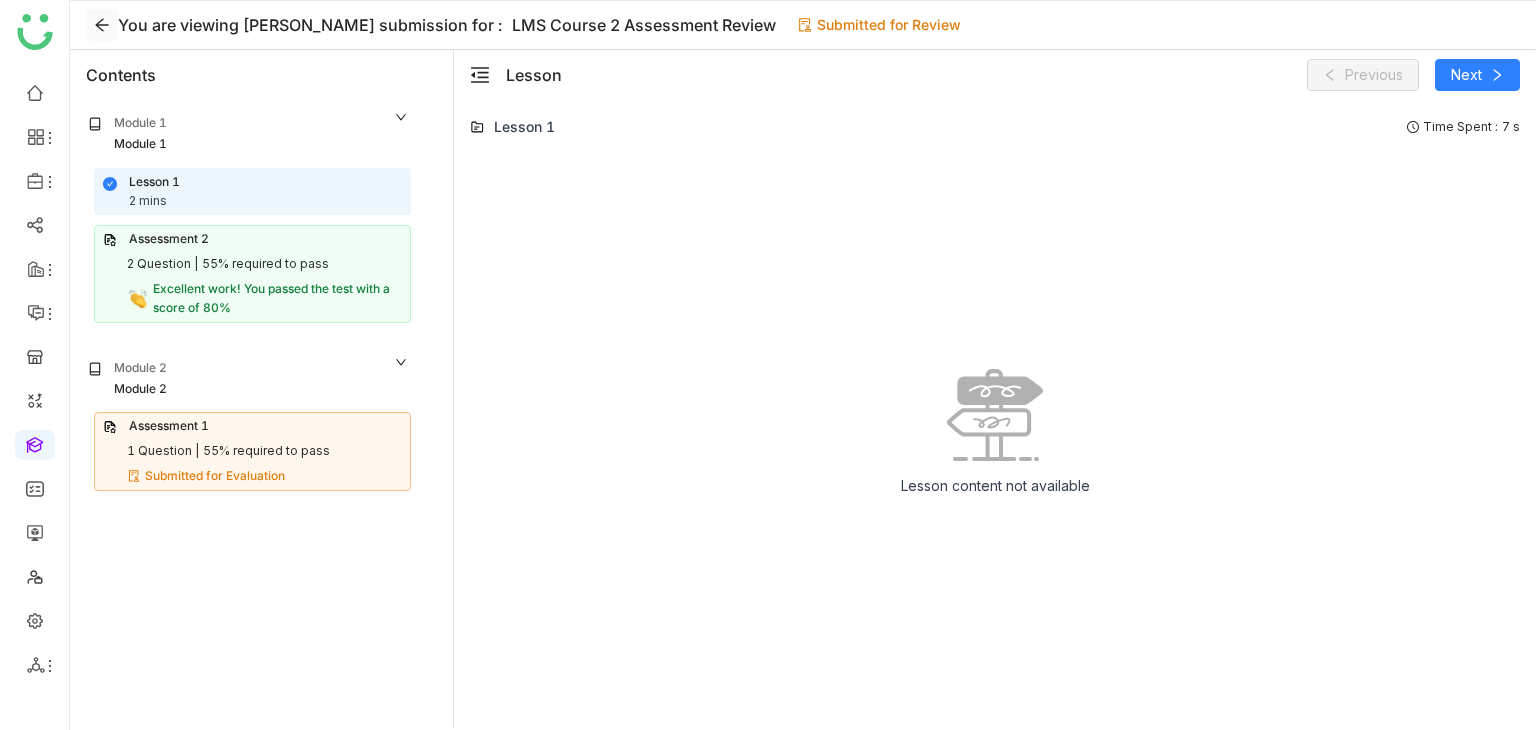 click 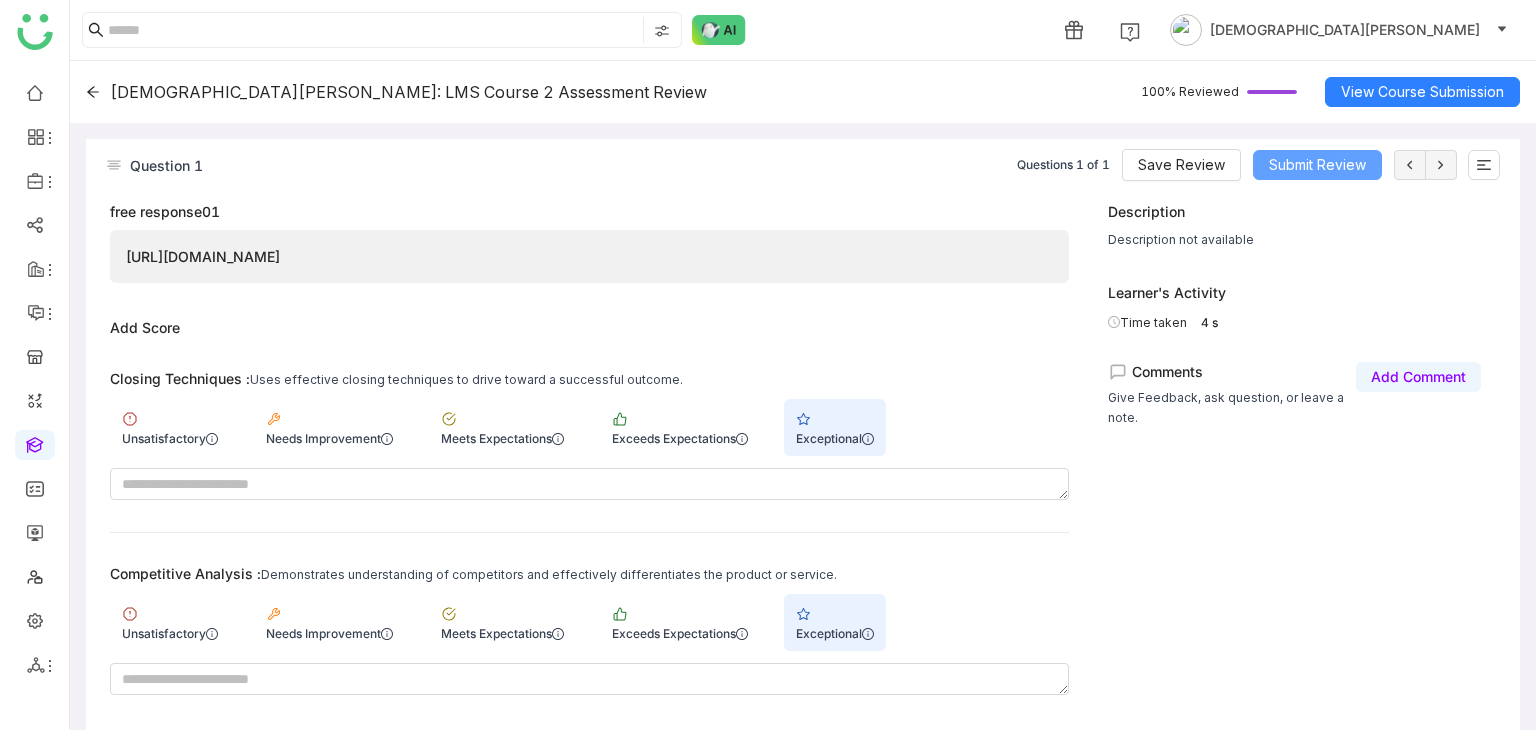 click on "Submit Review" 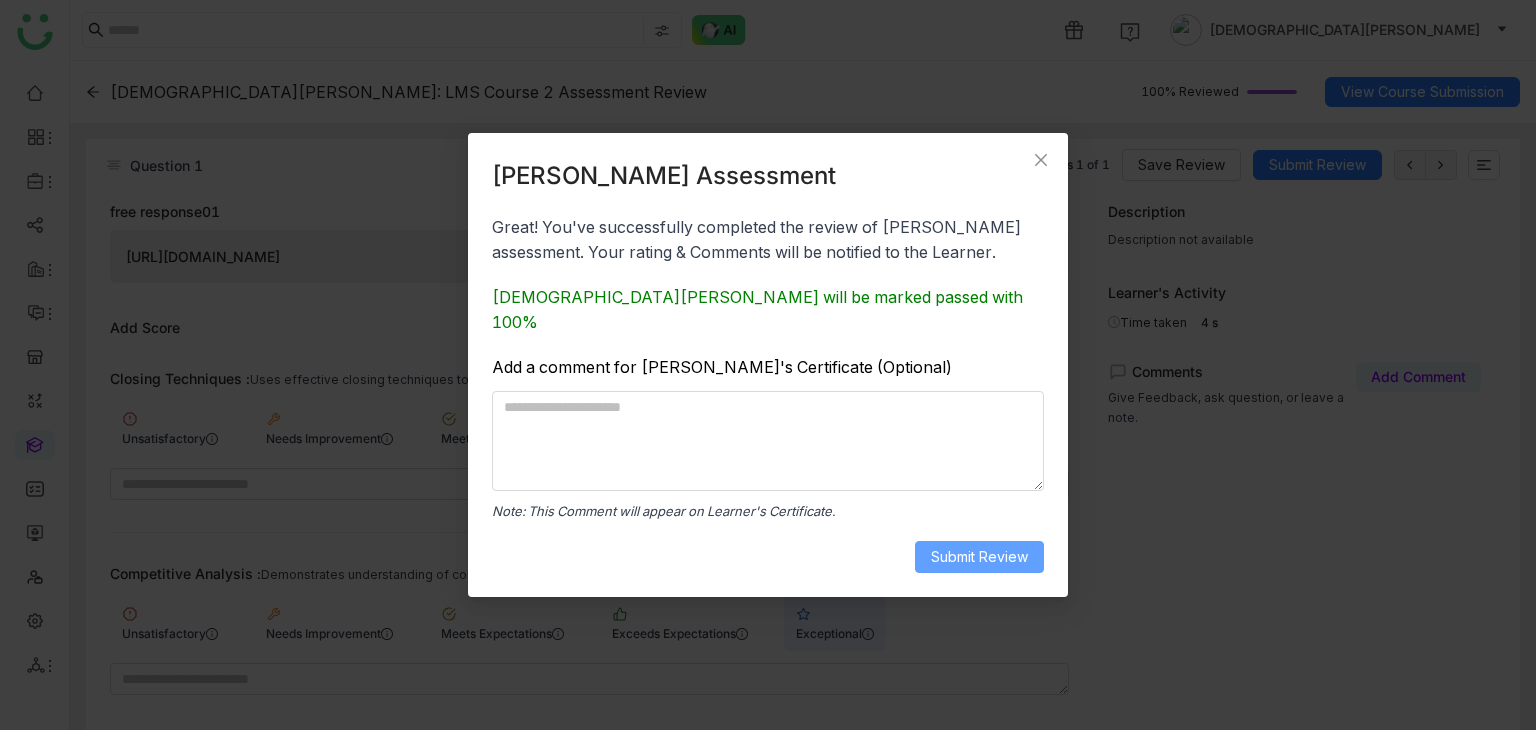 click on "Submit Review" at bounding box center [979, 557] 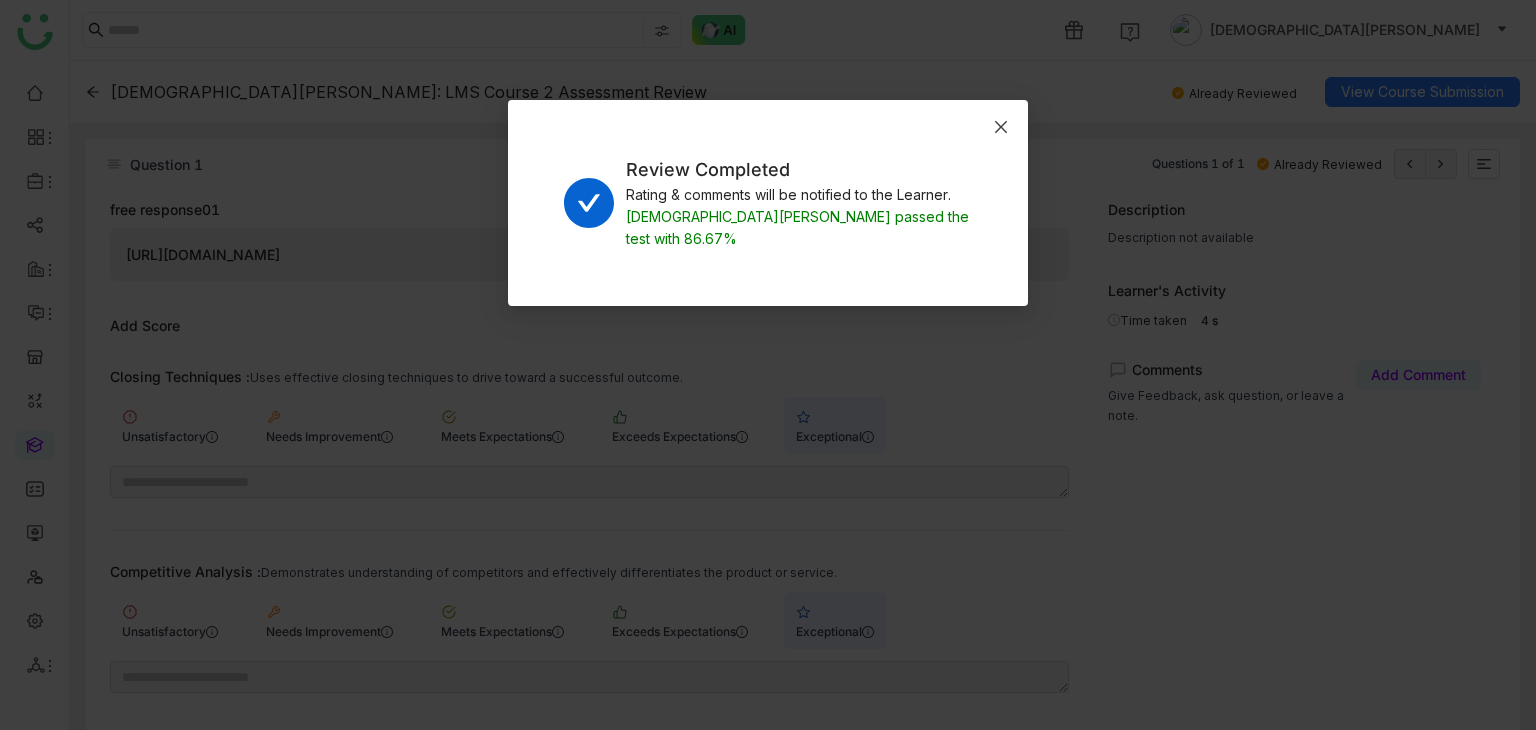 click 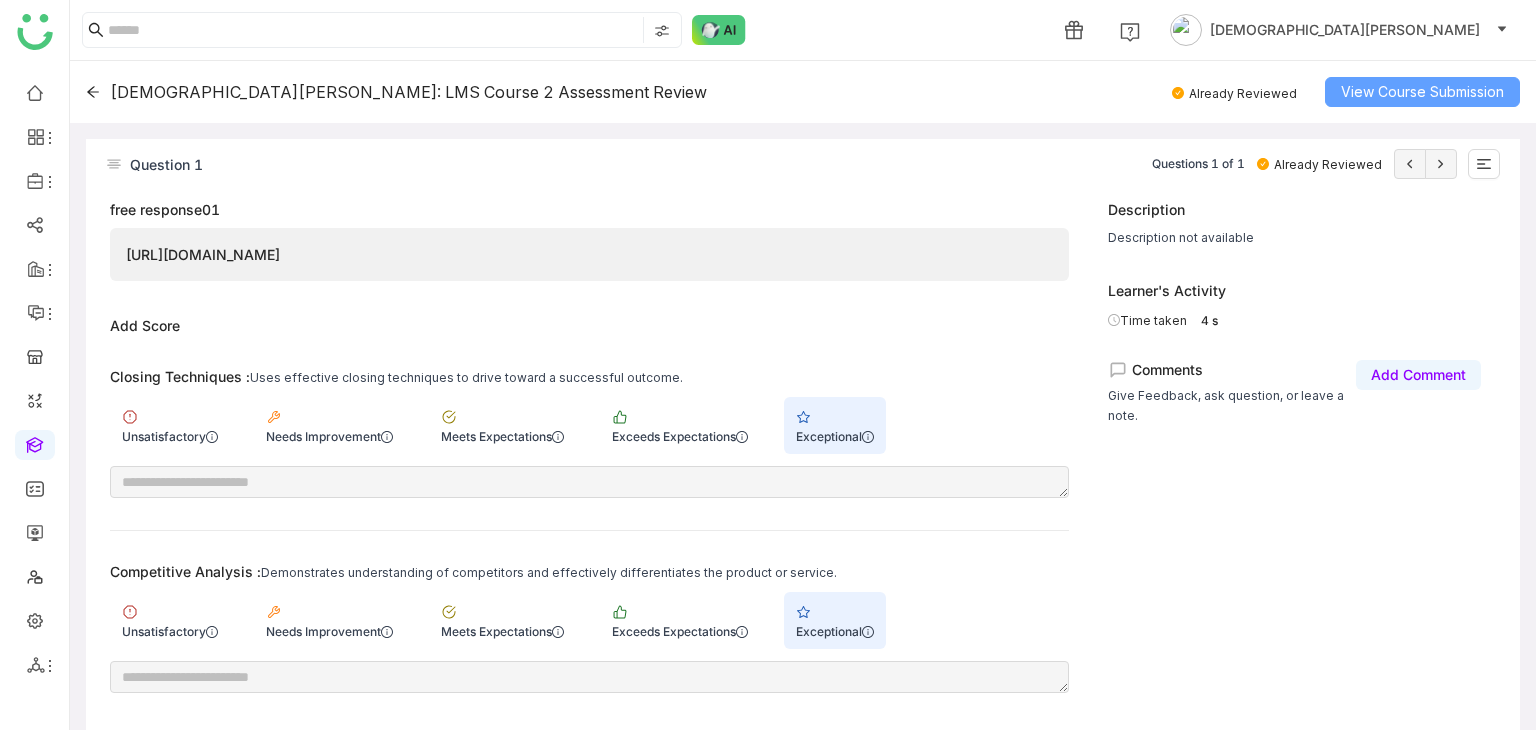 click on "View Course Submission" 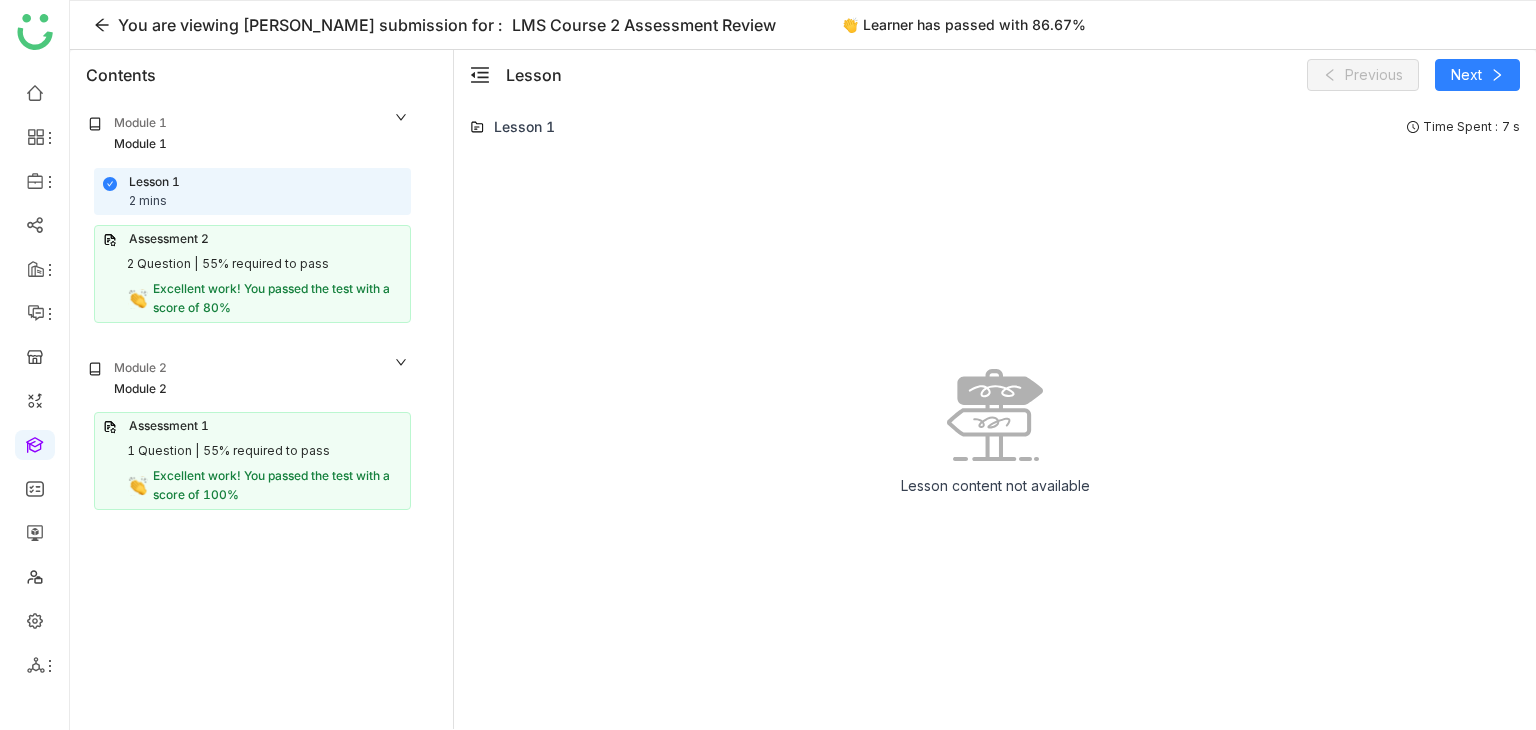 click on "Excellent work! You passed the test with a score of 80%" at bounding box center (271, 298) 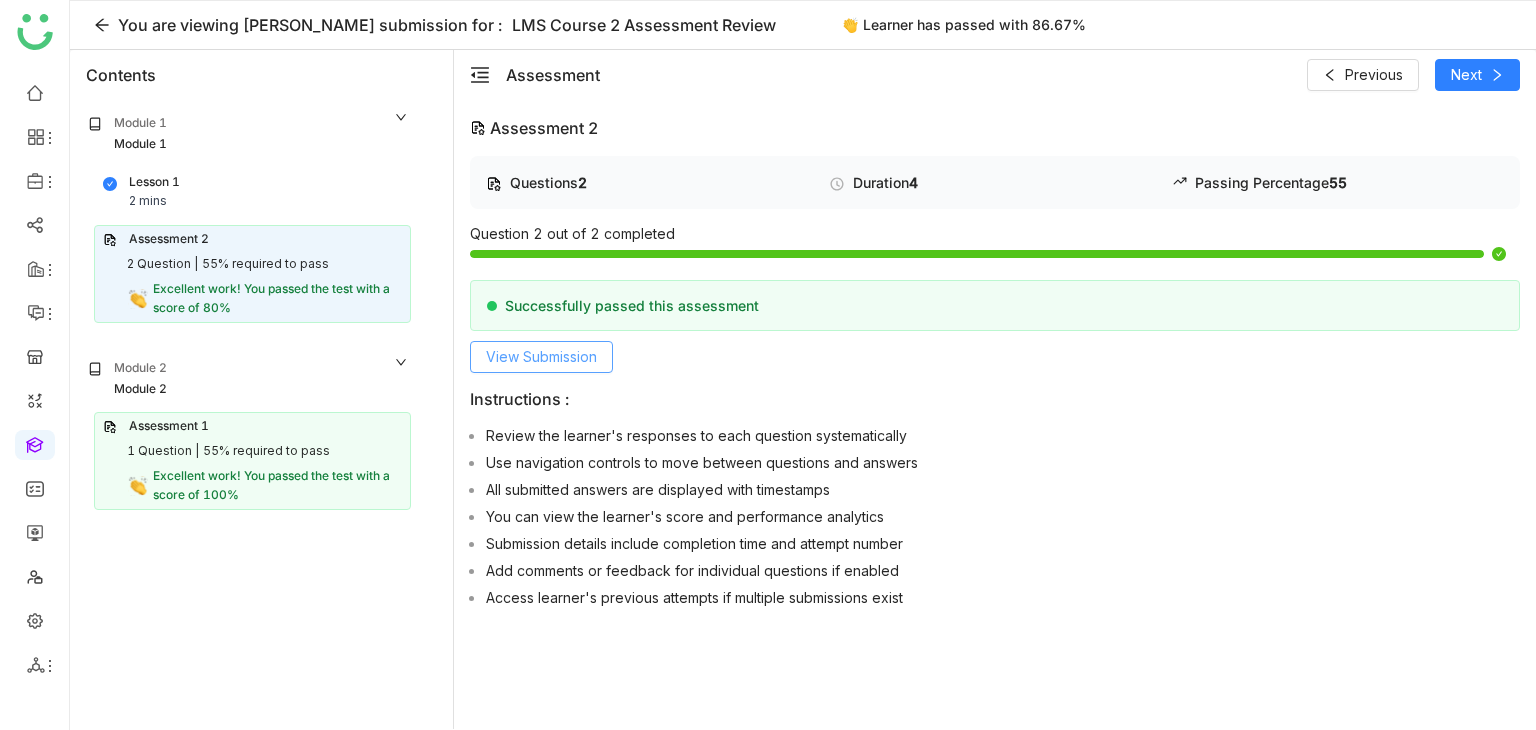 click on "View Submission" 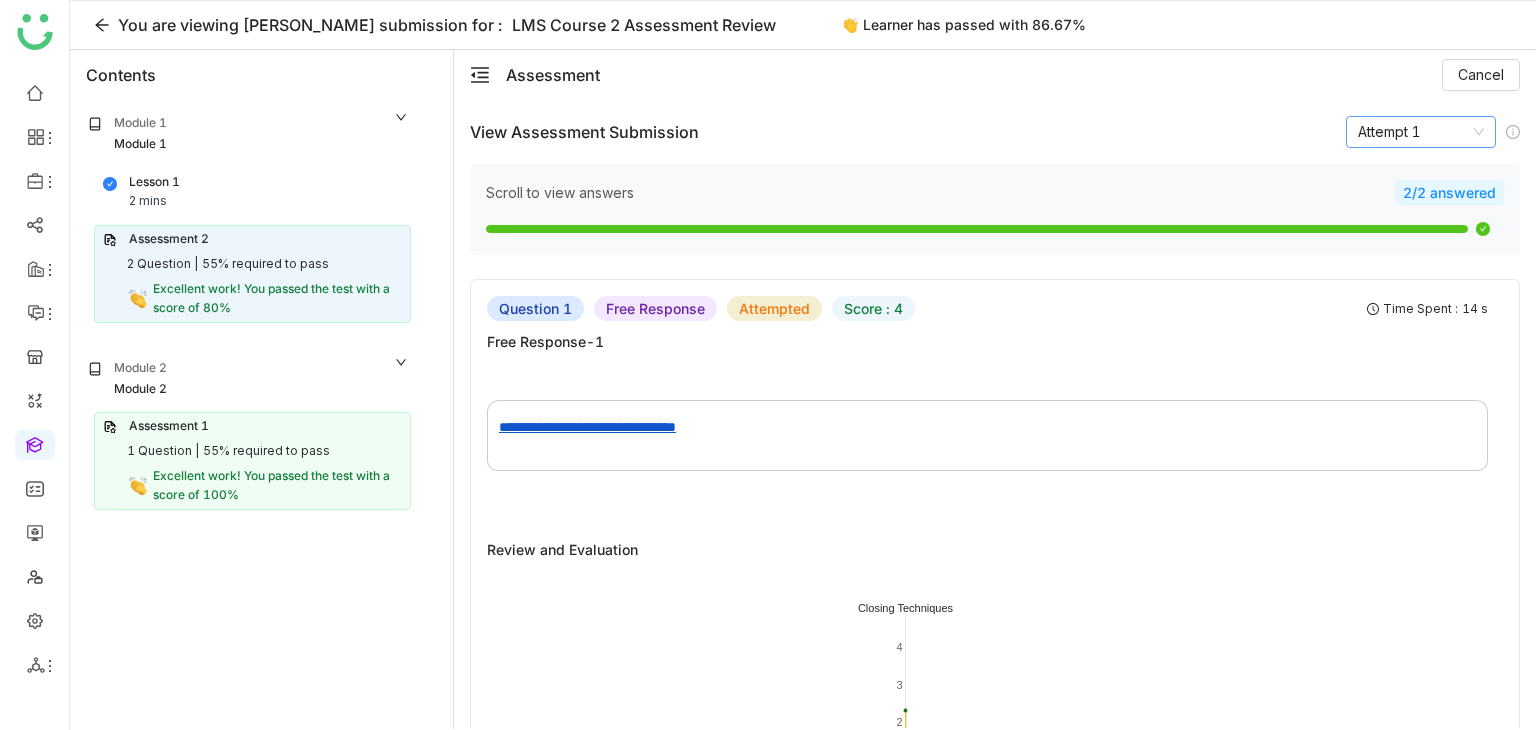click on "Attempt 1" 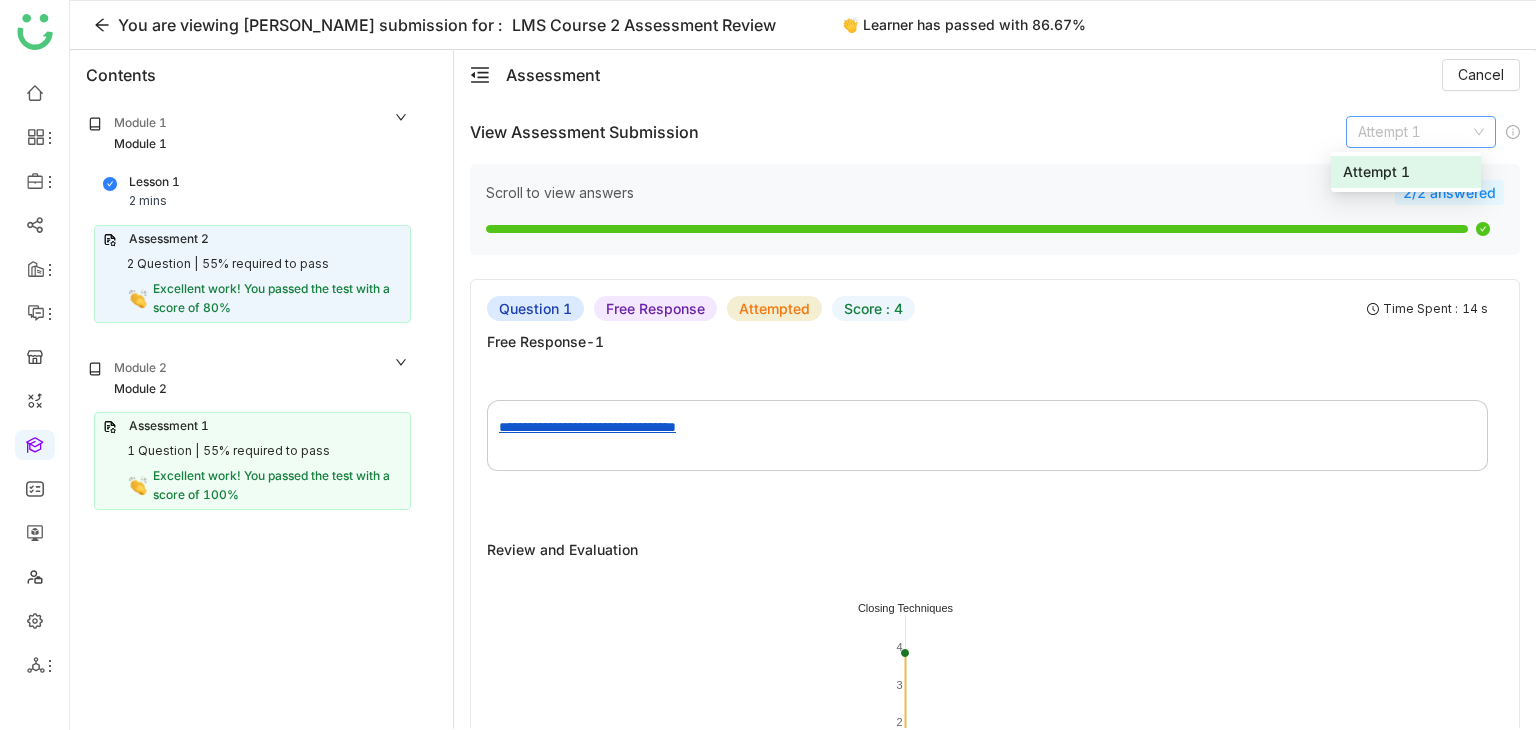 click on "Attempt 1" at bounding box center [1406, 172] 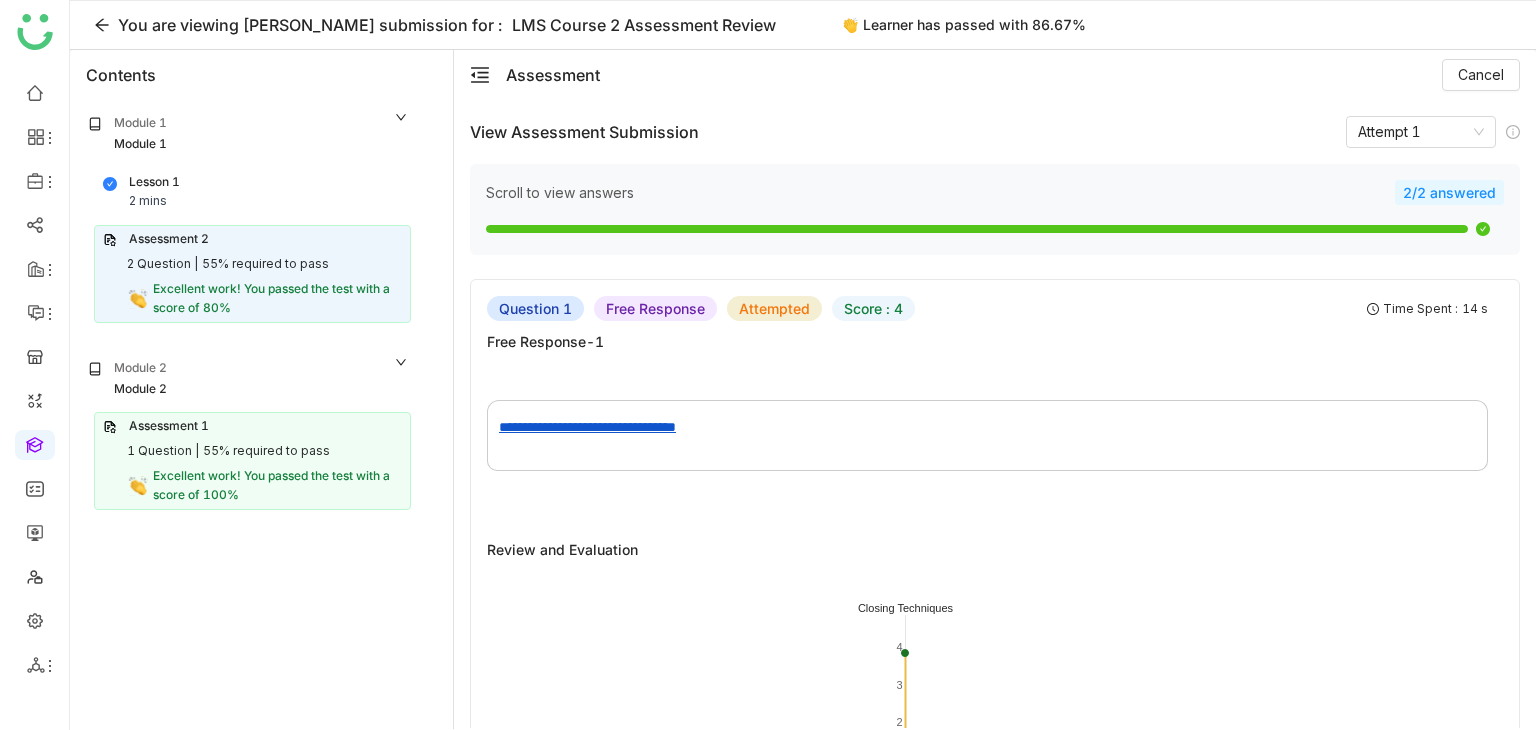 click on "Assessment 1   1 Question |   55% required to pass  Excellent work! You passed the test with a score of 100%" at bounding box center [252, 460] 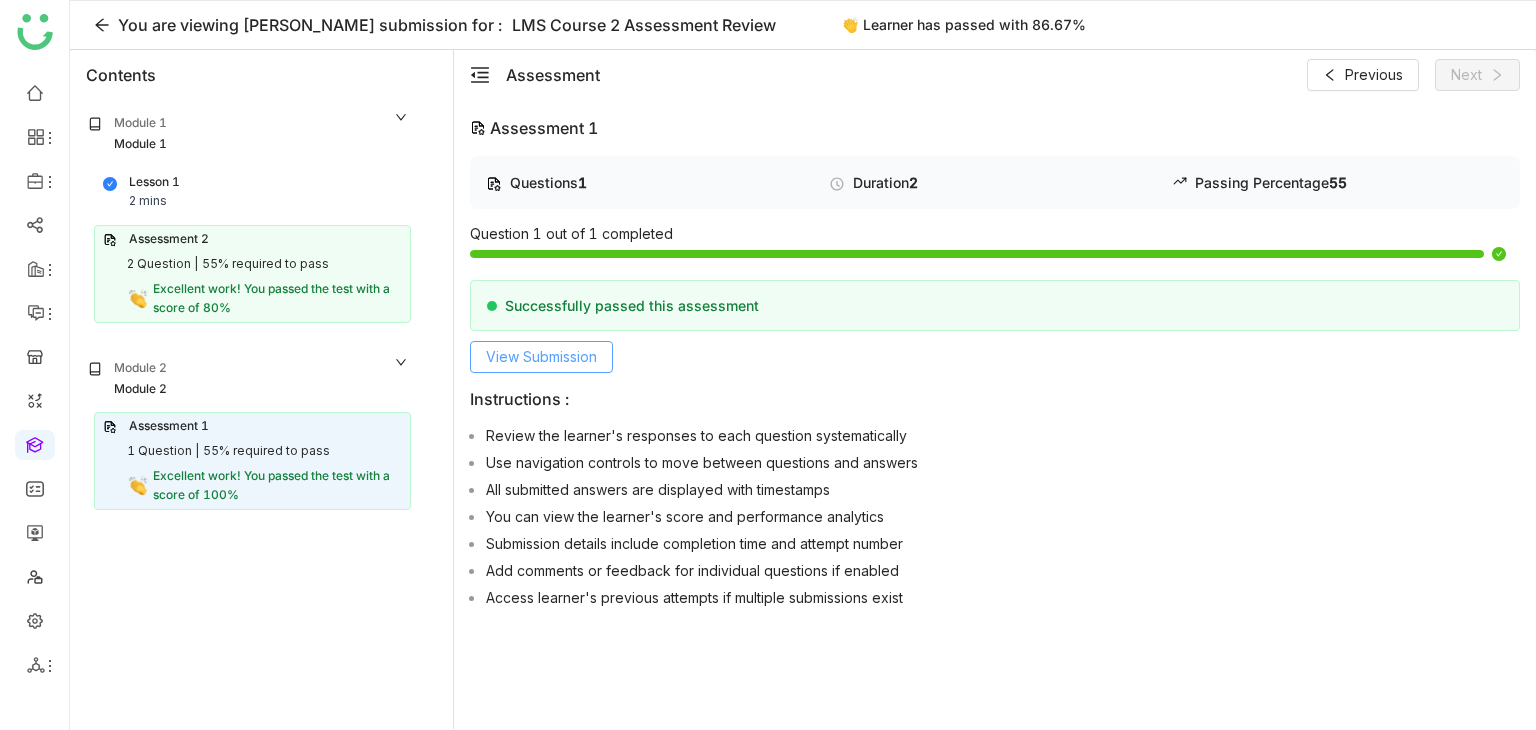 click on "View Submission" 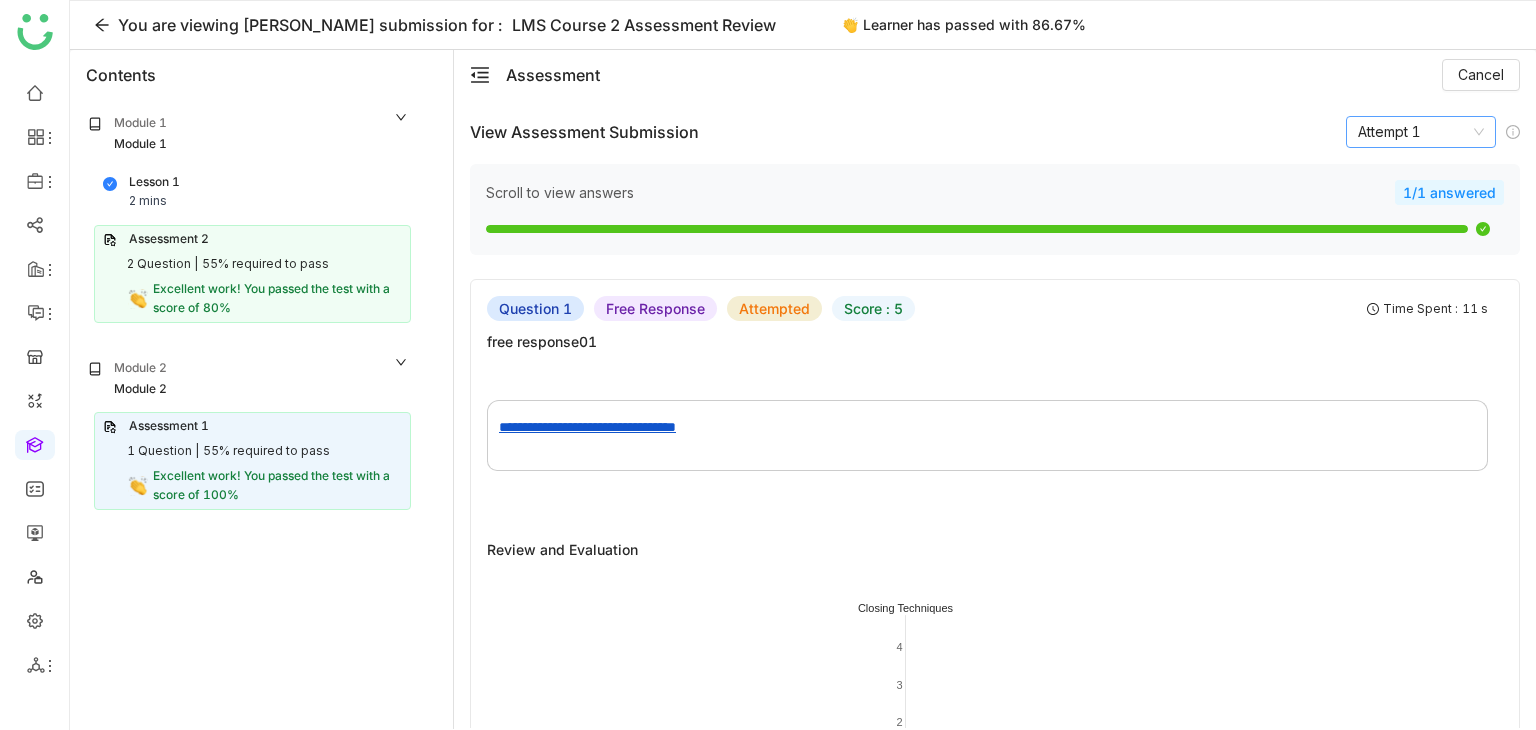click on "Attempt 1" 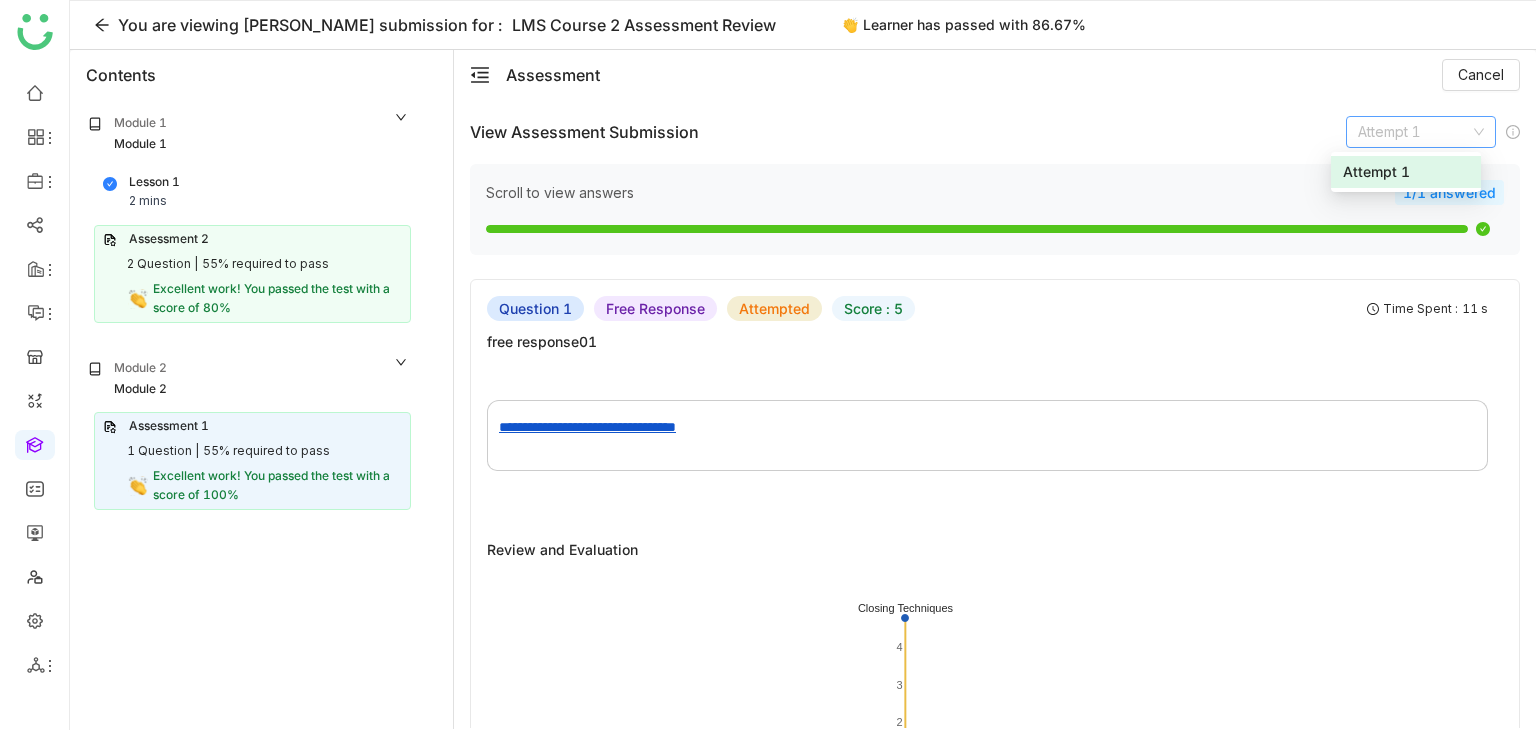 click on "Attempt 1" at bounding box center (1406, 172) 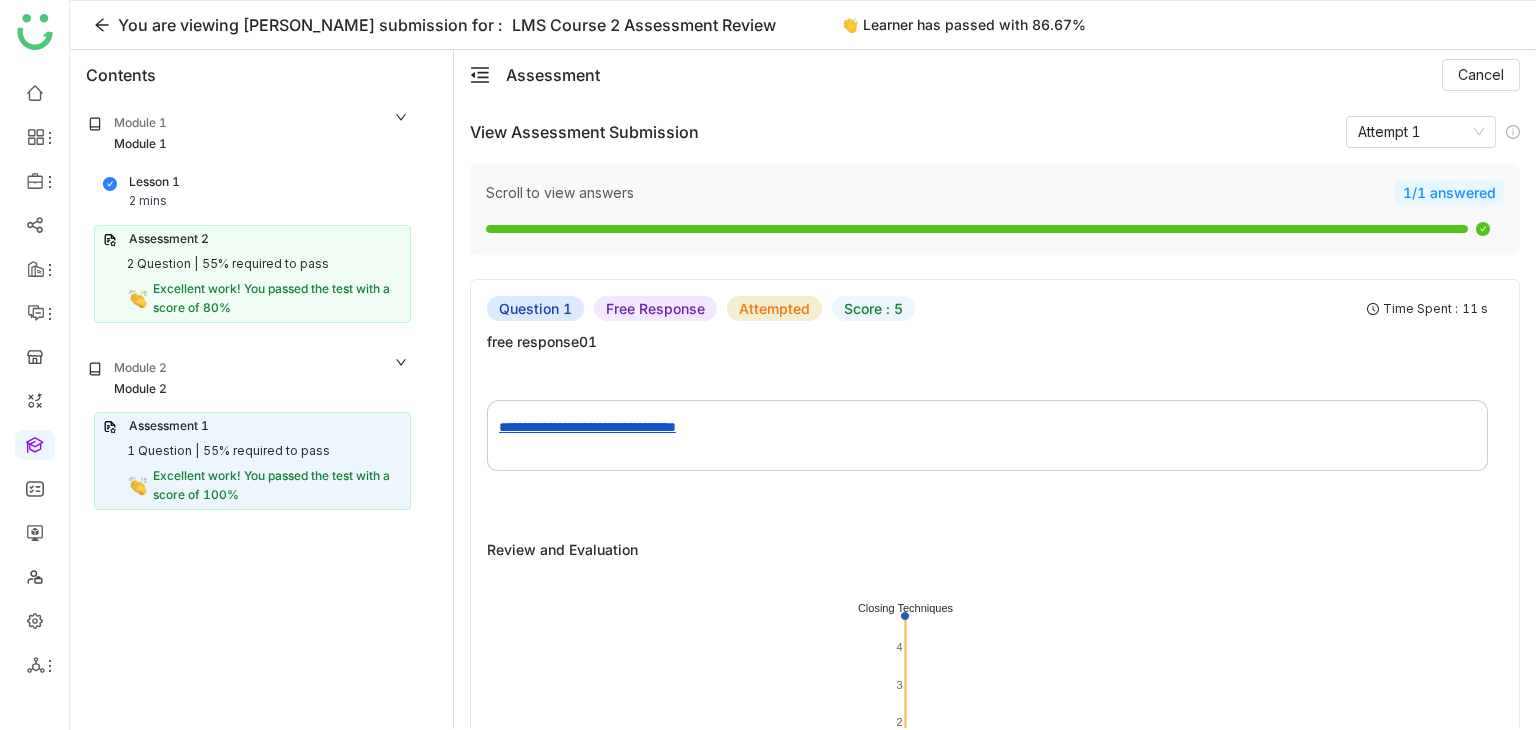 click on "View Assessment Submission   Attempt 1" 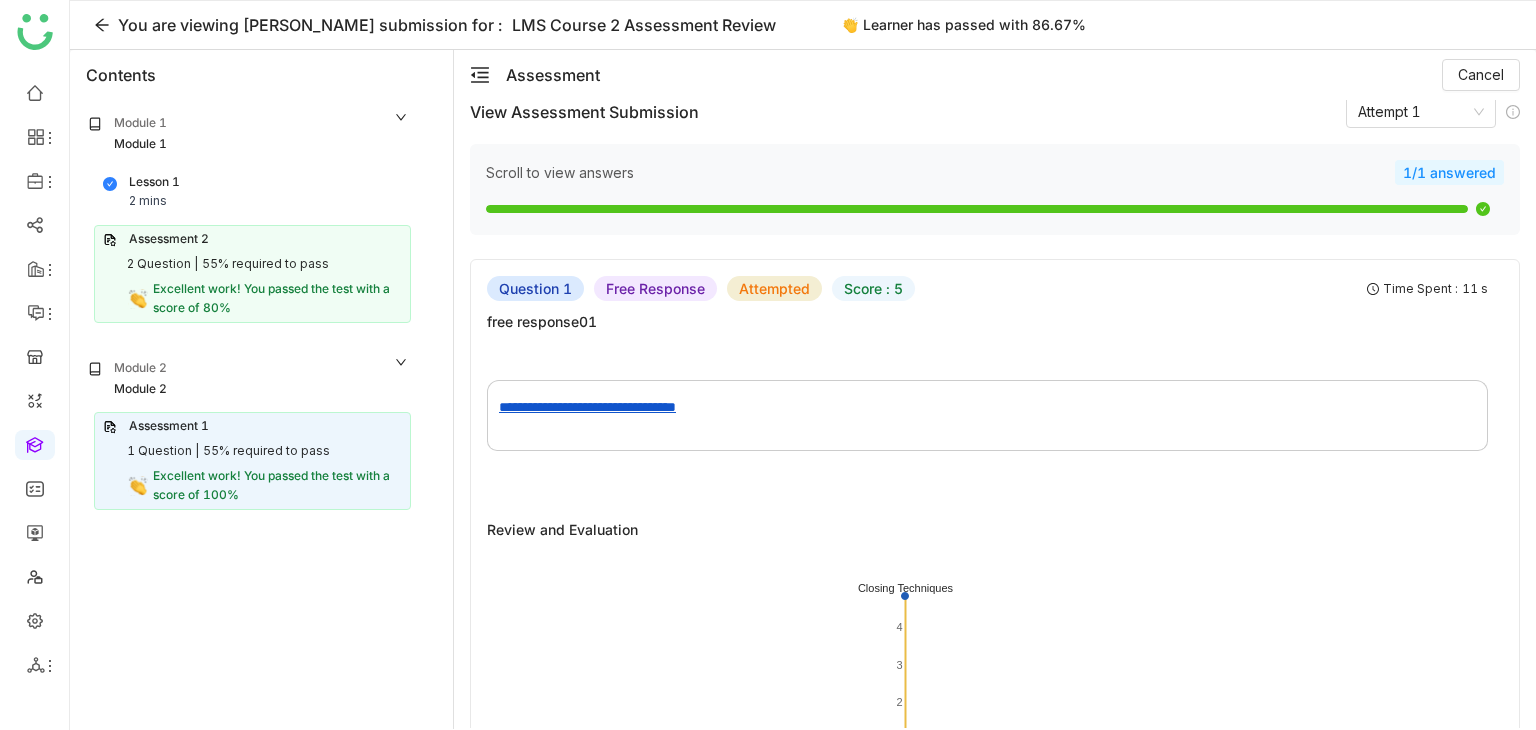 scroll, scrollTop: 19, scrollLeft: 0, axis: vertical 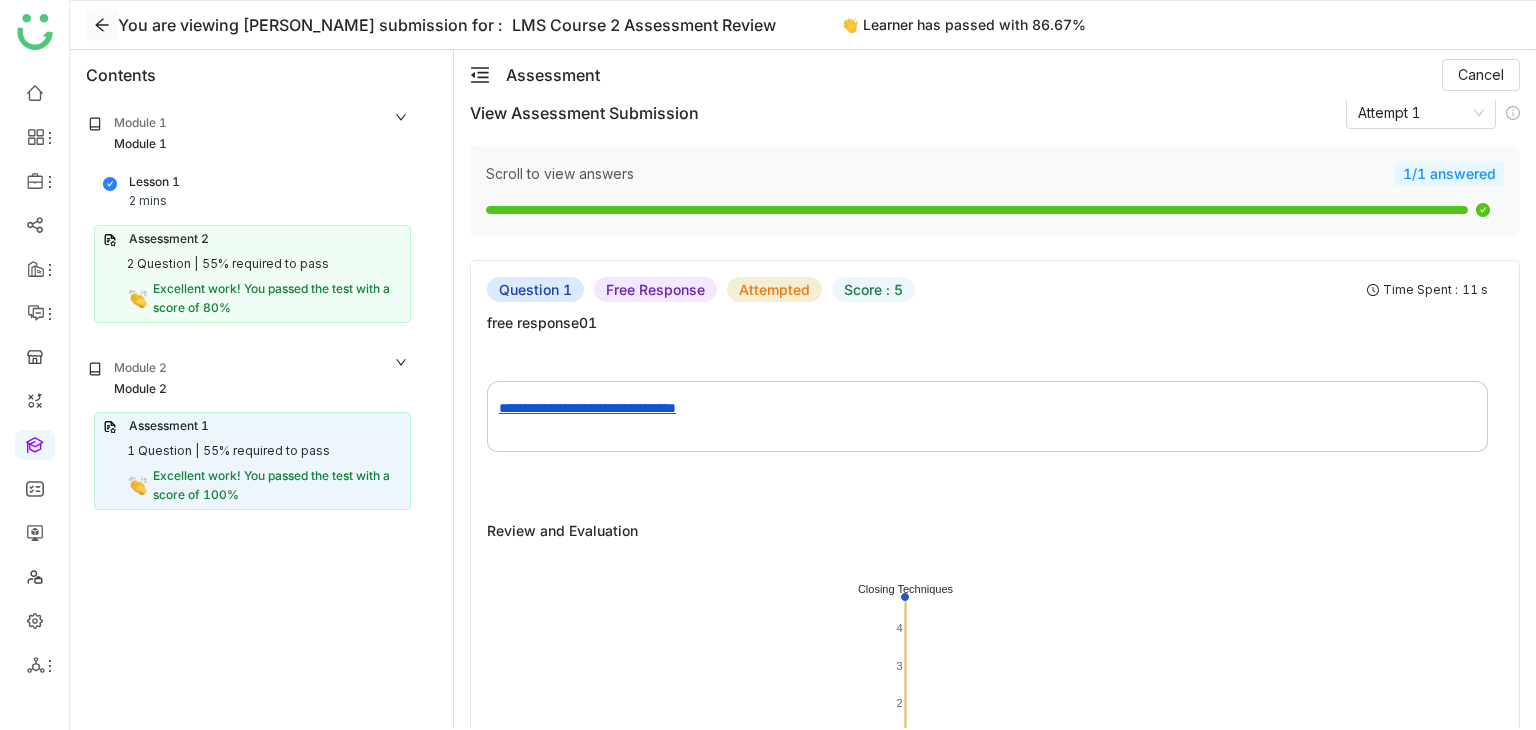 click 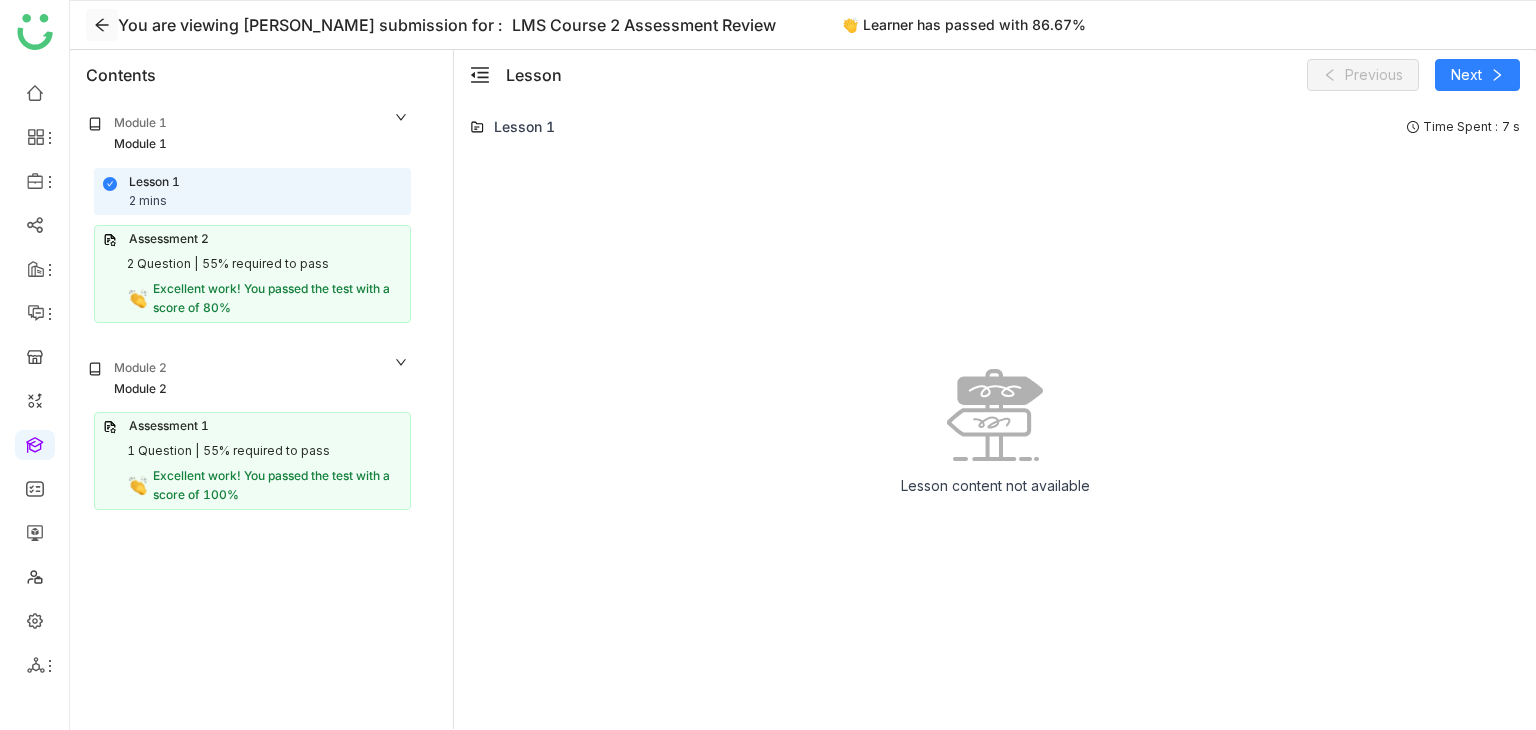click 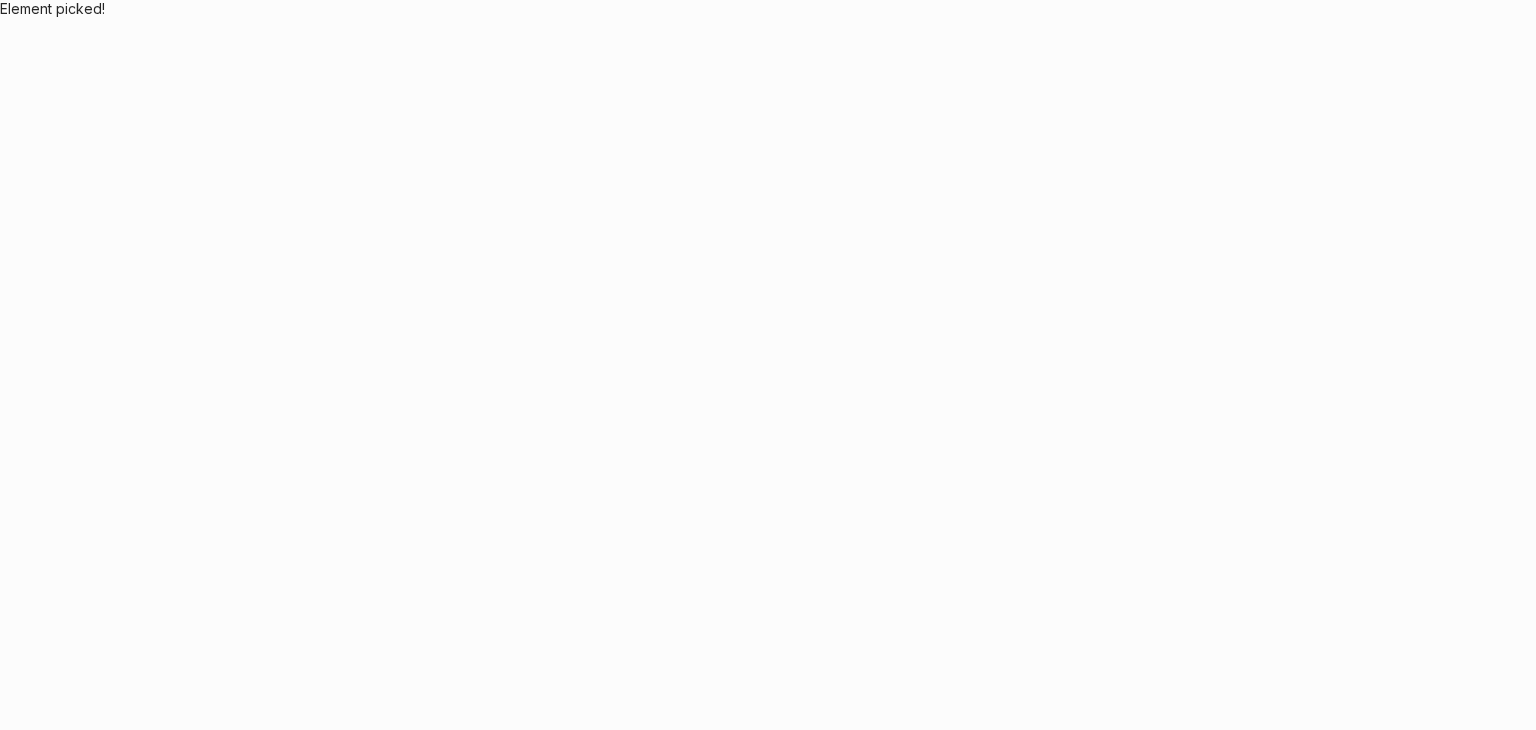 scroll, scrollTop: 0, scrollLeft: 0, axis: both 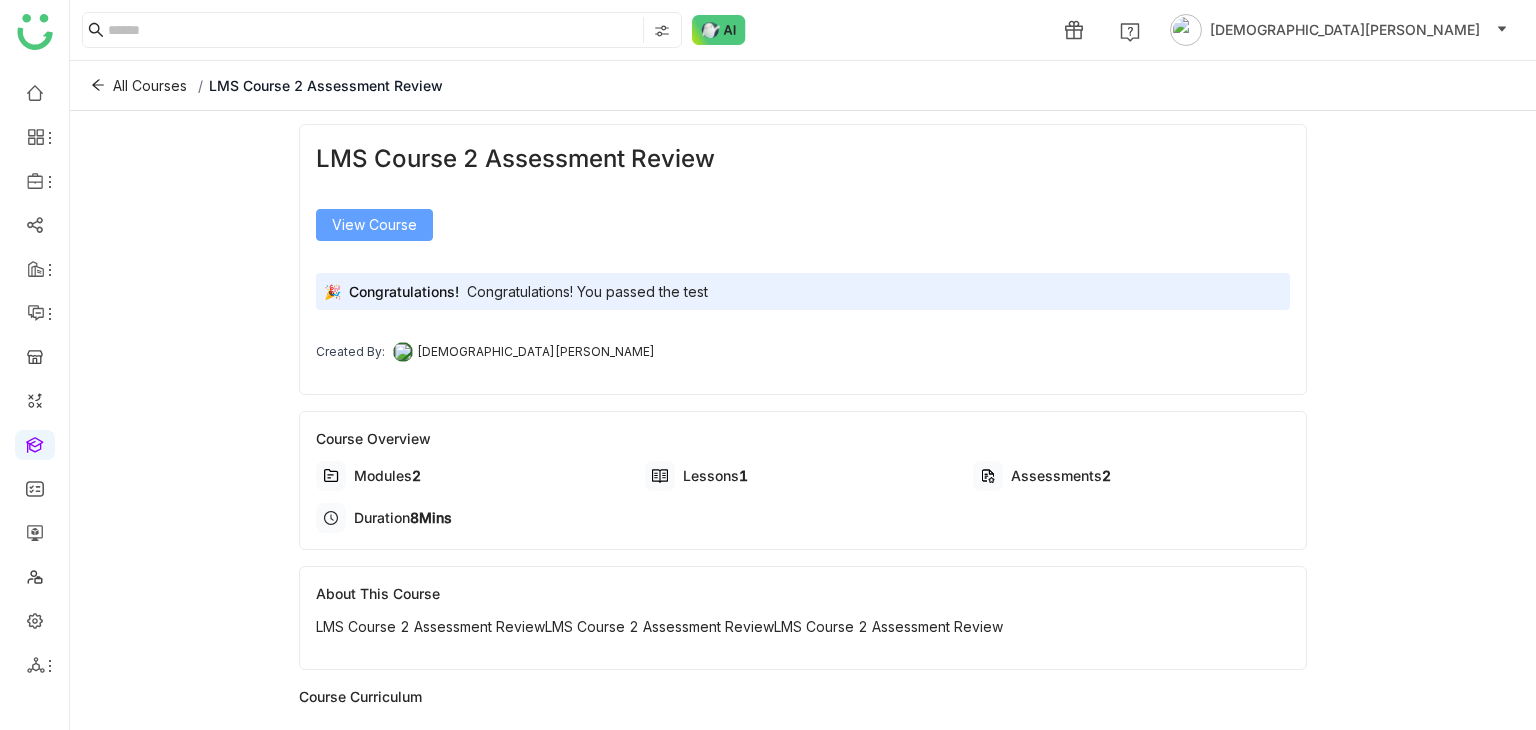 click on "View Course" 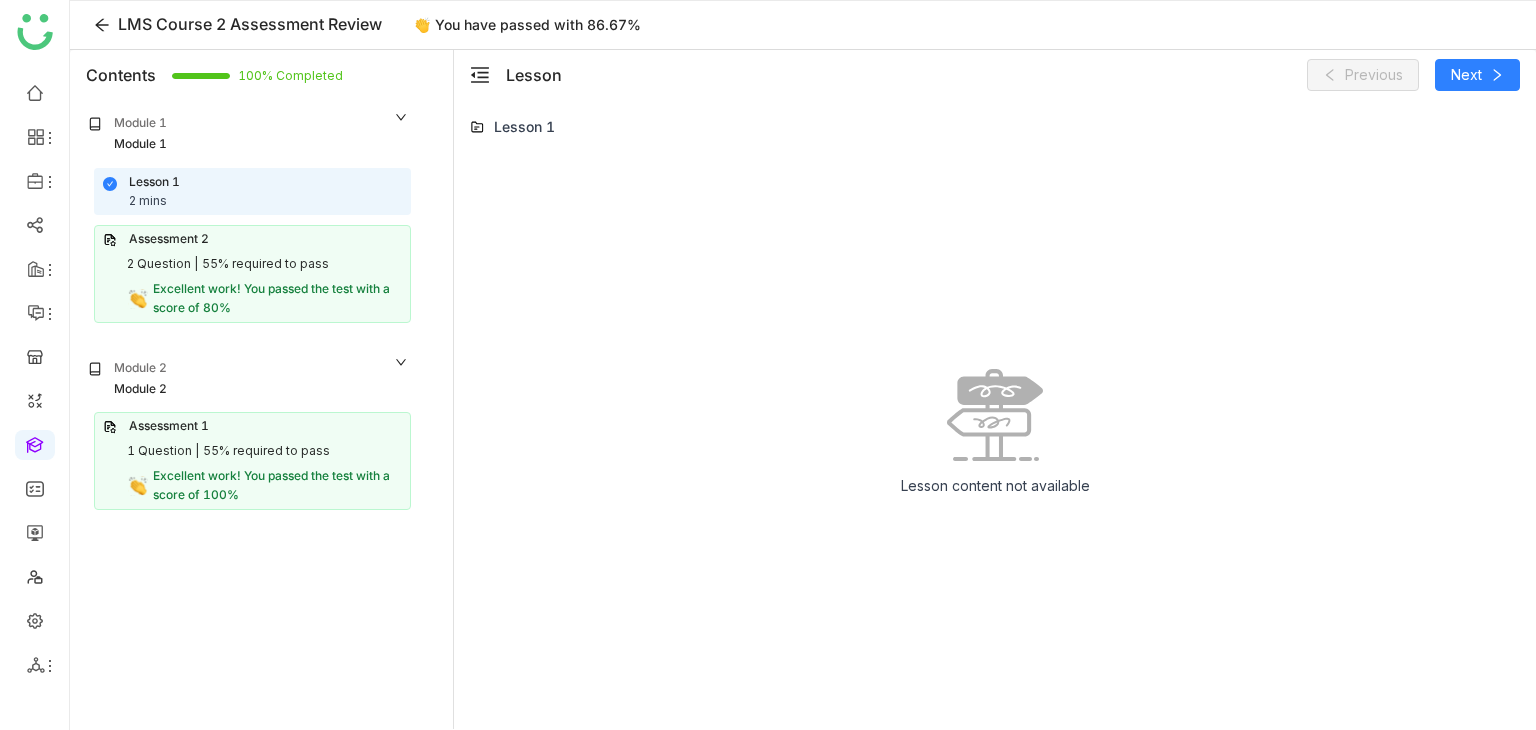 click on "Lesson  Previous   Next" 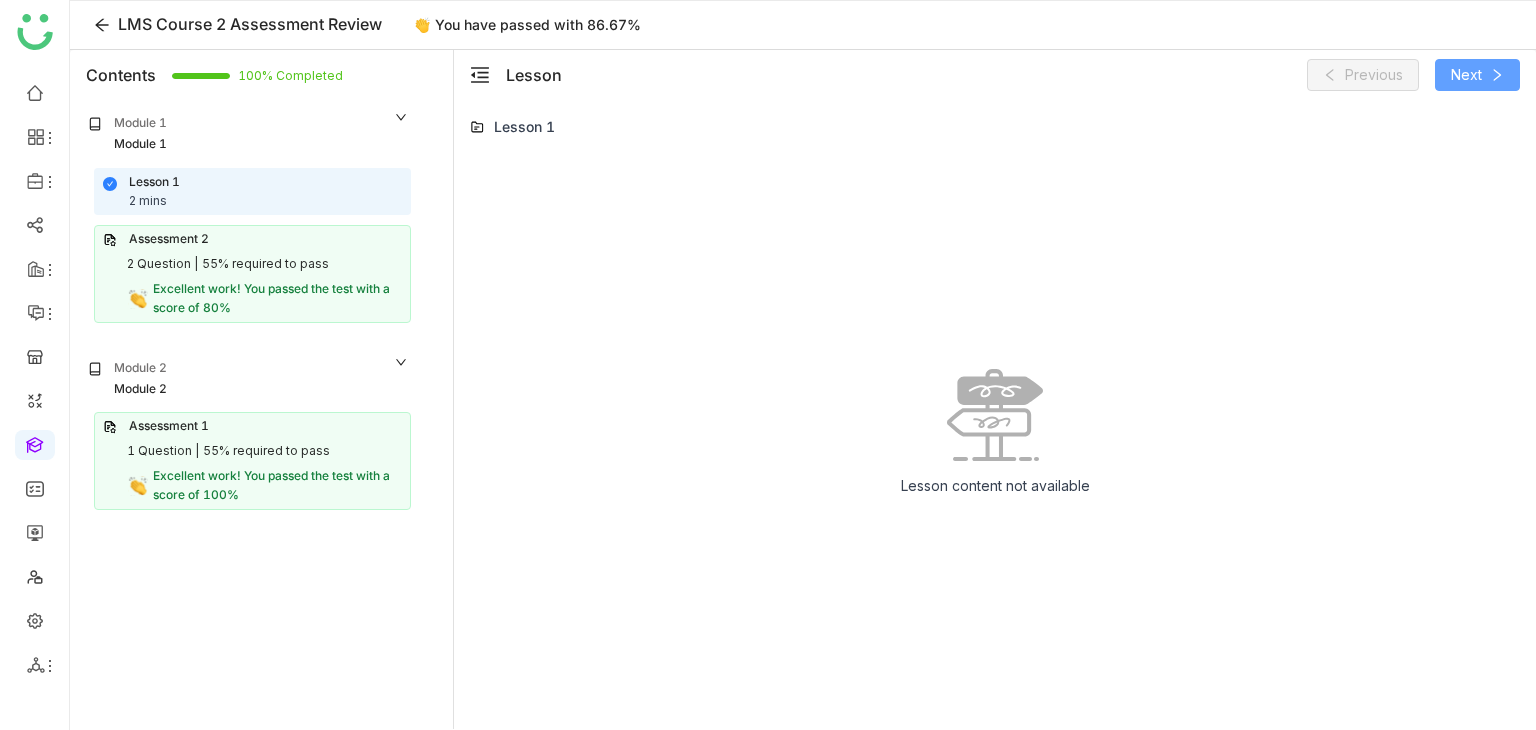 click on "Next" 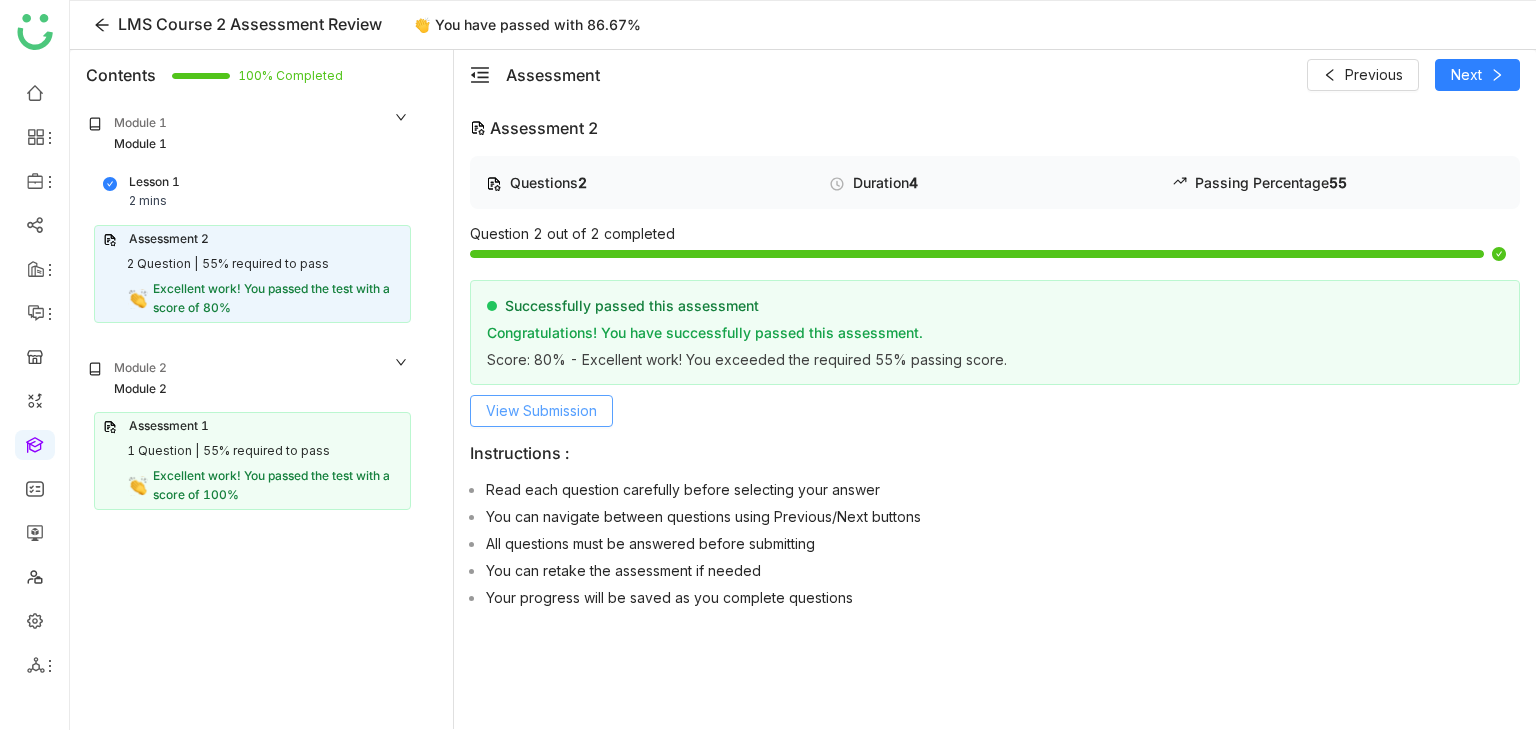 click on "View Submission" 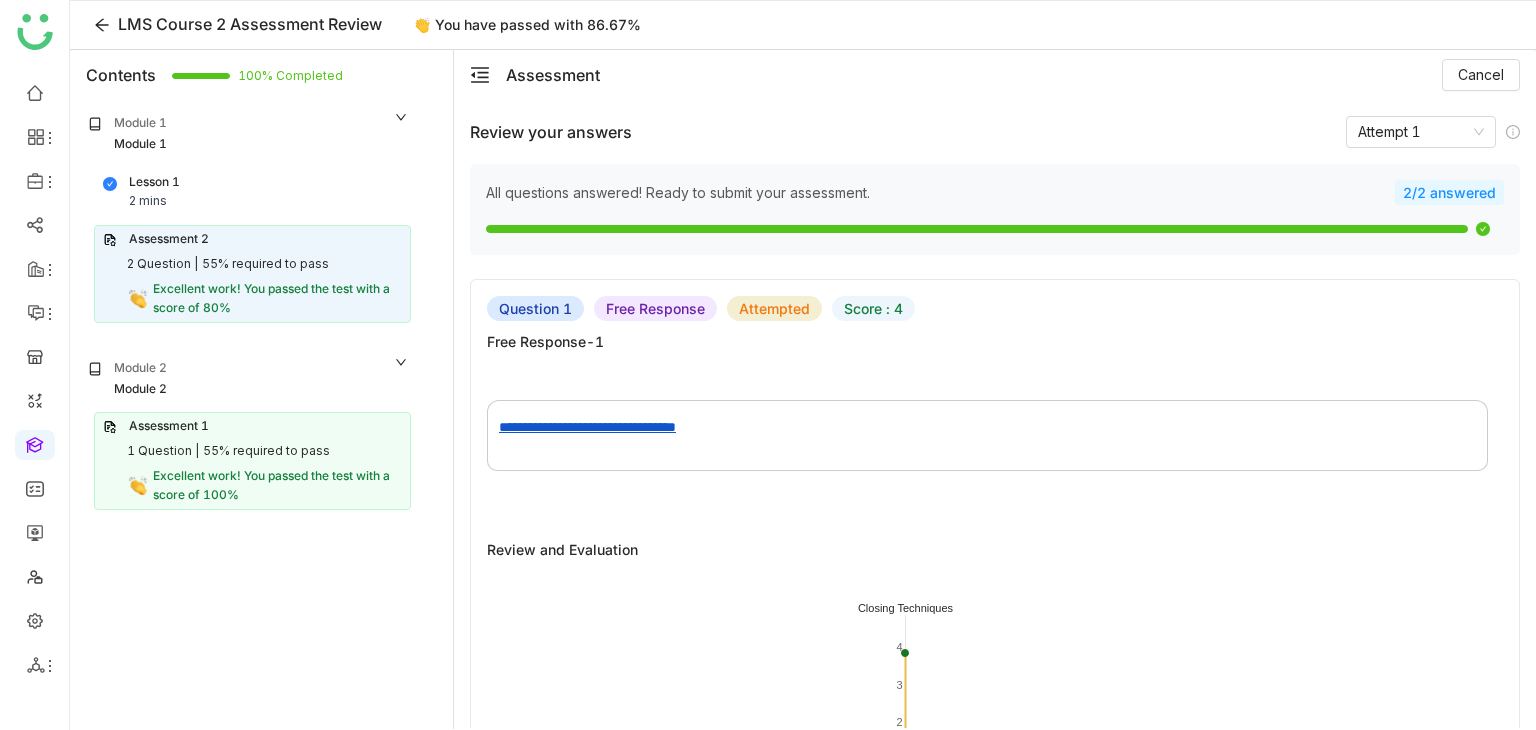 click 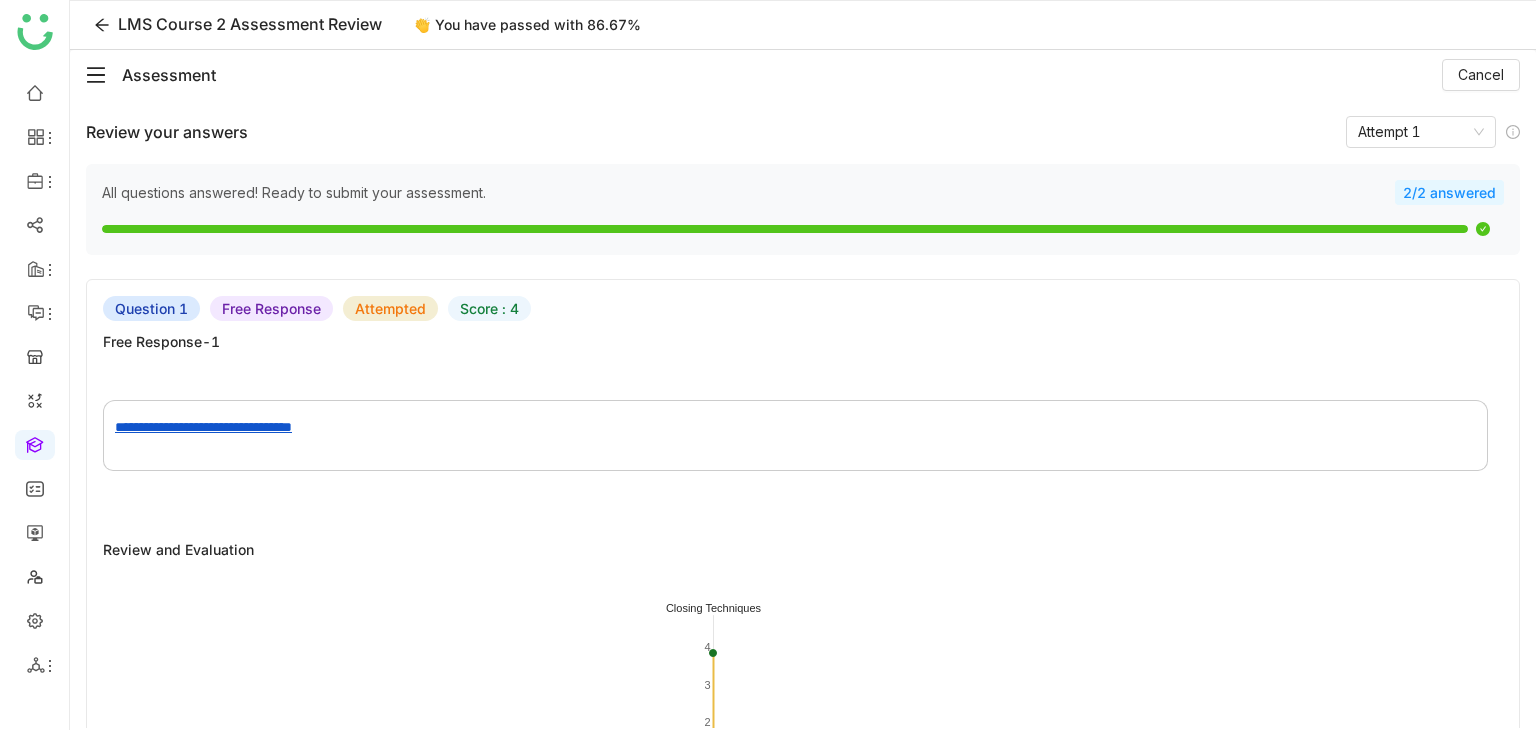 click 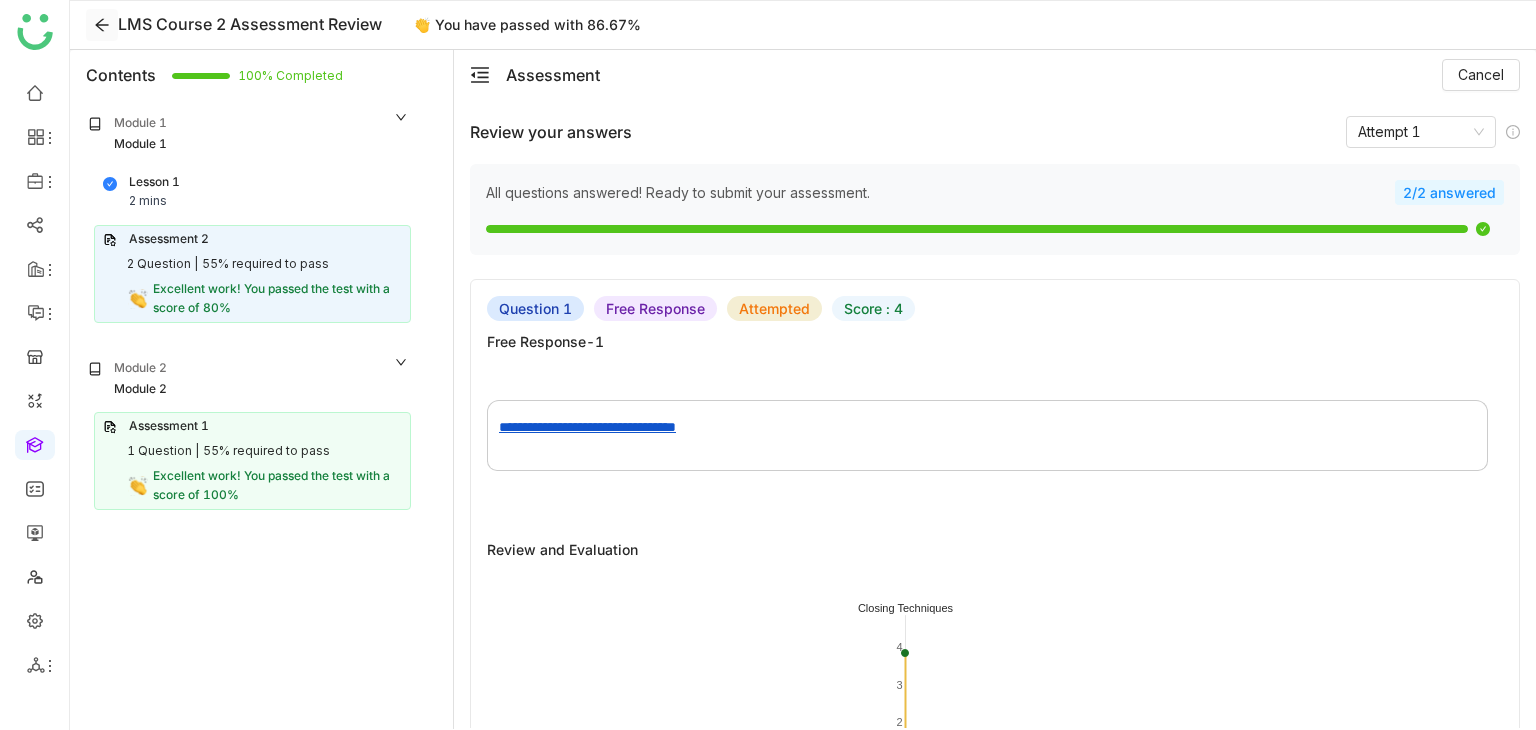 click 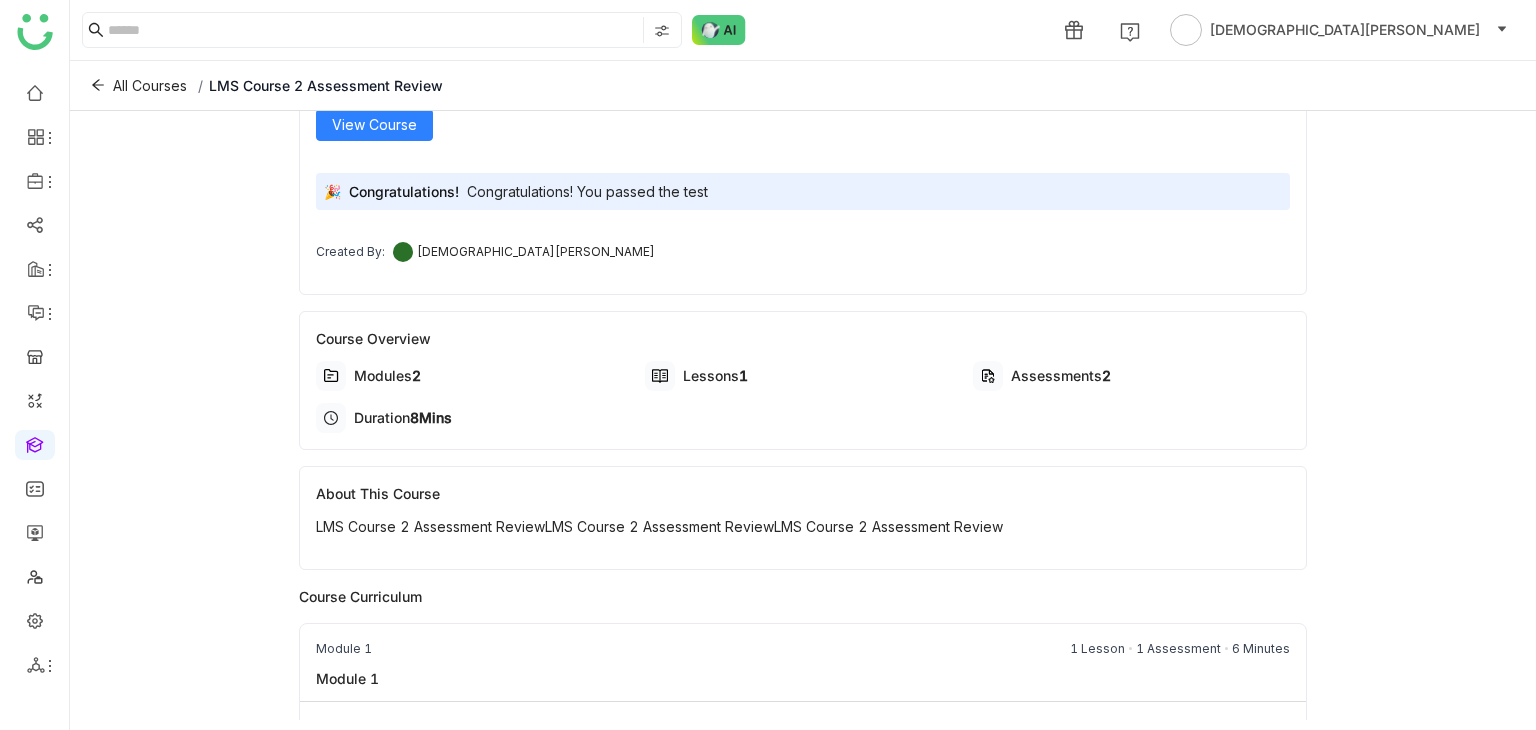 scroll, scrollTop: 0, scrollLeft: 0, axis: both 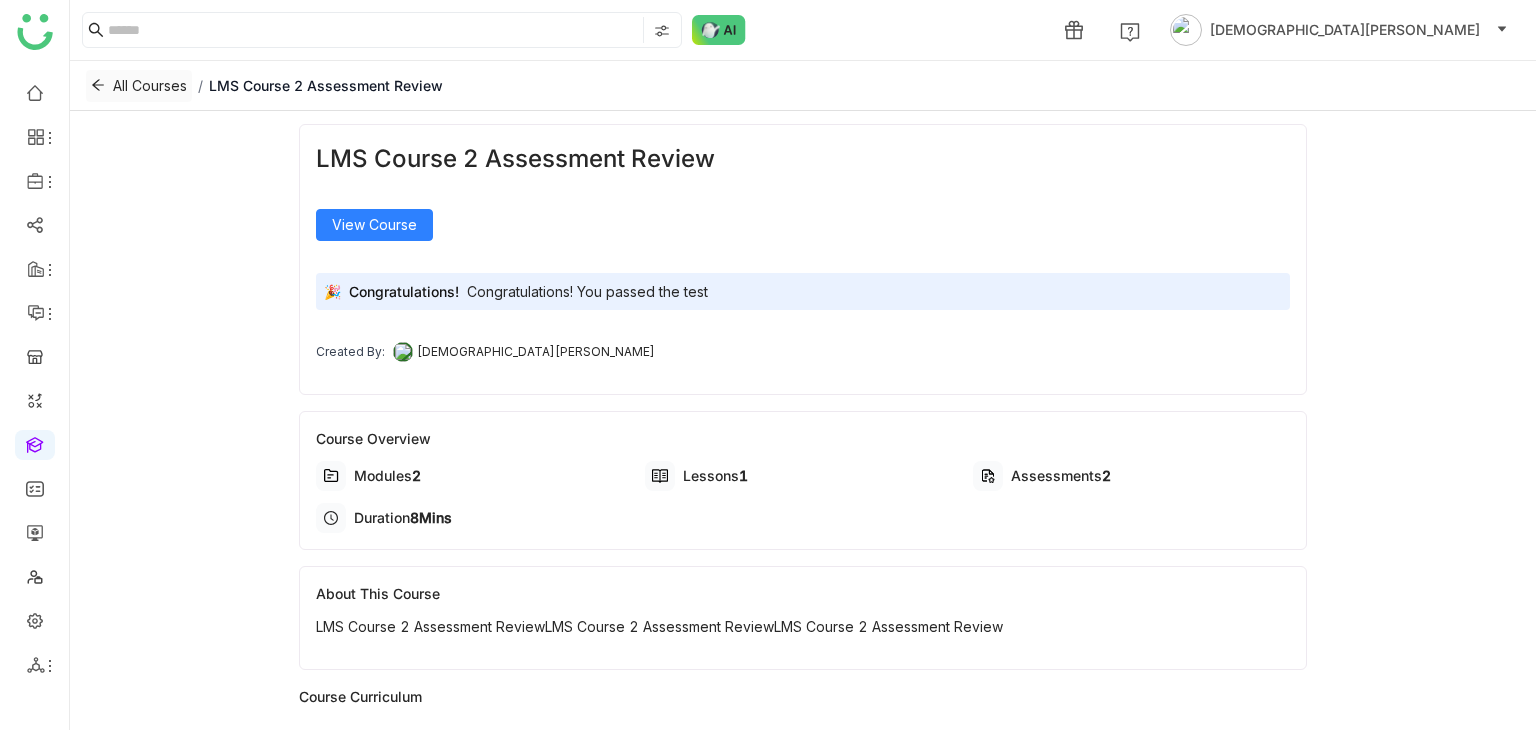 click 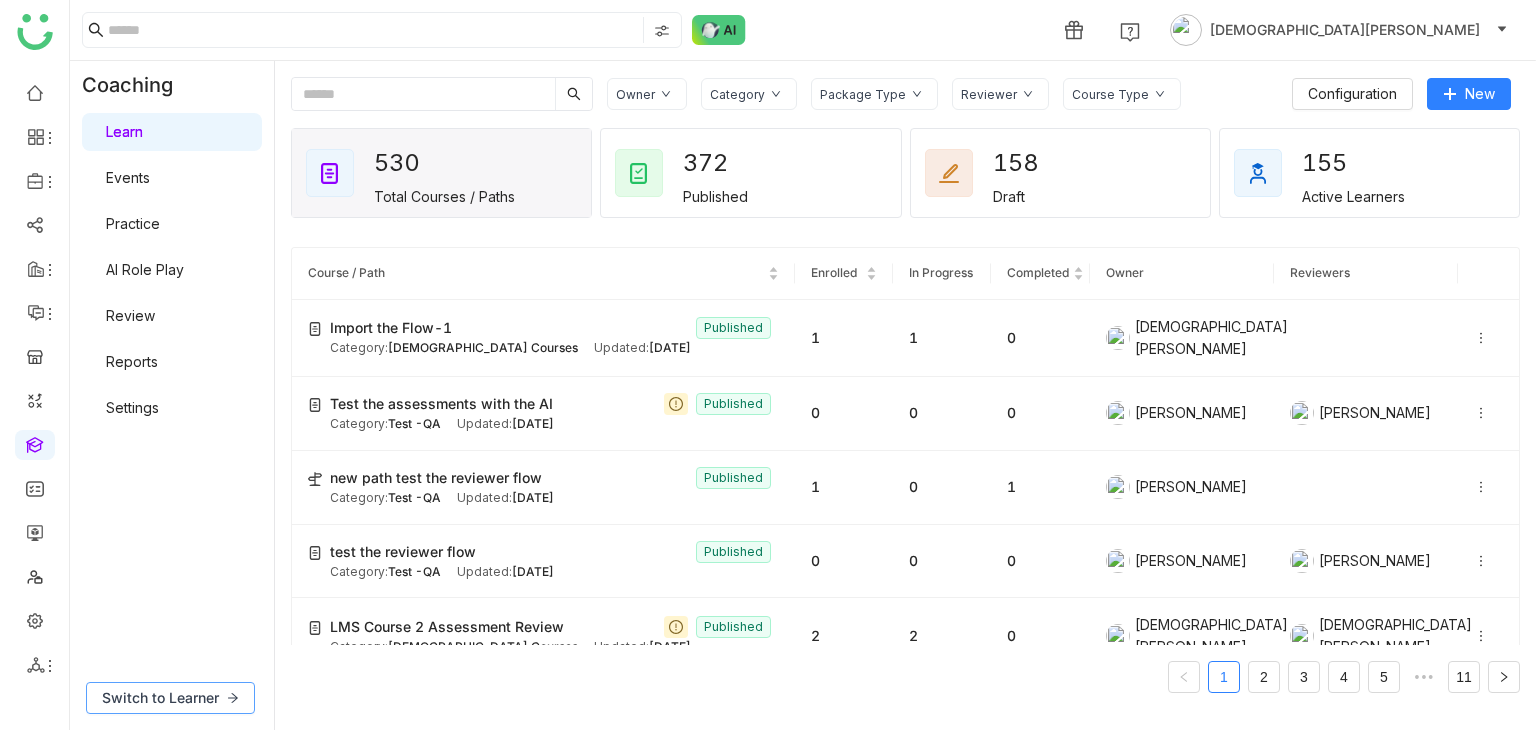 click on "Switch to Learner" 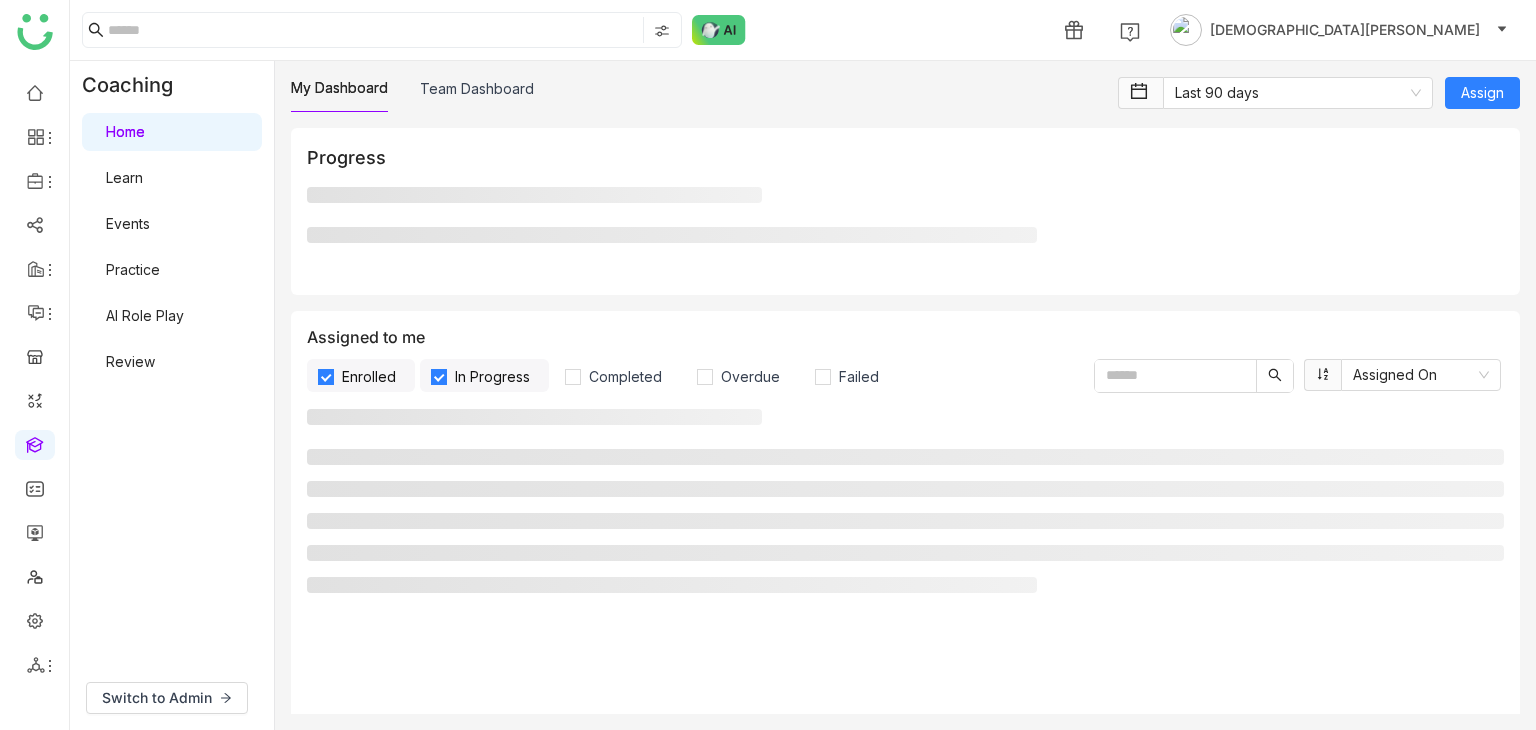 click on "Learn" at bounding box center [124, 177] 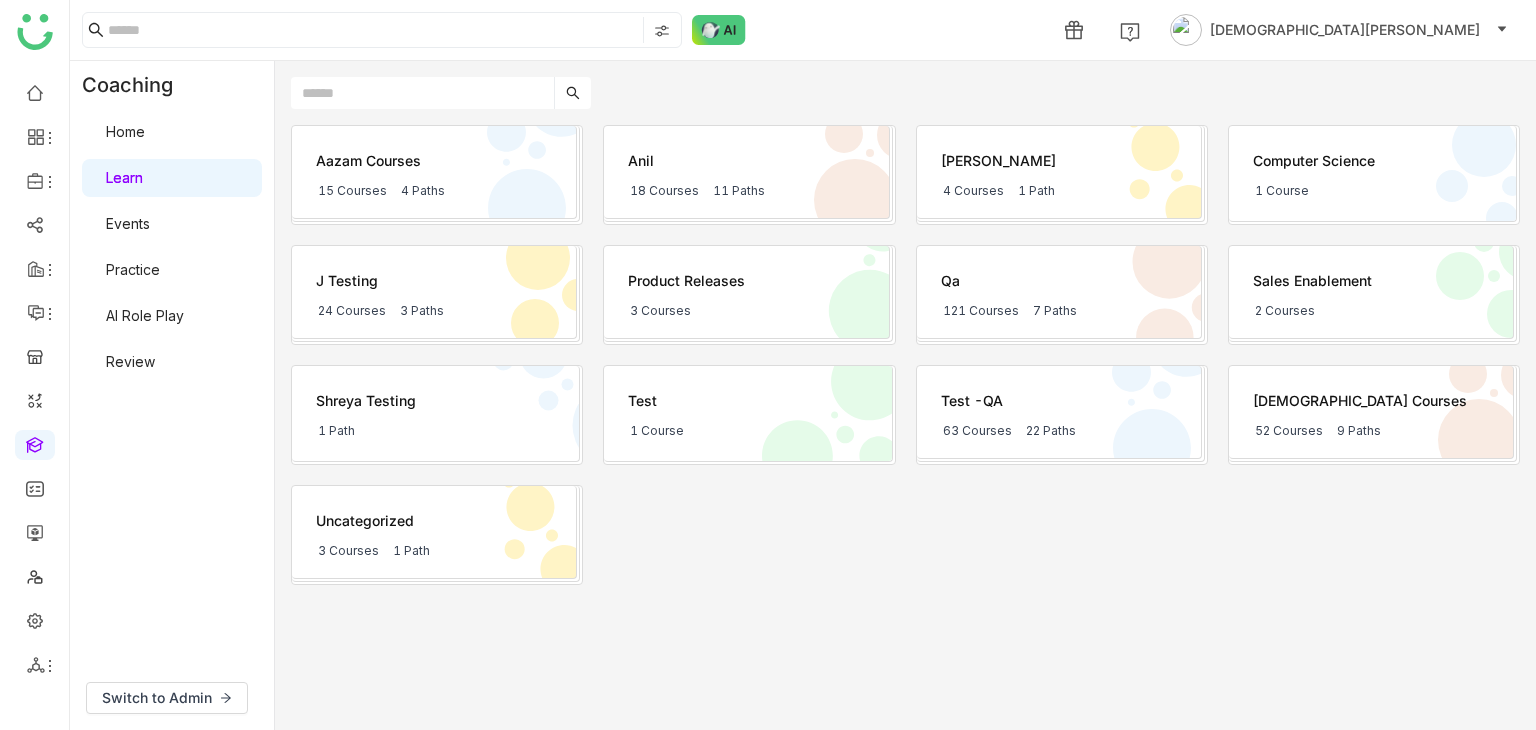 click 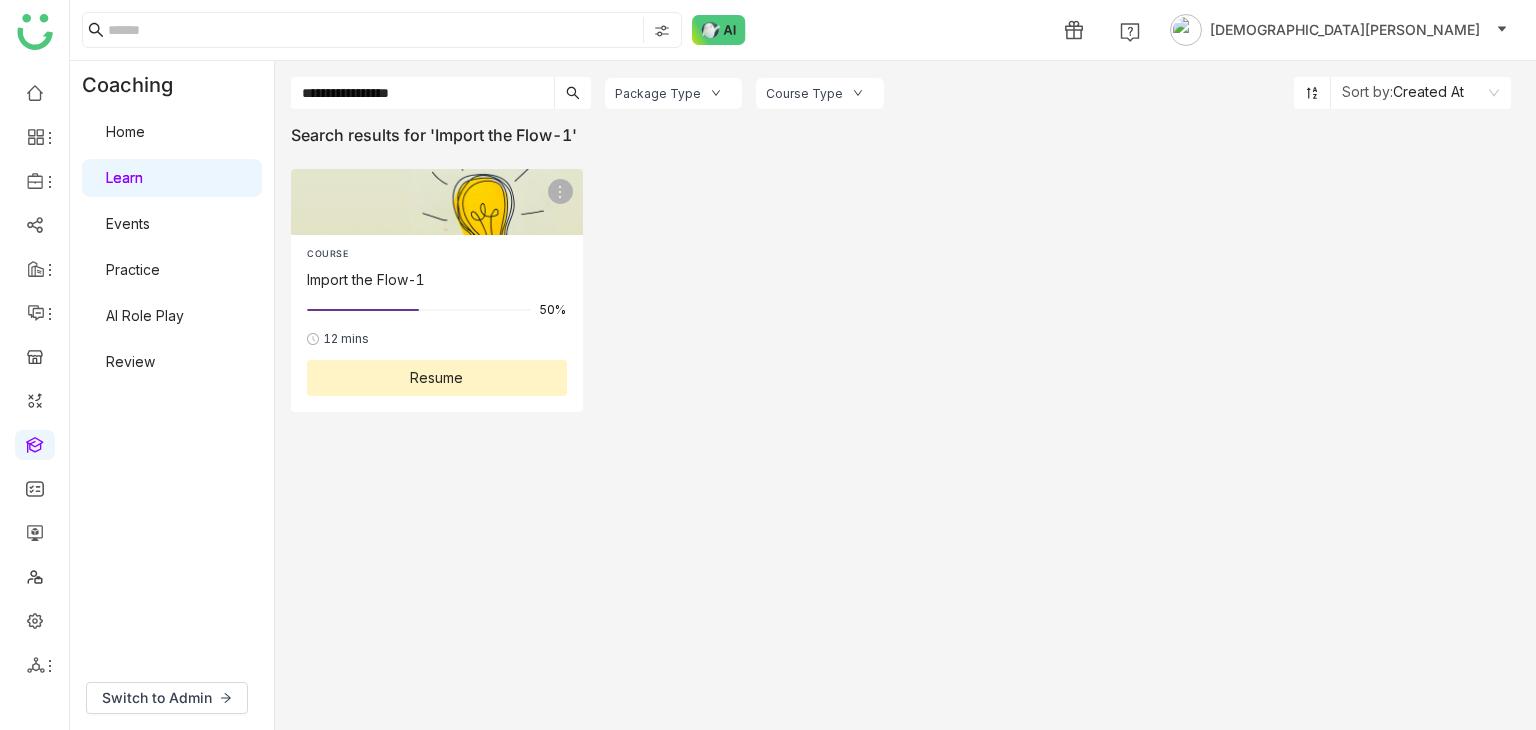 type on "**********" 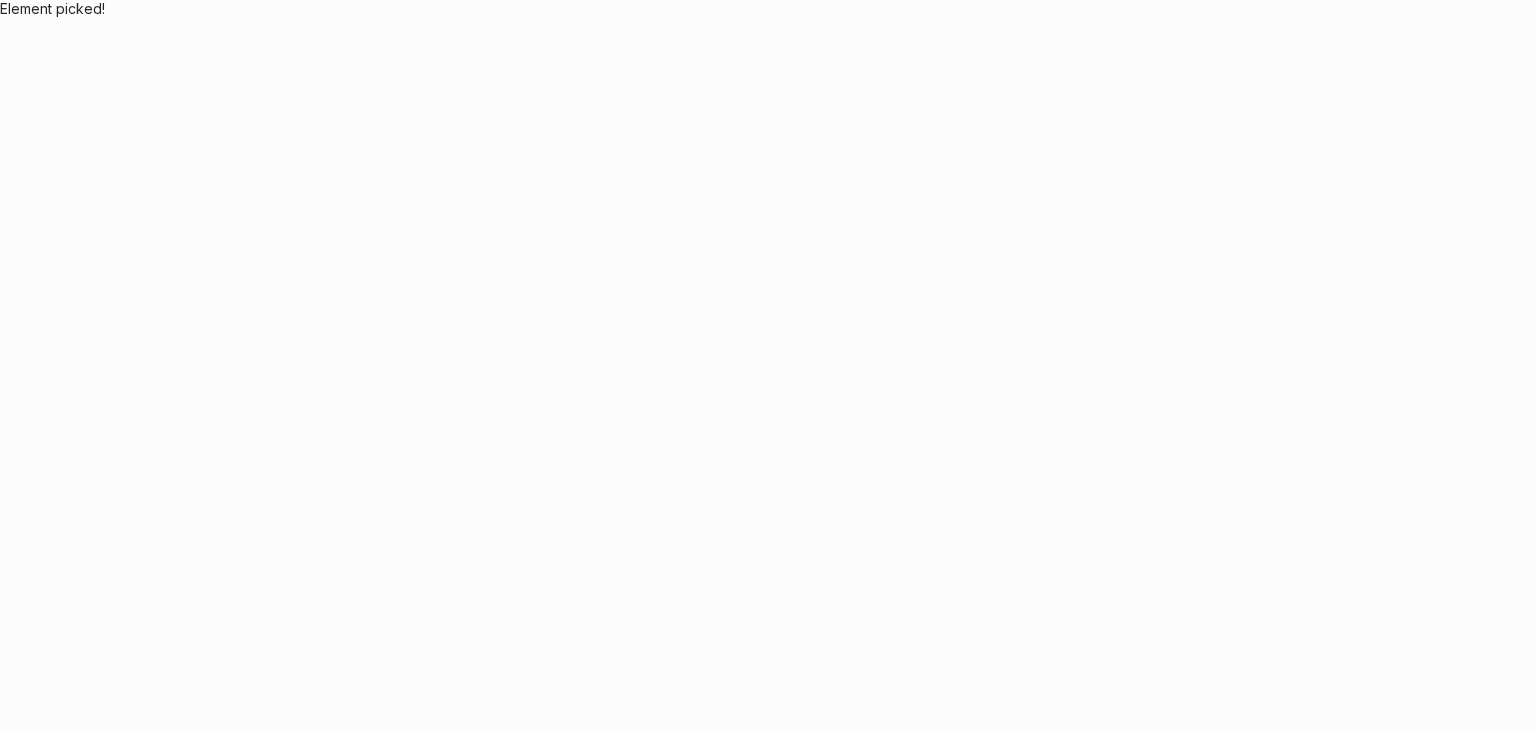 scroll, scrollTop: 0, scrollLeft: 0, axis: both 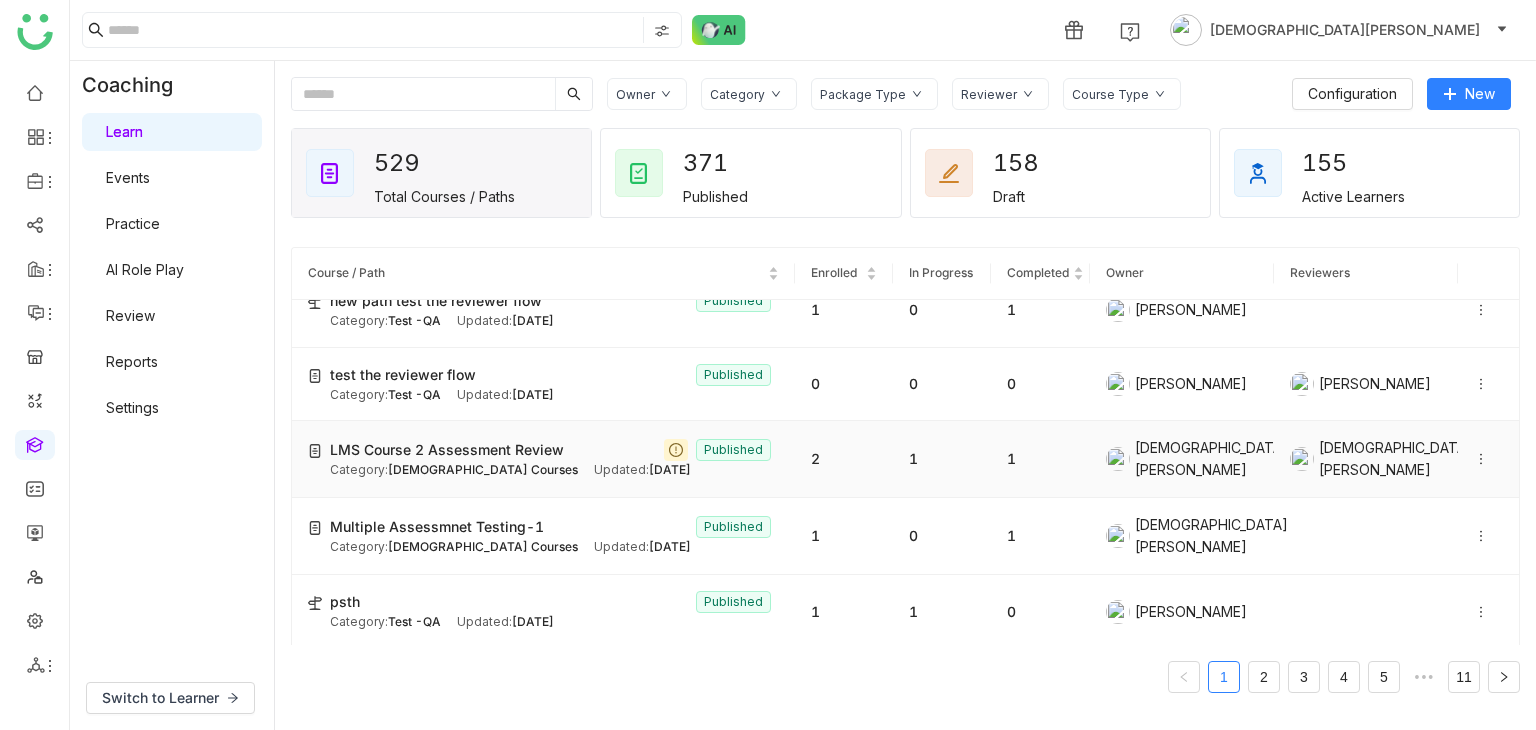 click on "[DEMOGRAPHIC_DATA] Courses" 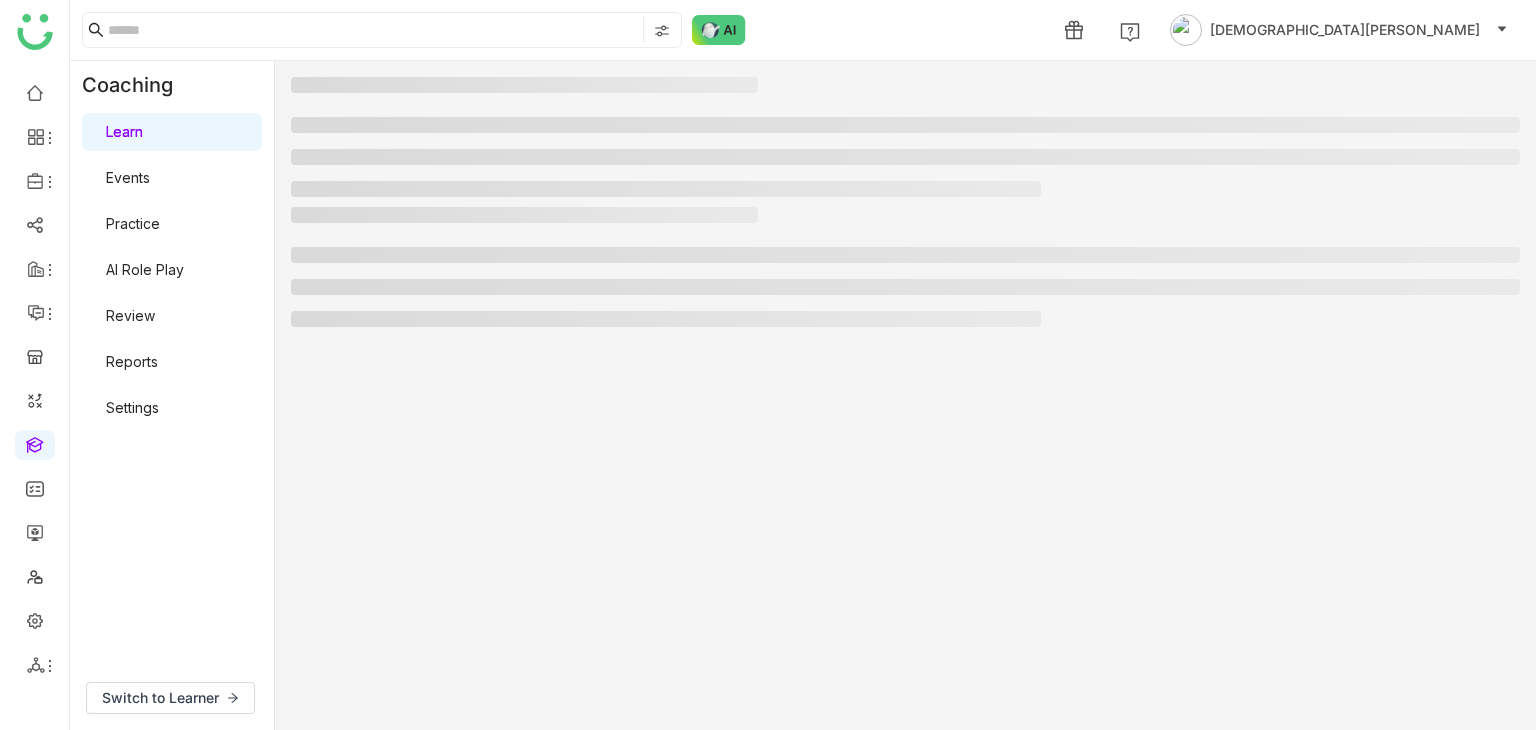 click 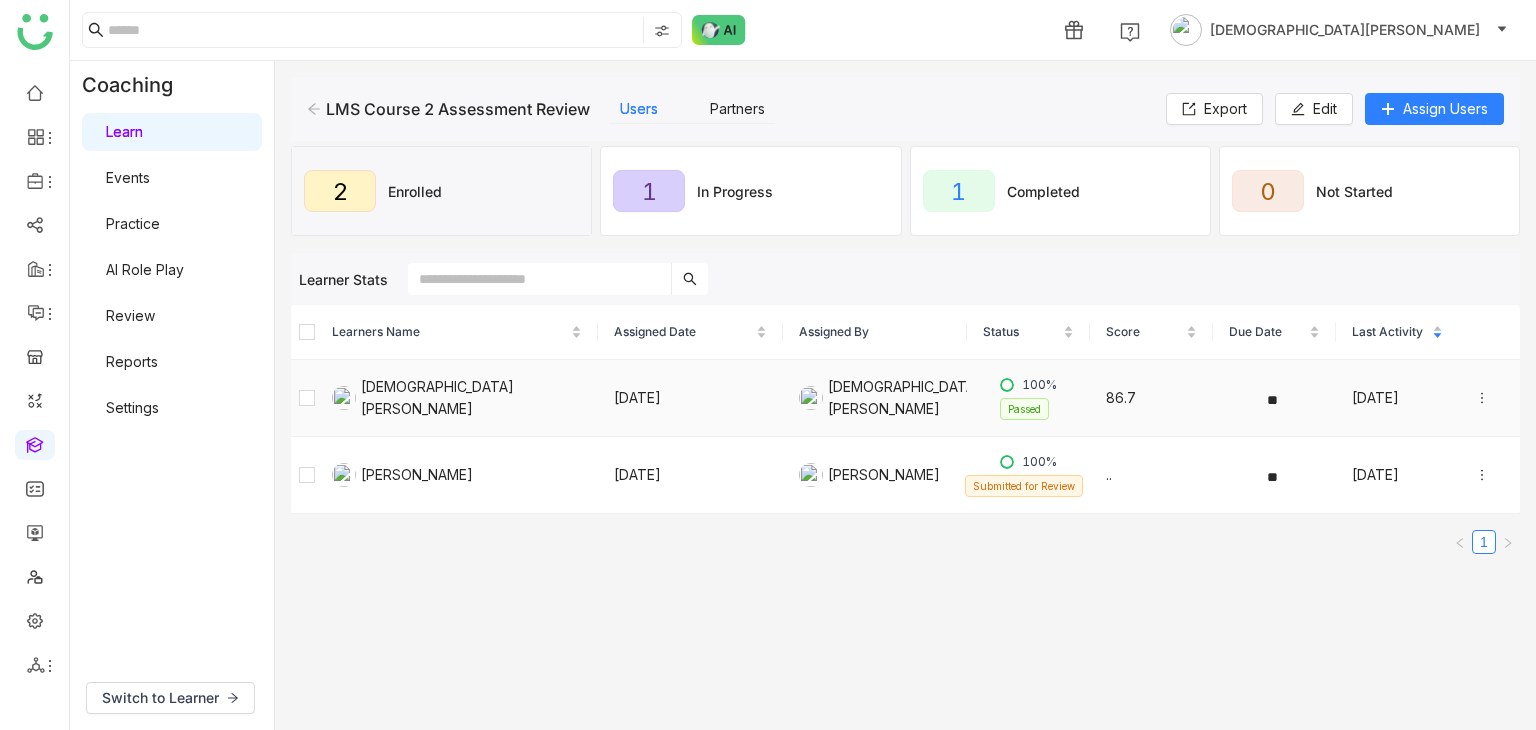 click 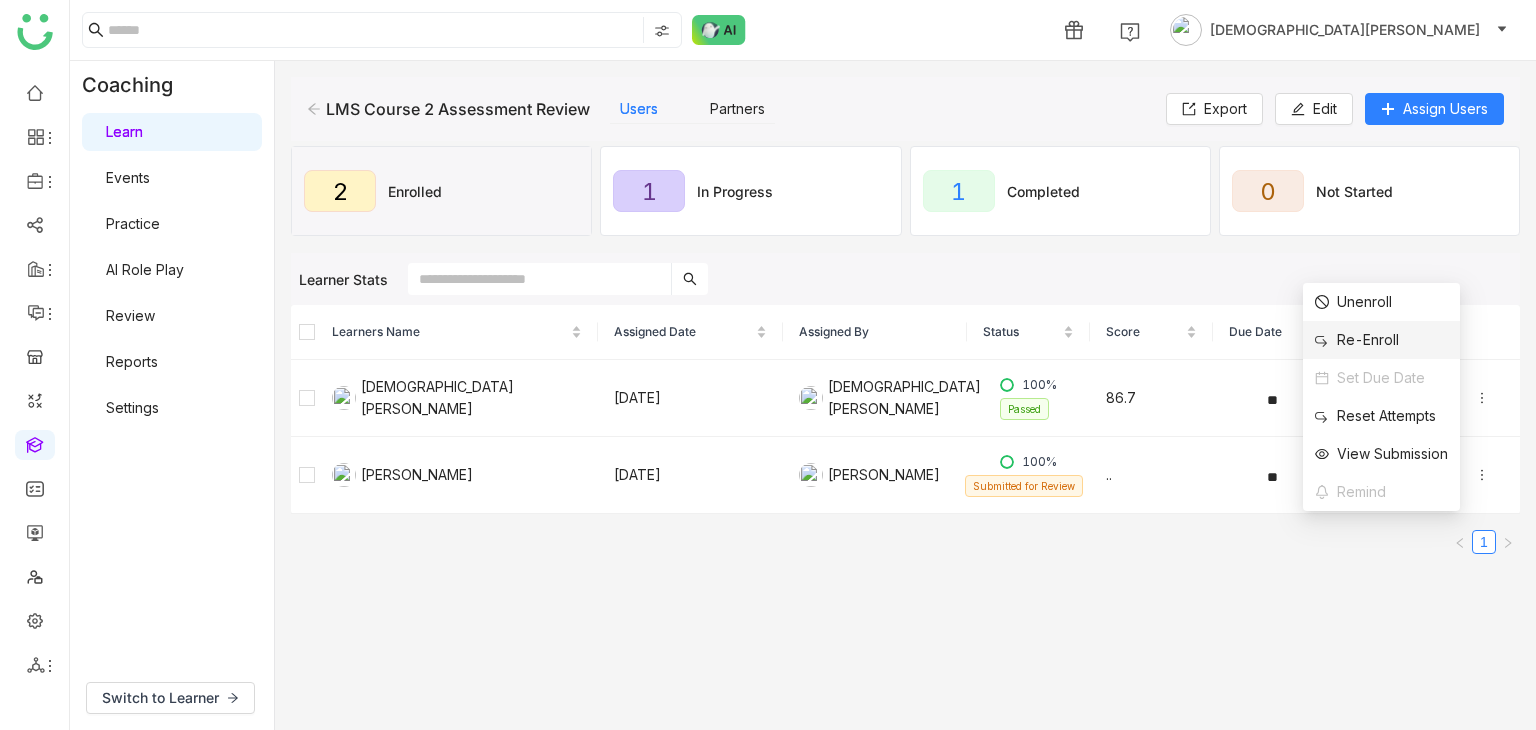 click on "Re-Enroll" at bounding box center (1357, 340) 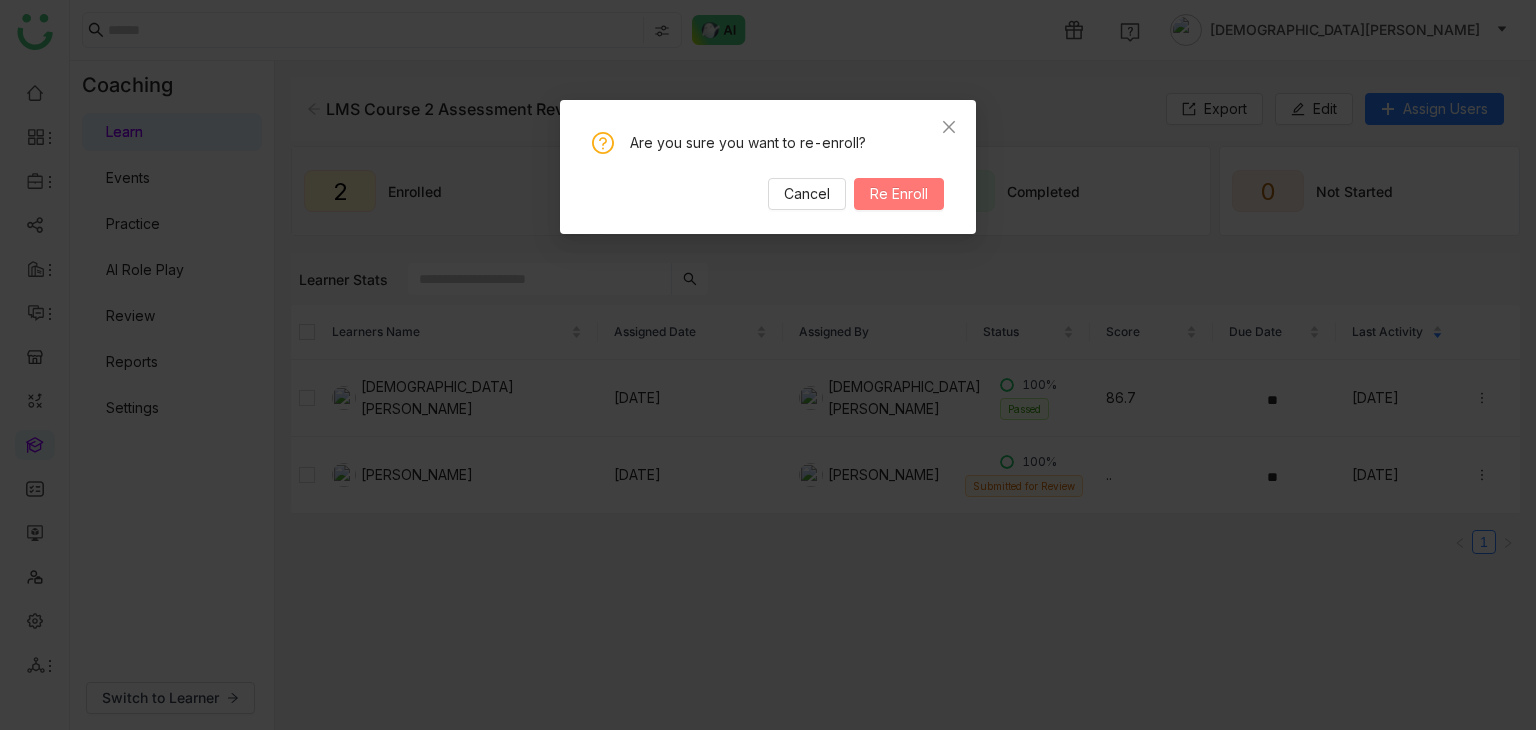 click on "Re Enroll" at bounding box center (899, 194) 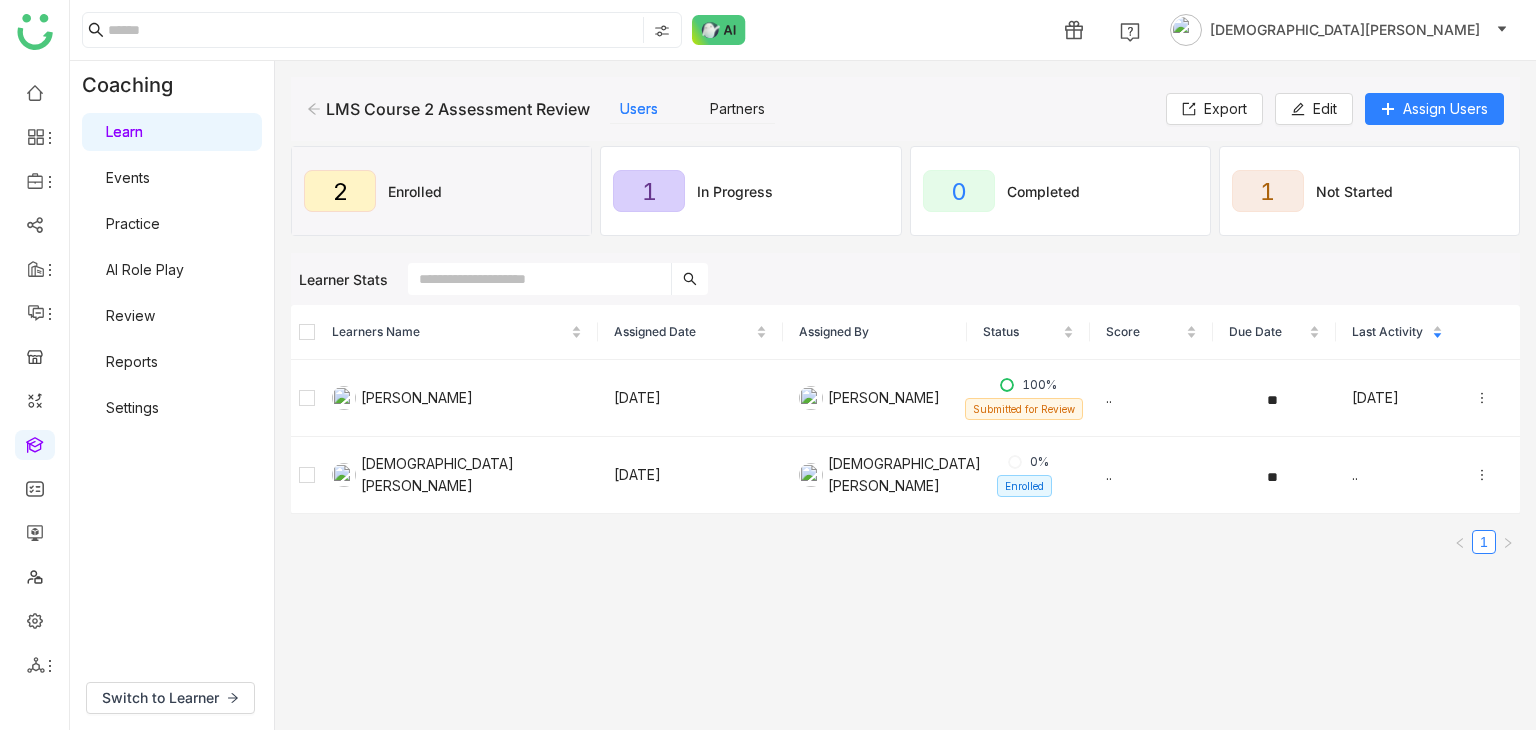 click 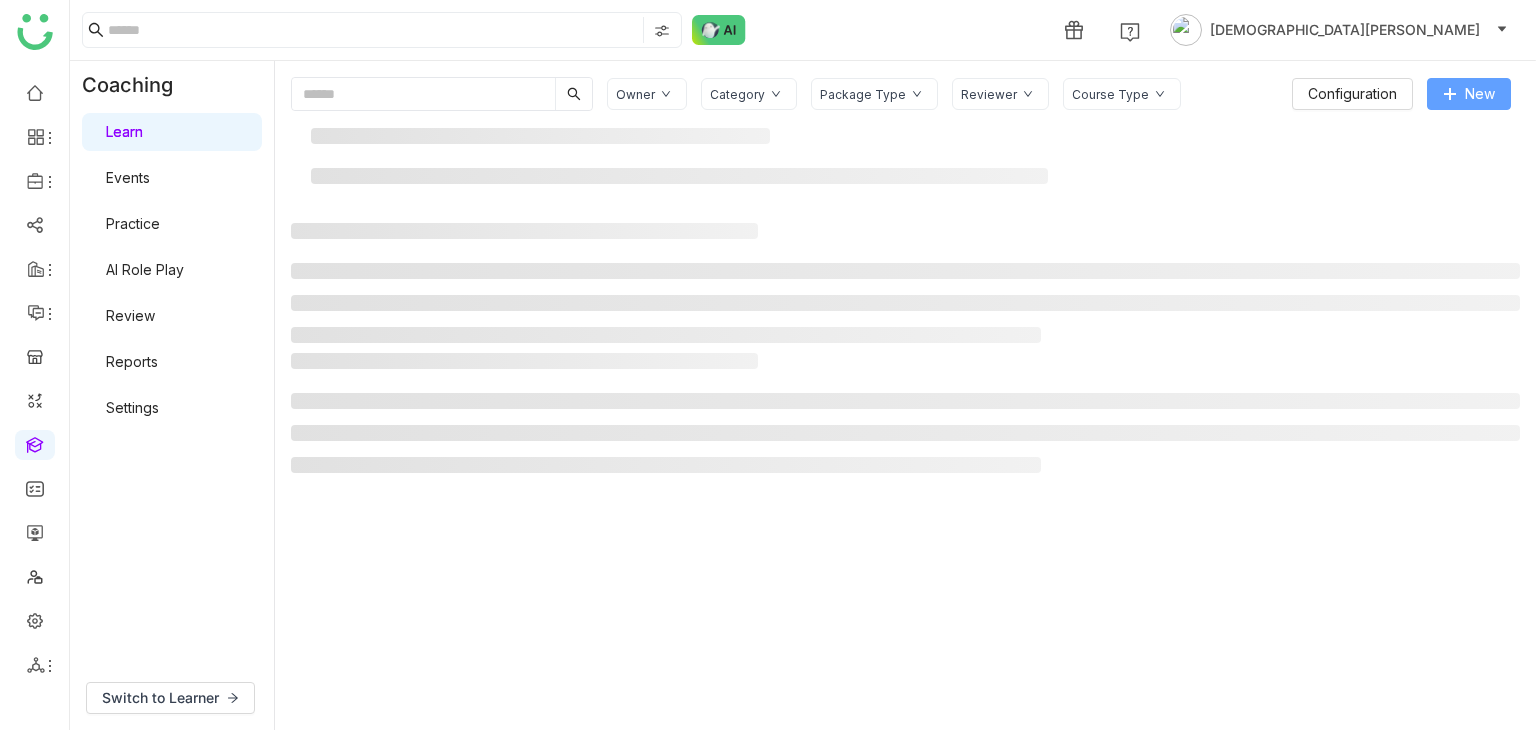 click on "New" 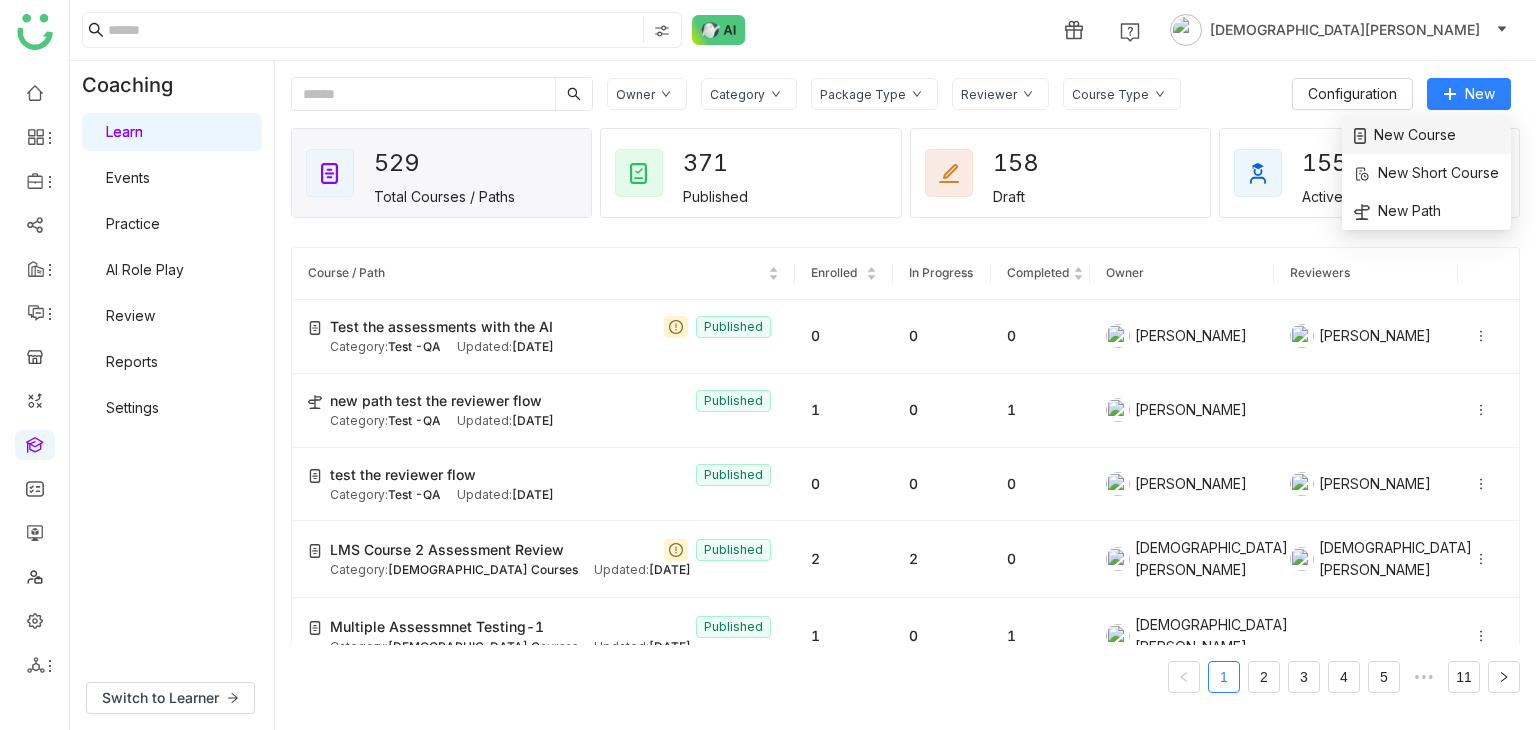 click on "New Course" at bounding box center (1405, 135) 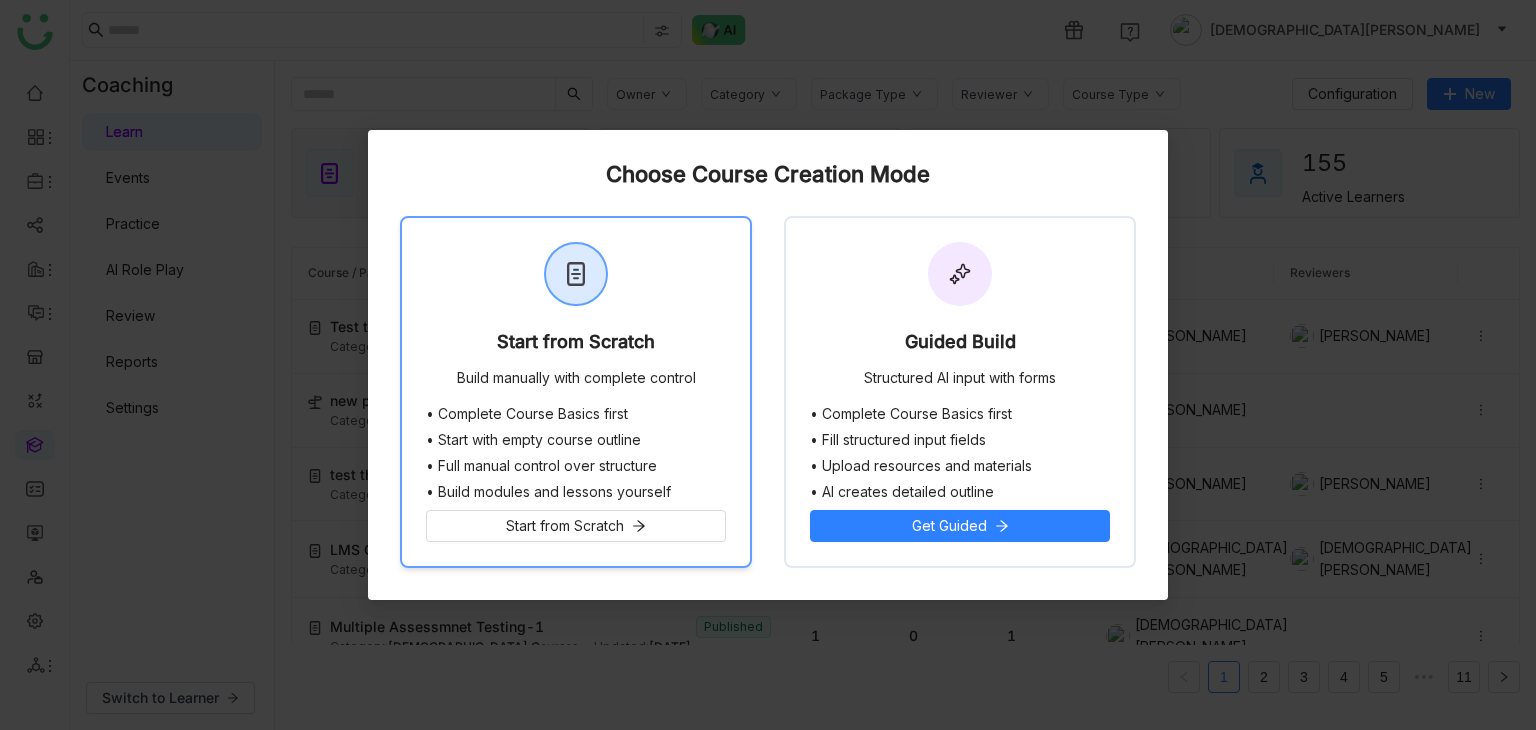 click on "• Complete Course Basics first" at bounding box center [576, 414] 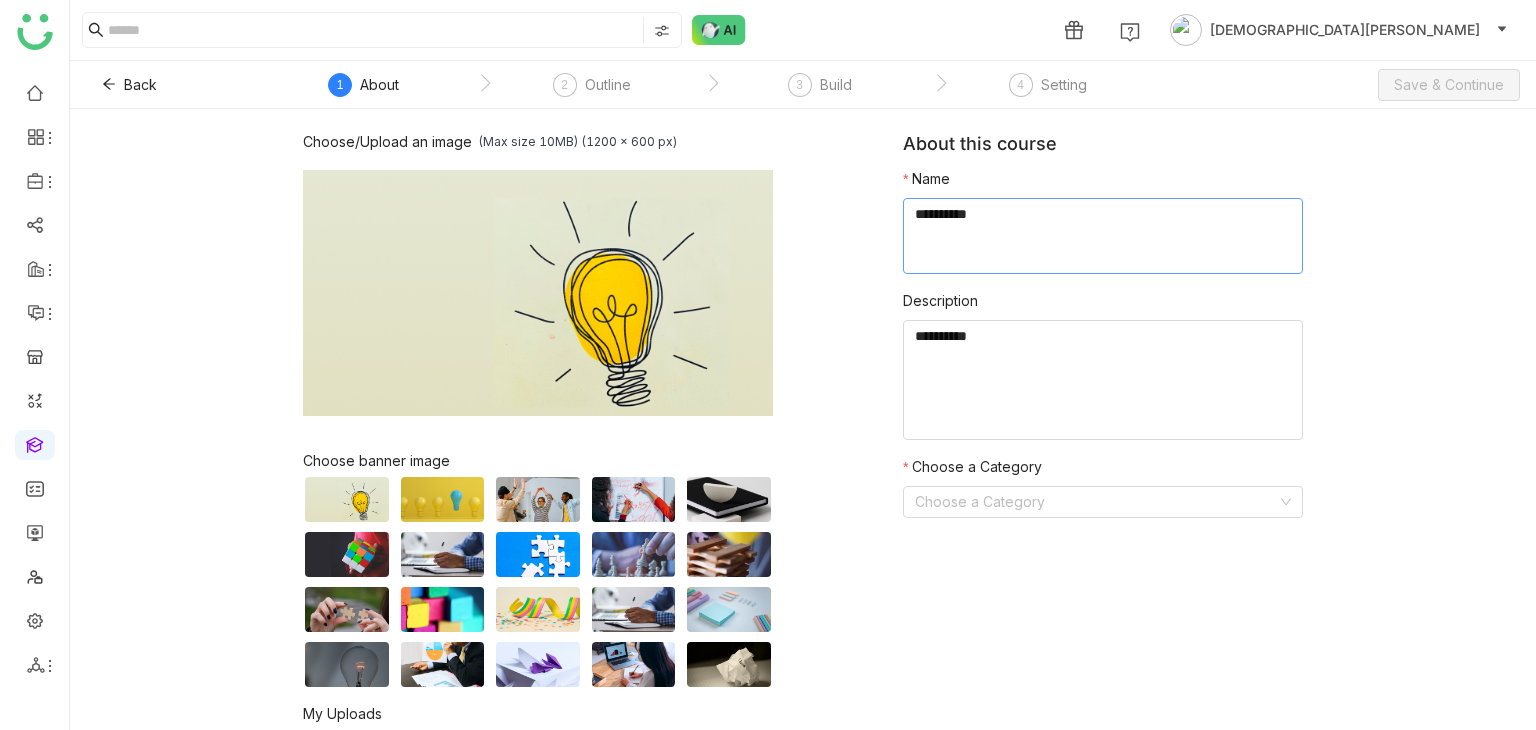 click 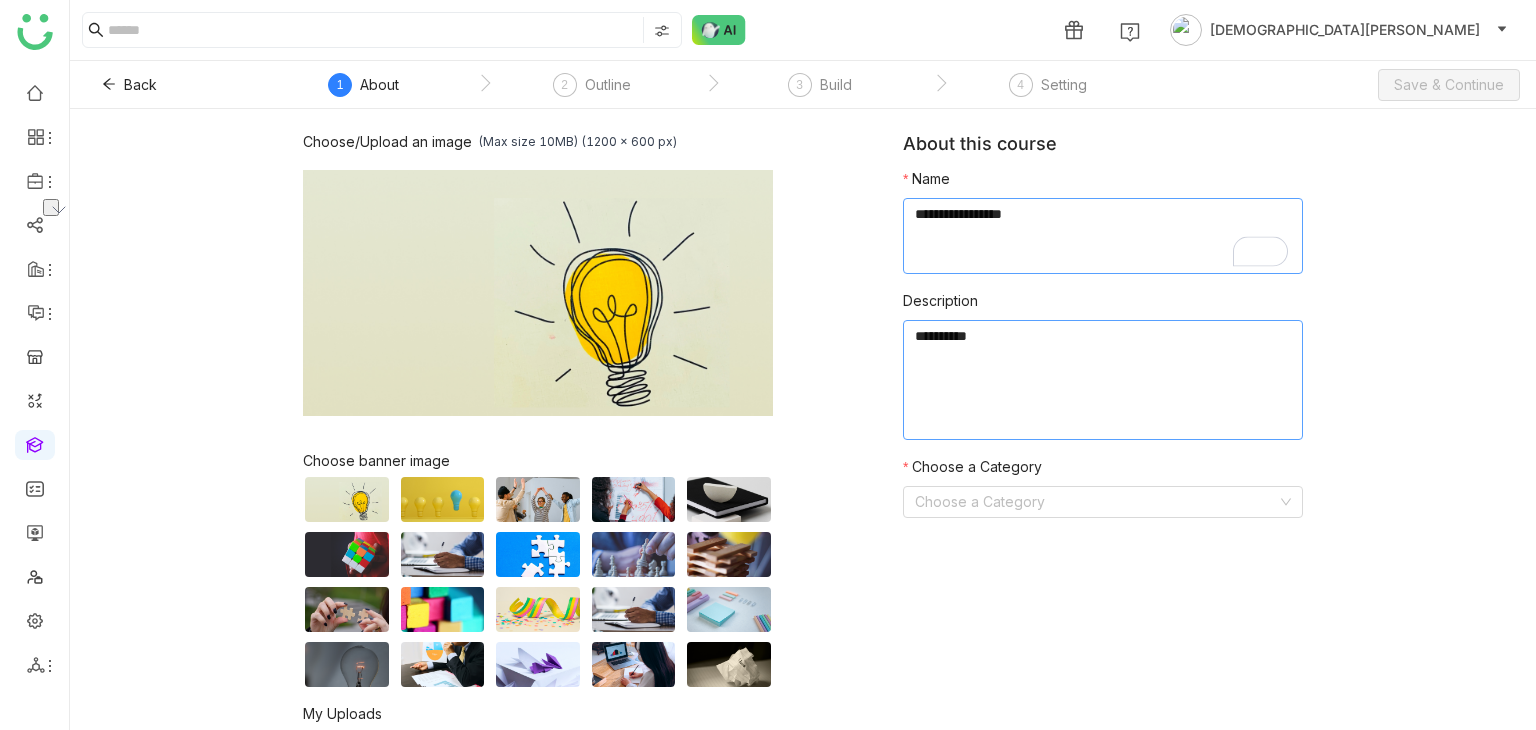 type on "**********" 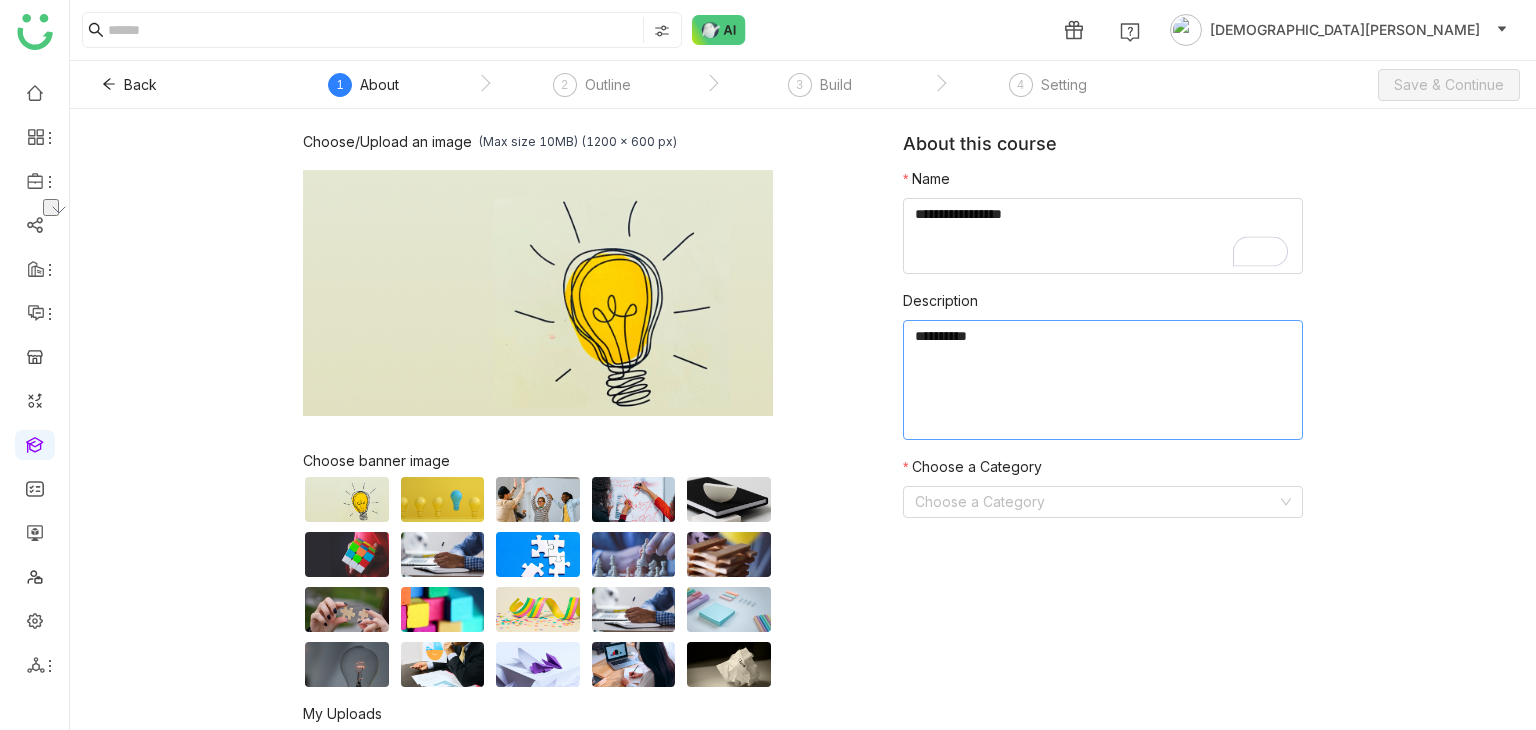 click 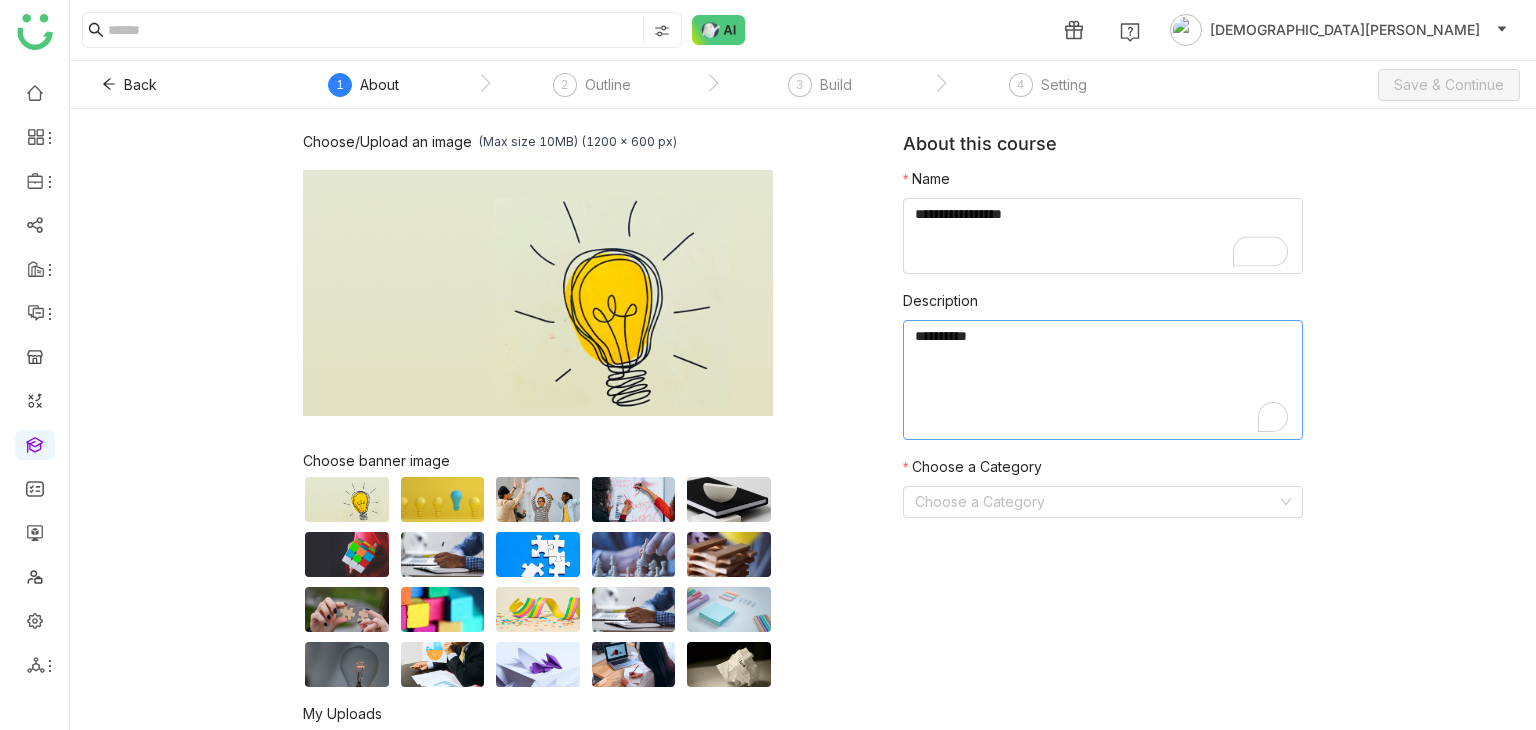 paste on "**********" 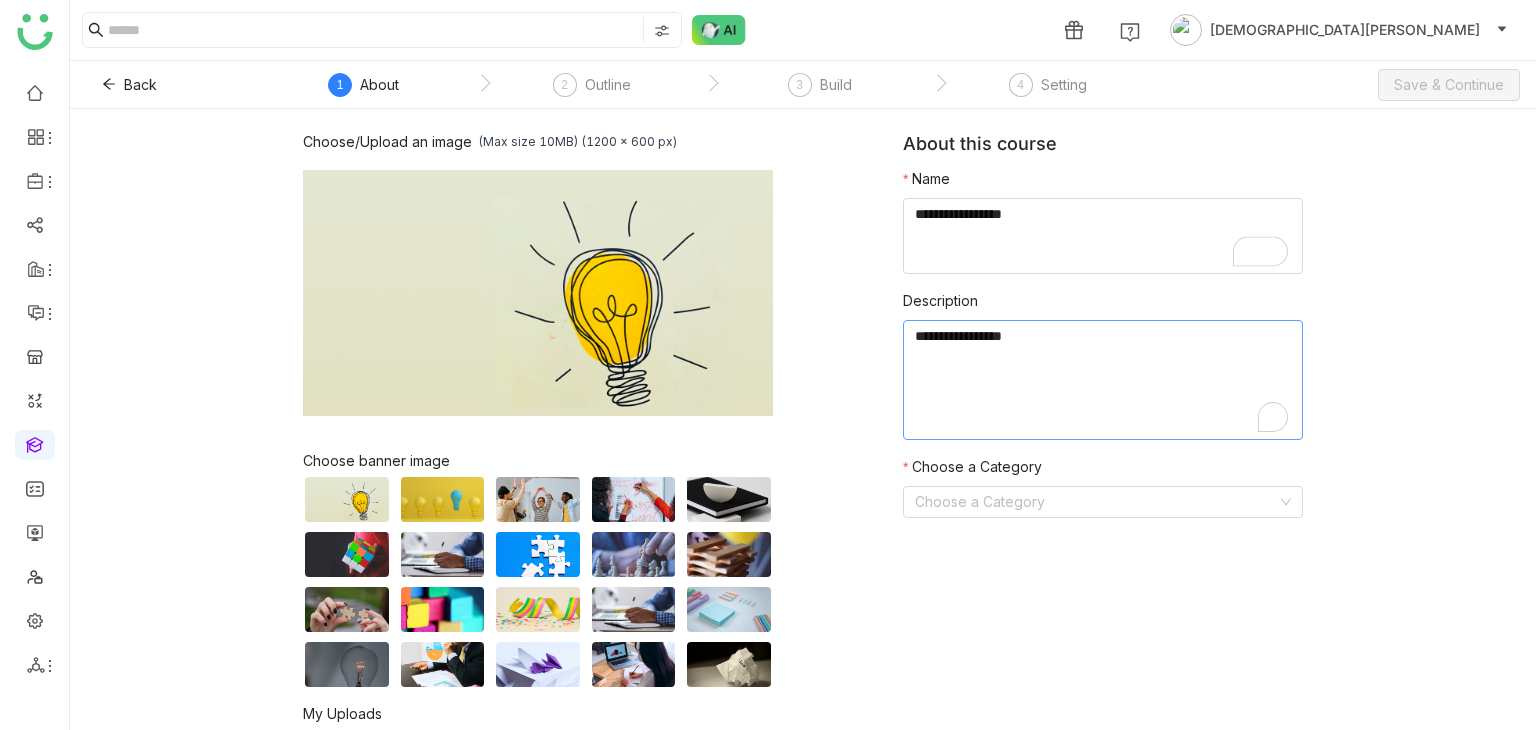 paste on "**********" 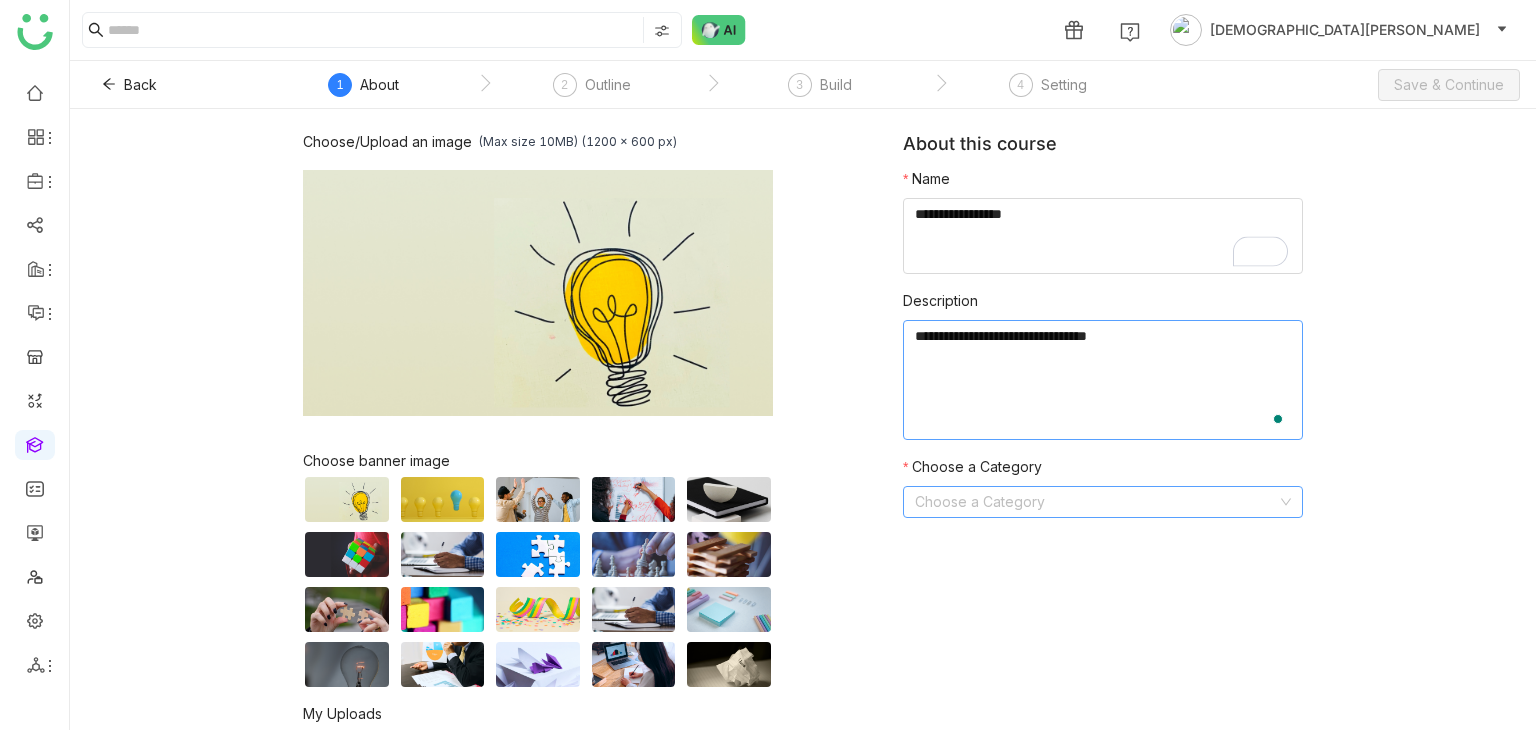 type on "**********" 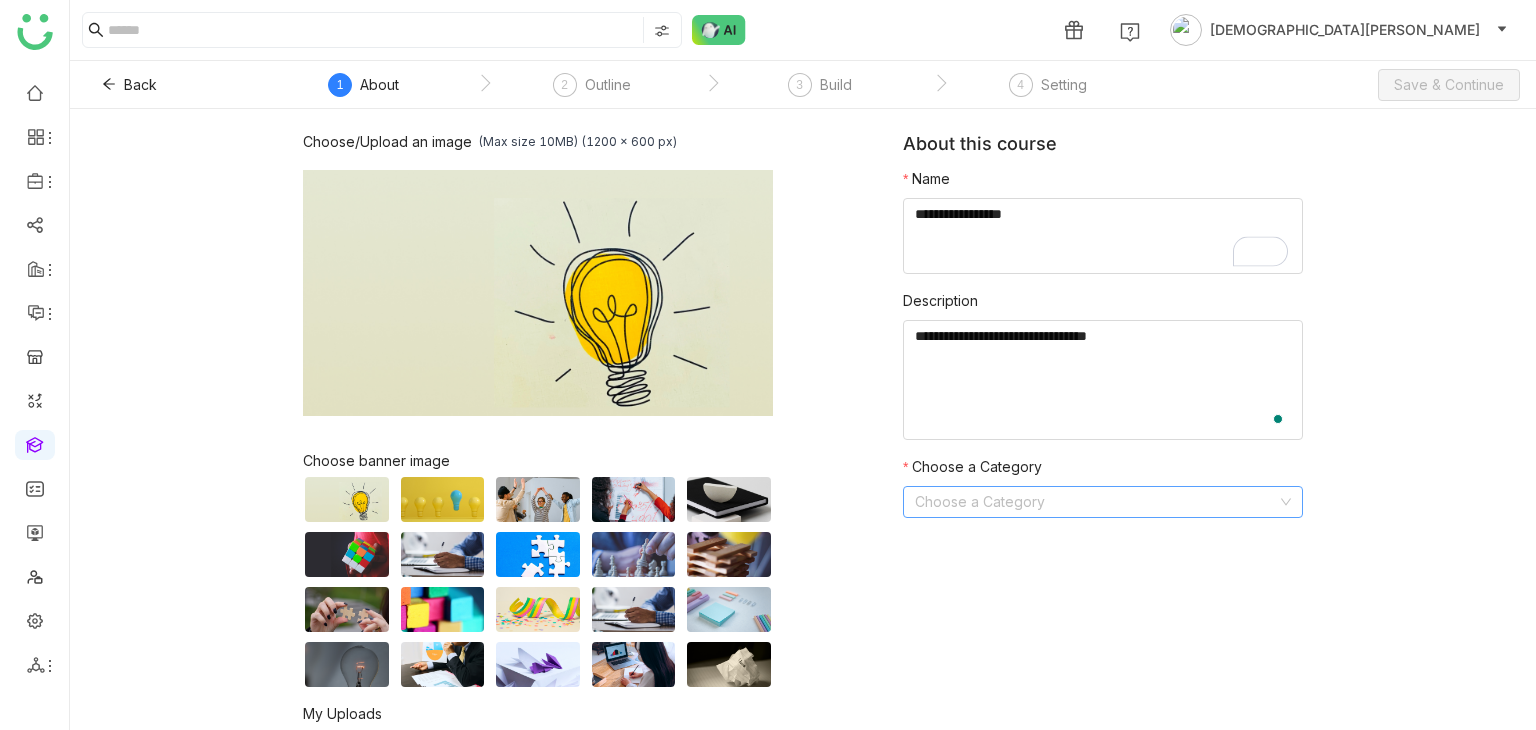 click 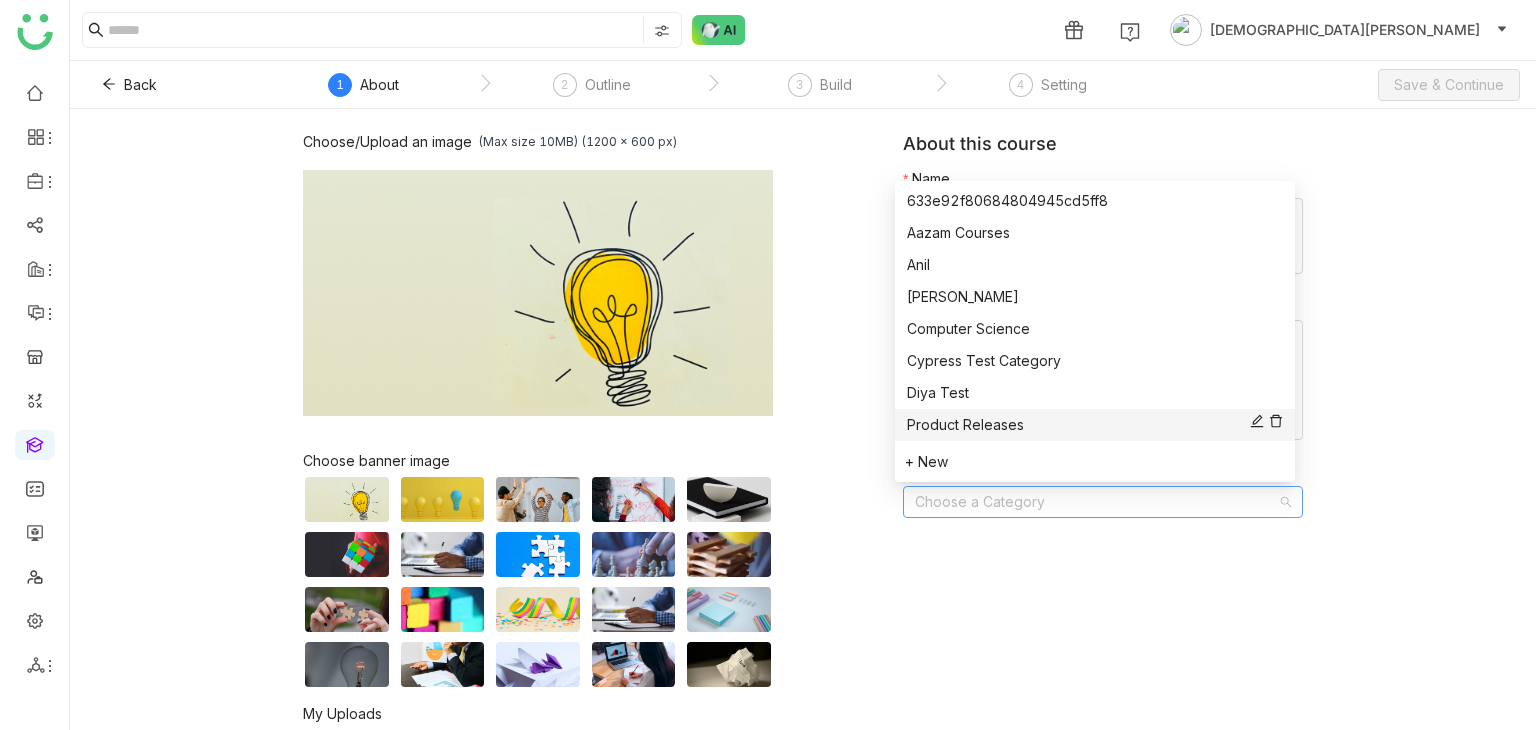 scroll, scrollTop: 288, scrollLeft: 0, axis: vertical 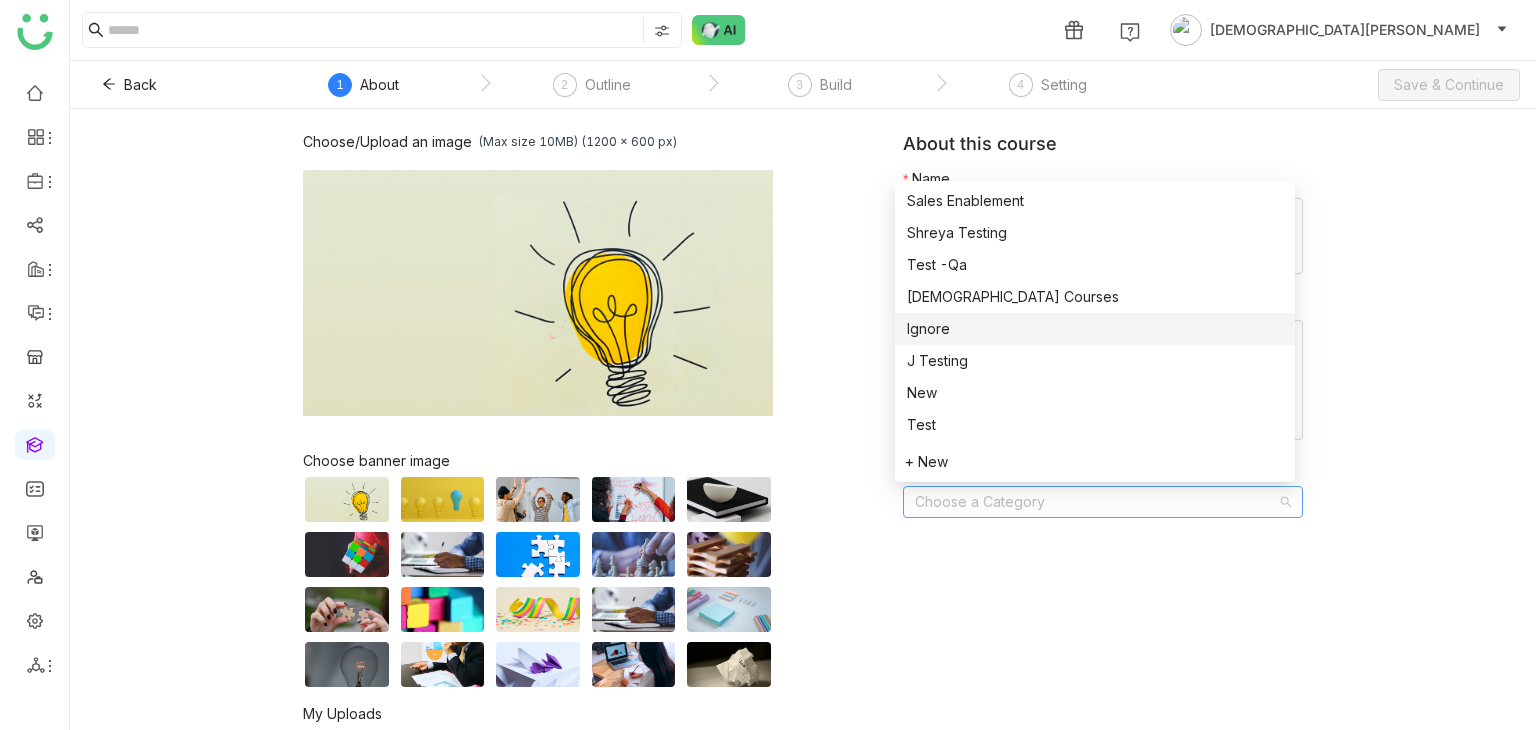 click on "[DEMOGRAPHIC_DATA] Courses" at bounding box center [1095, 297] 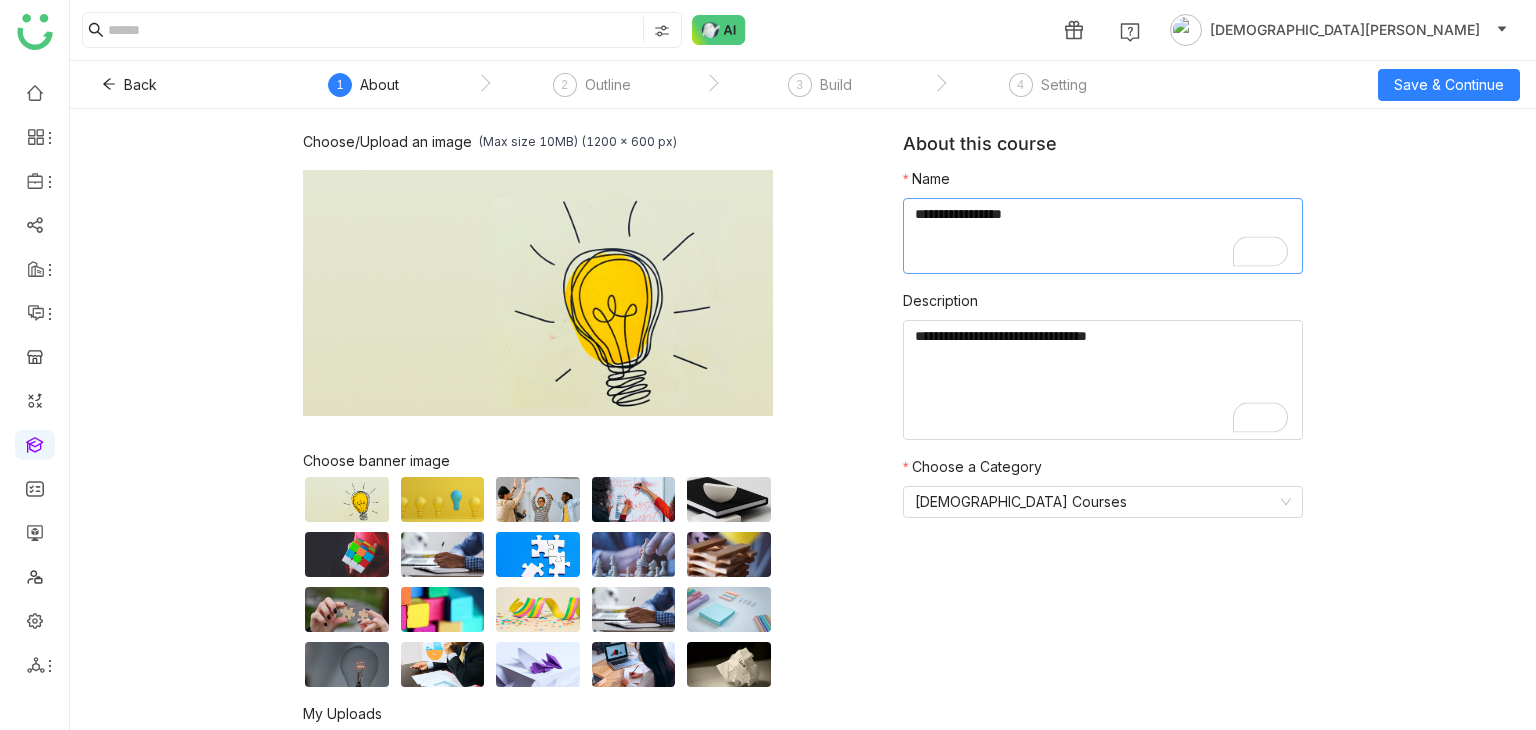 drag, startPoint x: 804, startPoint y: 321, endPoint x: 974, endPoint y: 268, distance: 178.0702 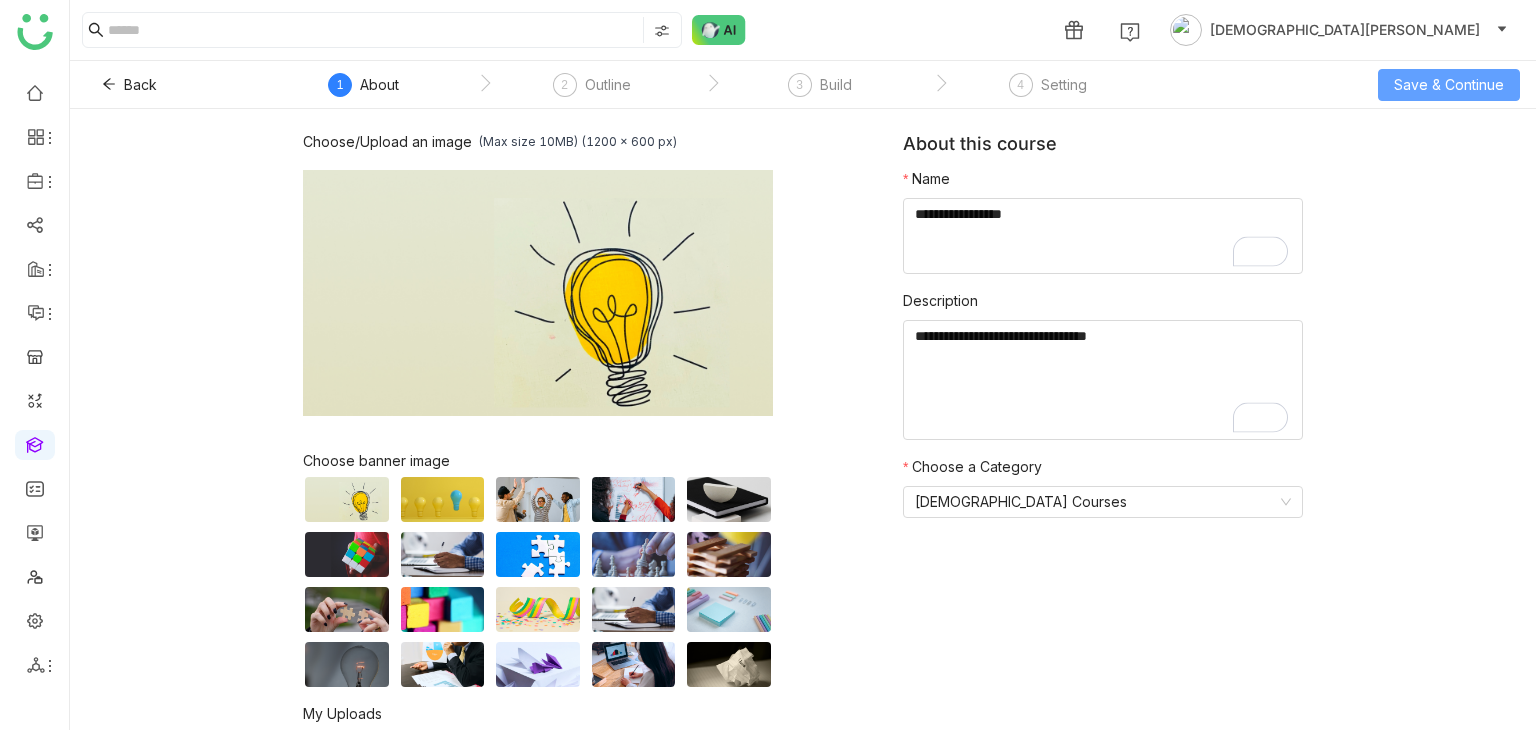 click on "Save & Continue" at bounding box center [1449, 85] 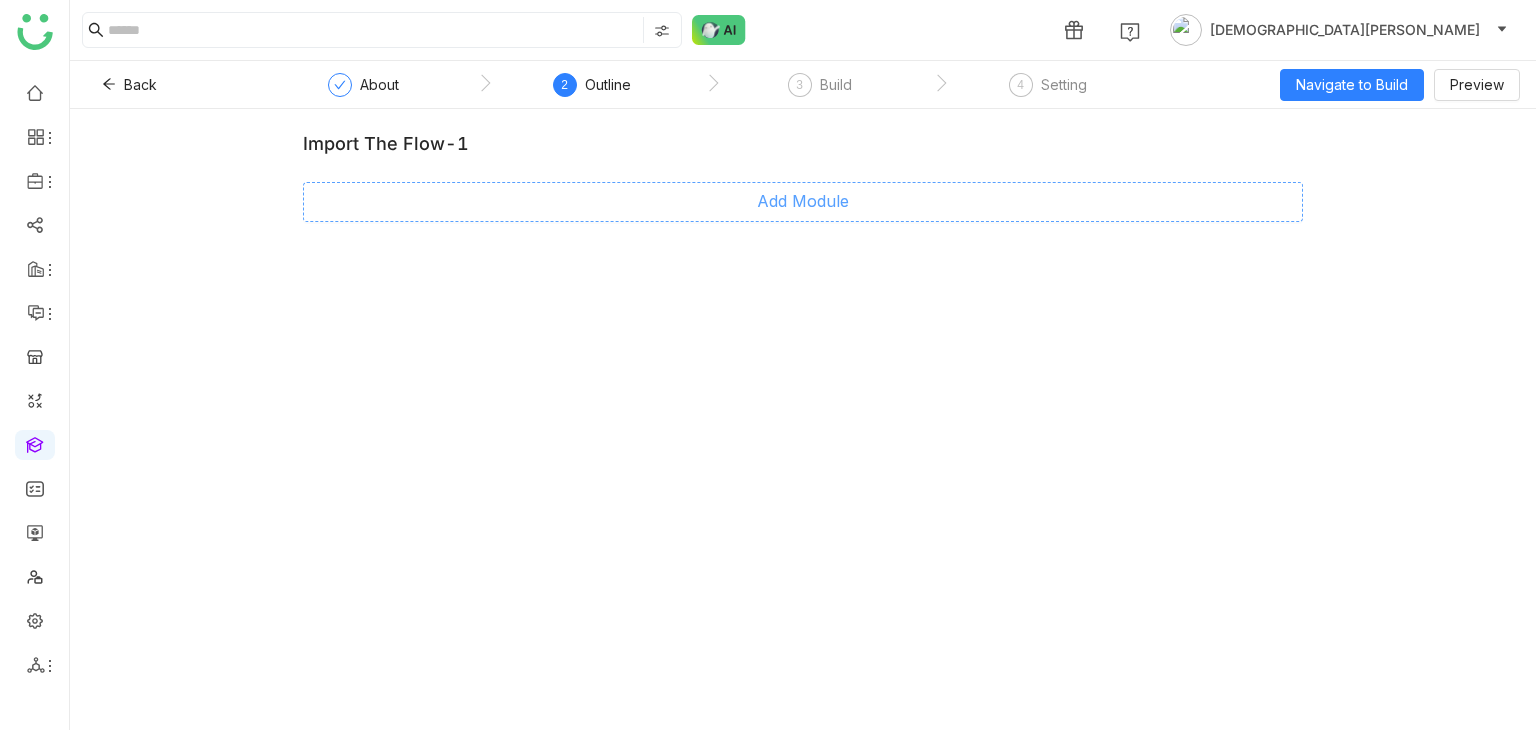 click on "Add Module" 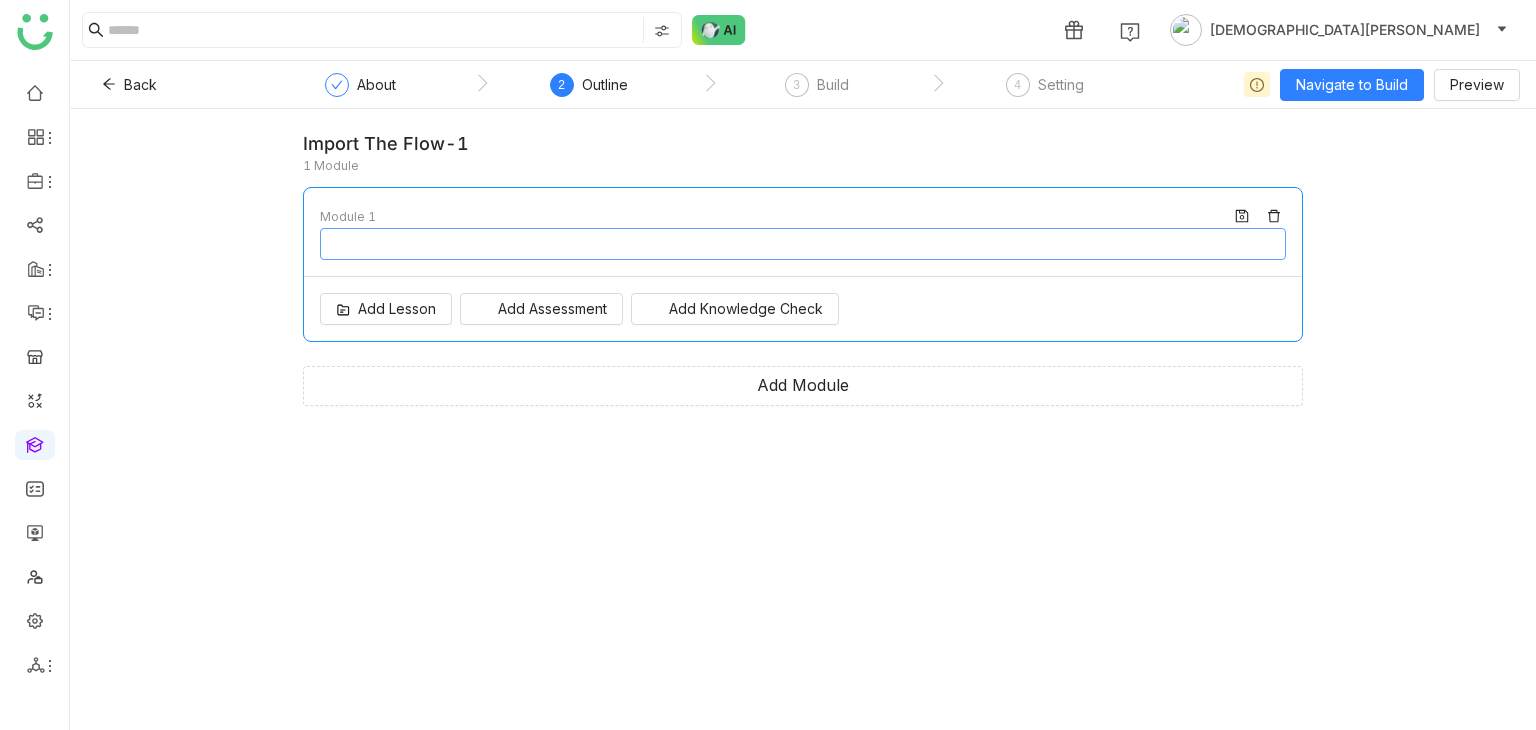 type on "********" 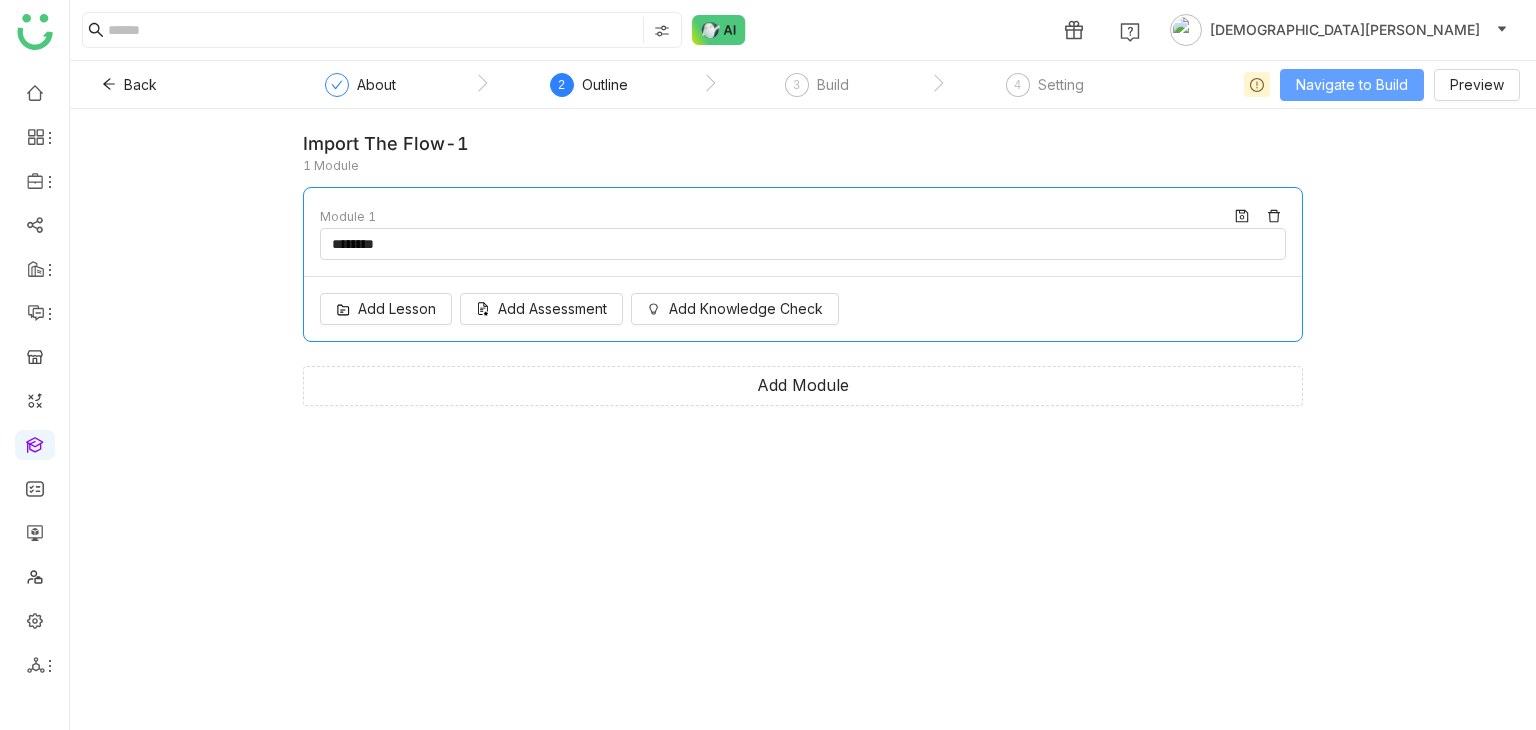 click on "Navigate to Build" at bounding box center [1352, 85] 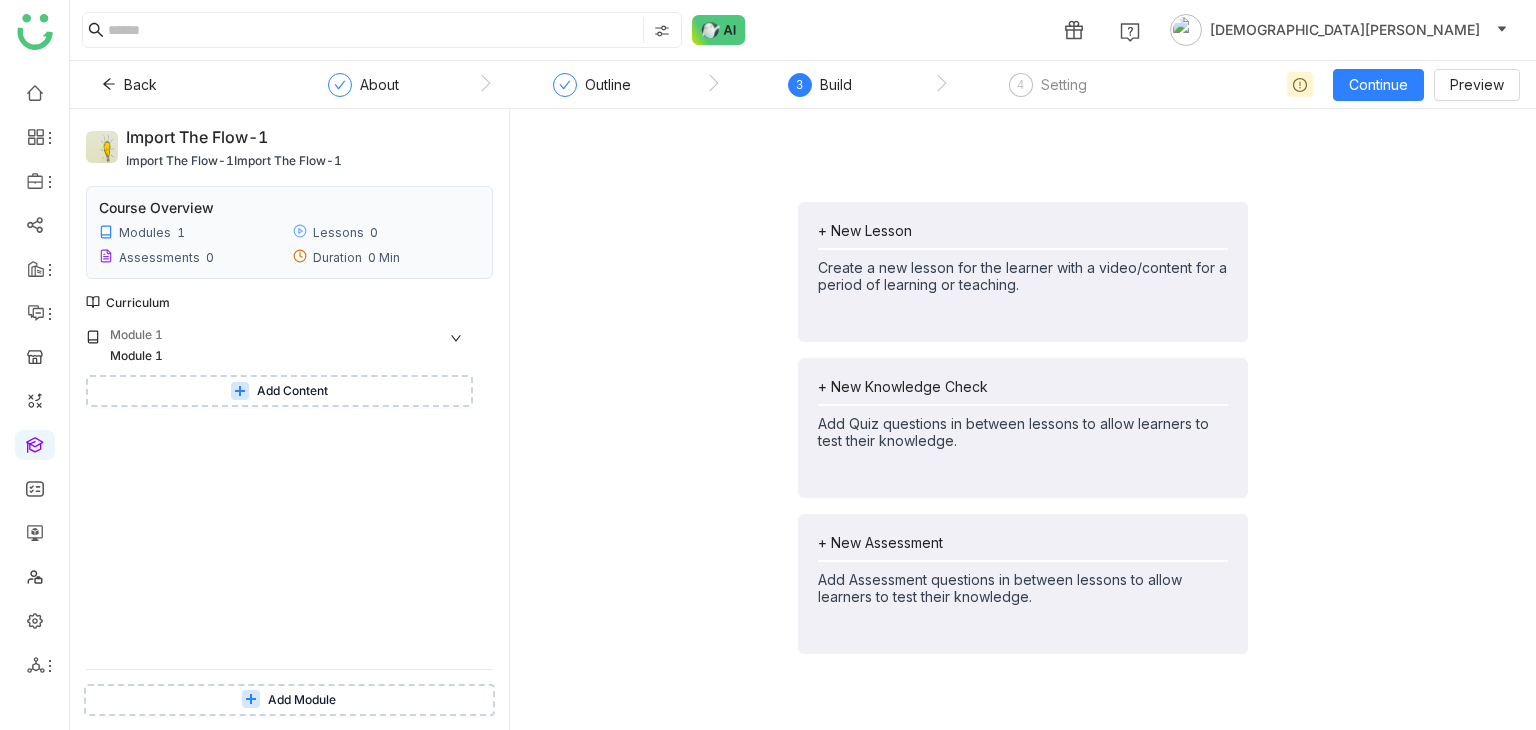 click on "Add Content" at bounding box center [292, 391] 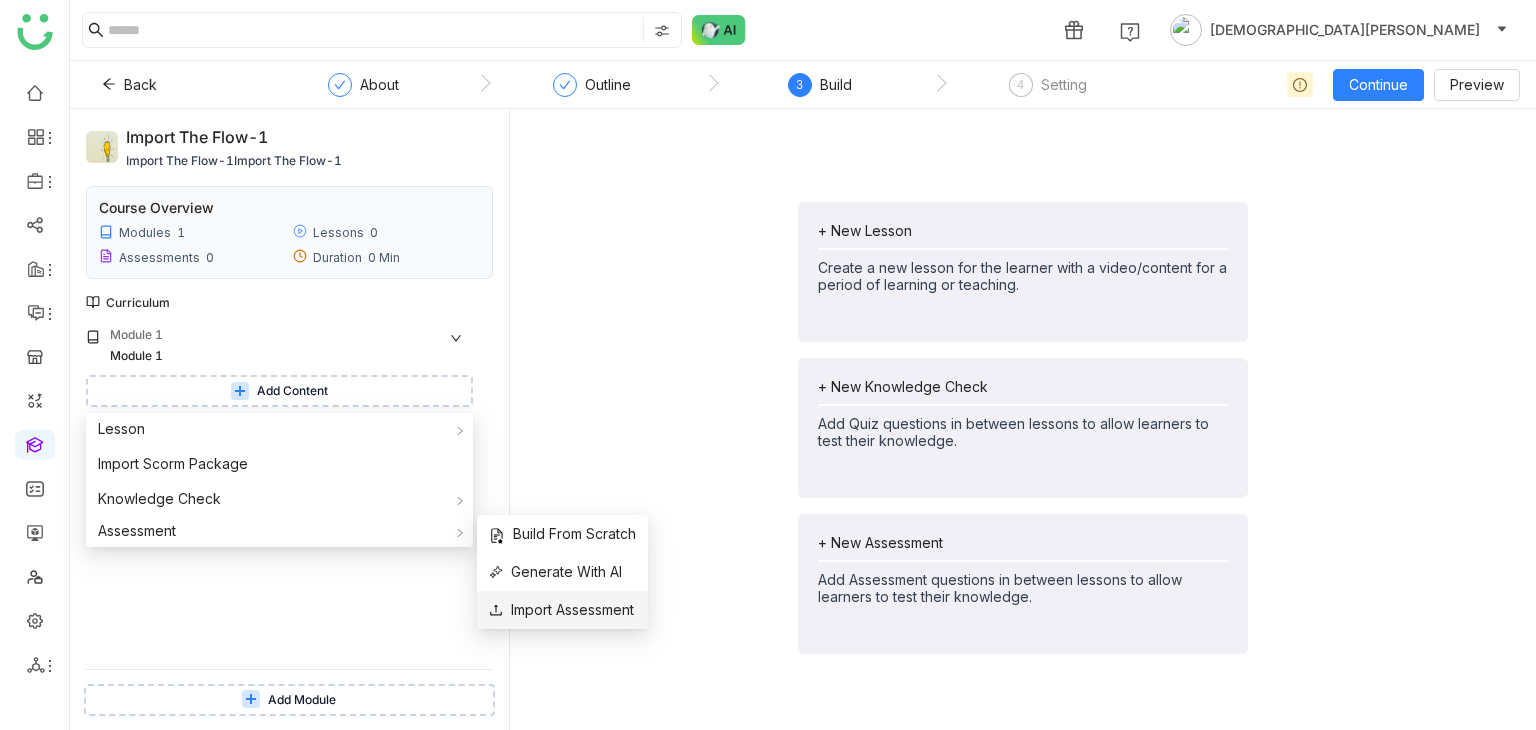 click on "Import Assessment" at bounding box center [561, 610] 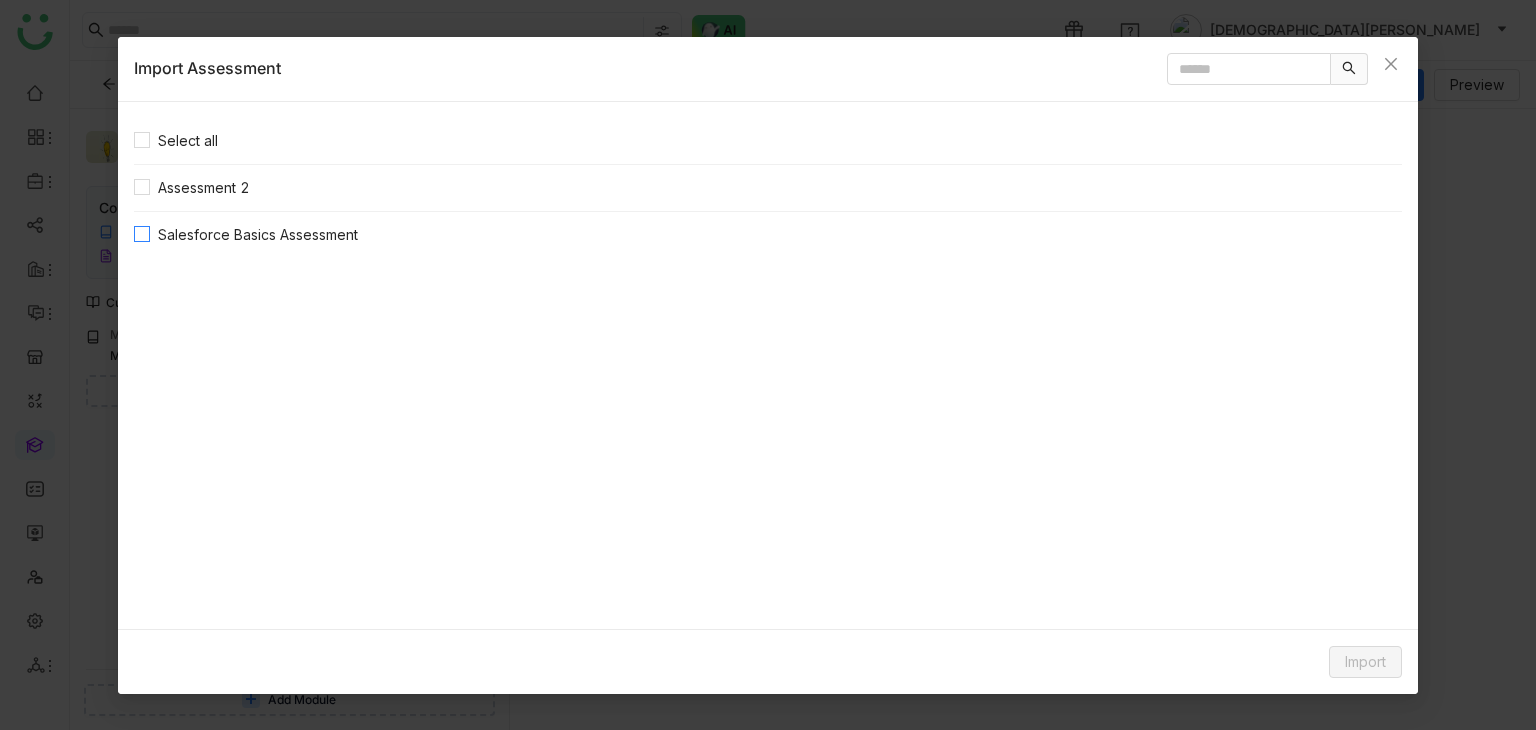 click on "Salesforce Basics Assessment" 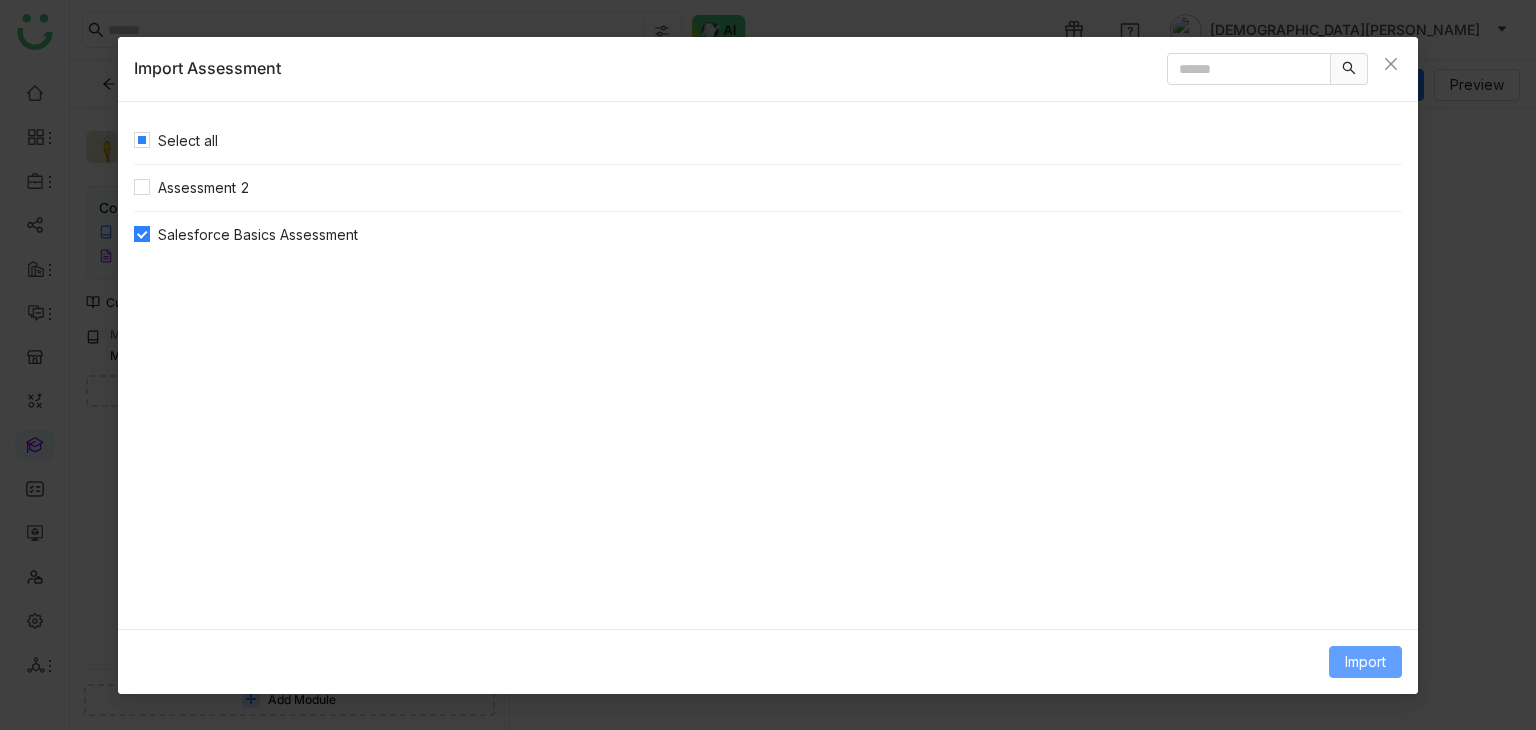 drag, startPoint x: 1373, startPoint y: 659, endPoint x: 1182, endPoint y: 437, distance: 292.85663 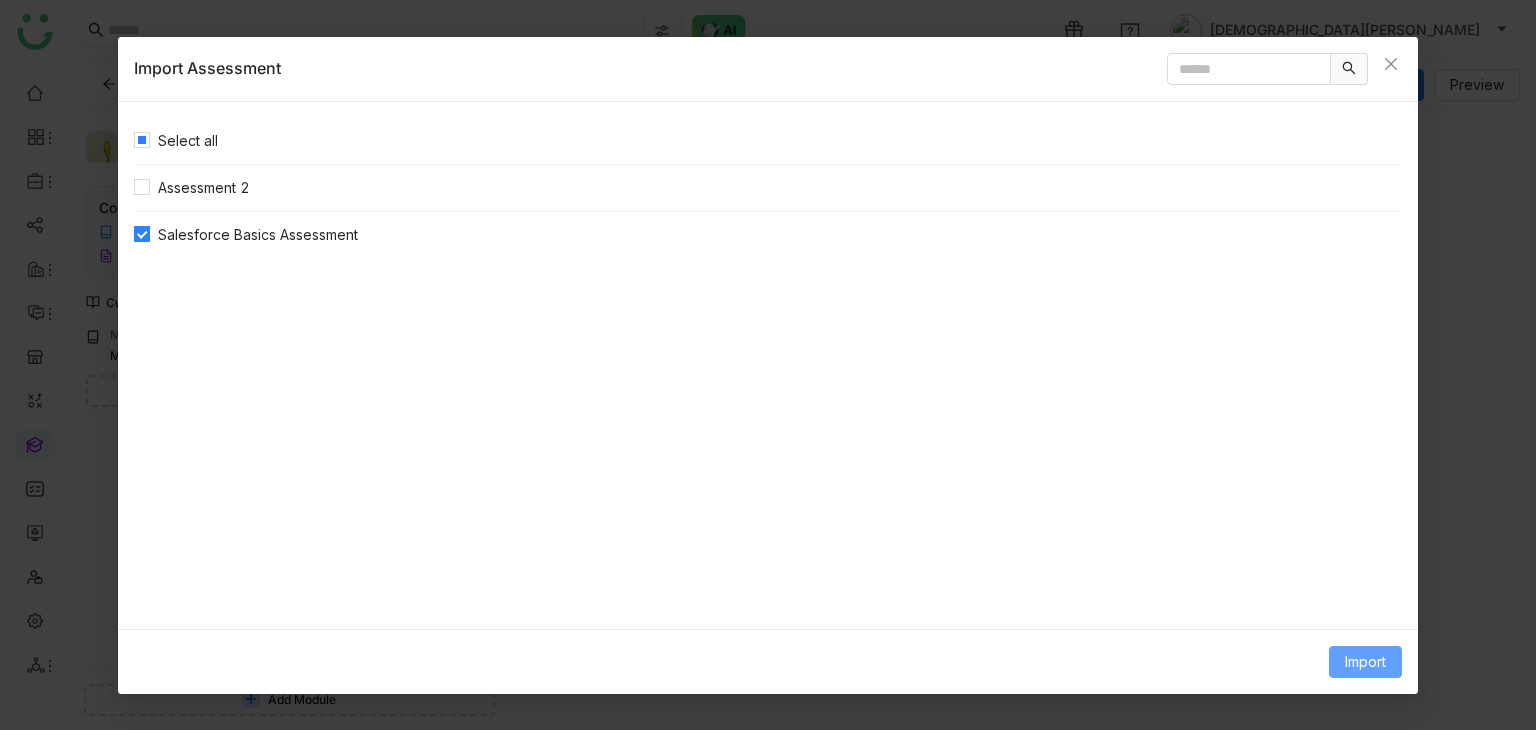 click on "Import" at bounding box center [1365, 662] 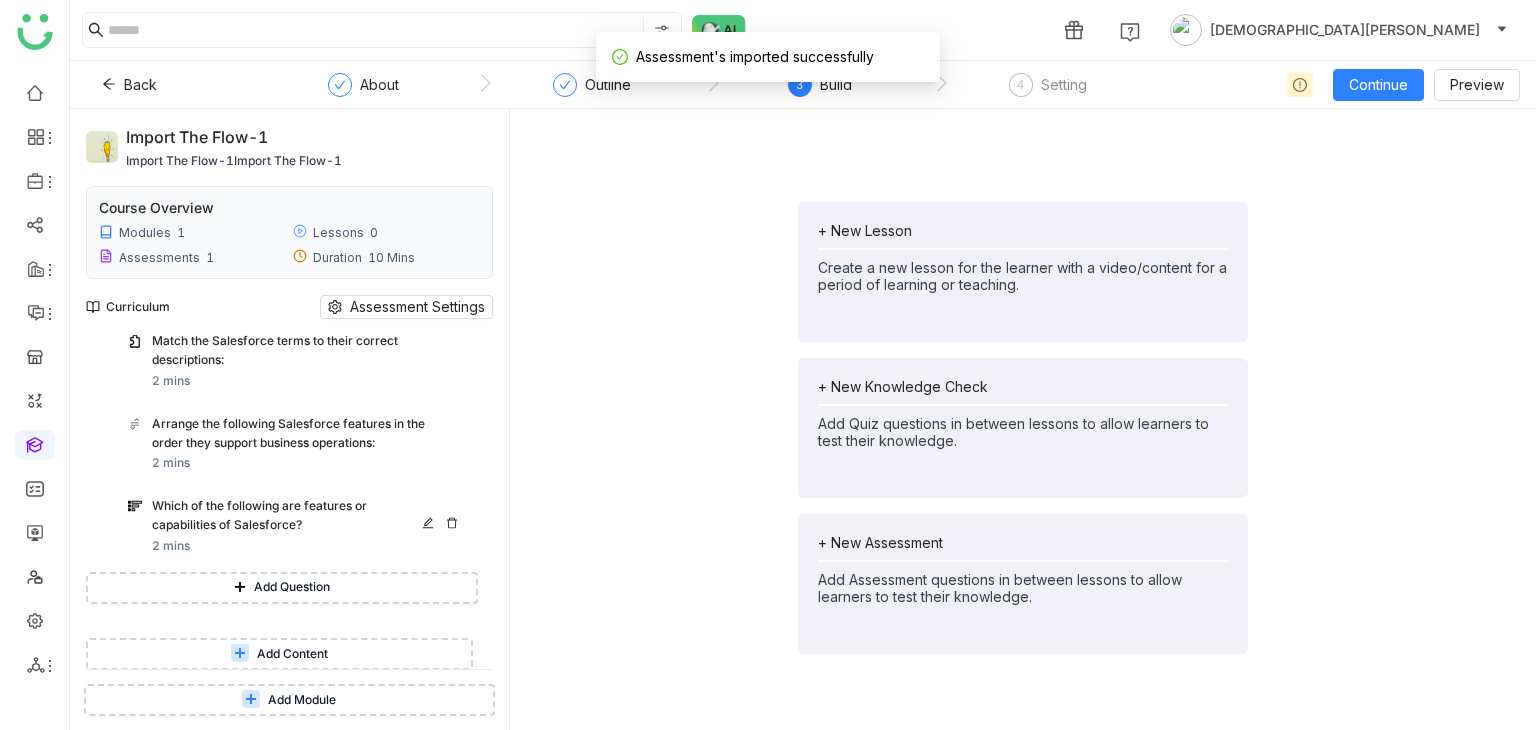 scroll, scrollTop: 0, scrollLeft: 0, axis: both 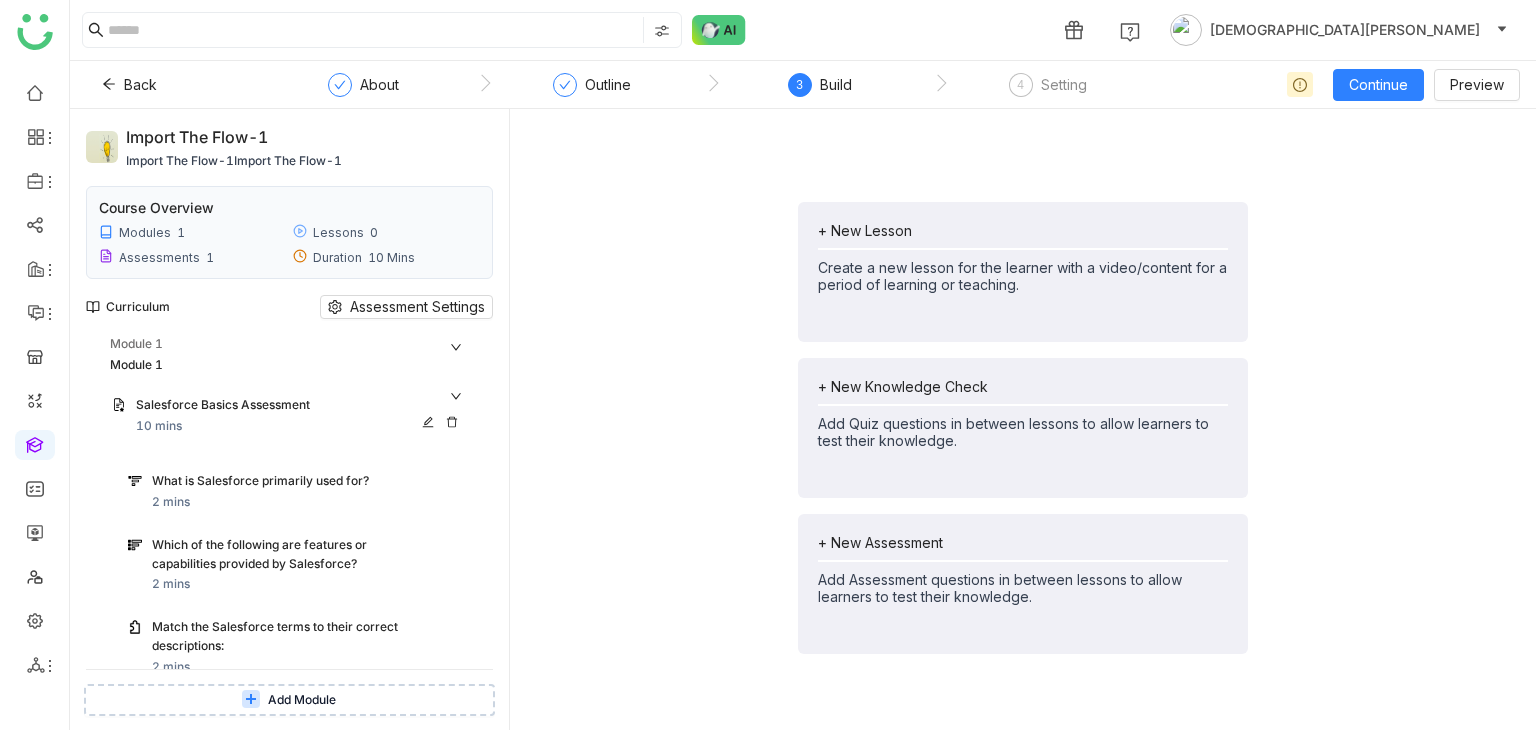 click 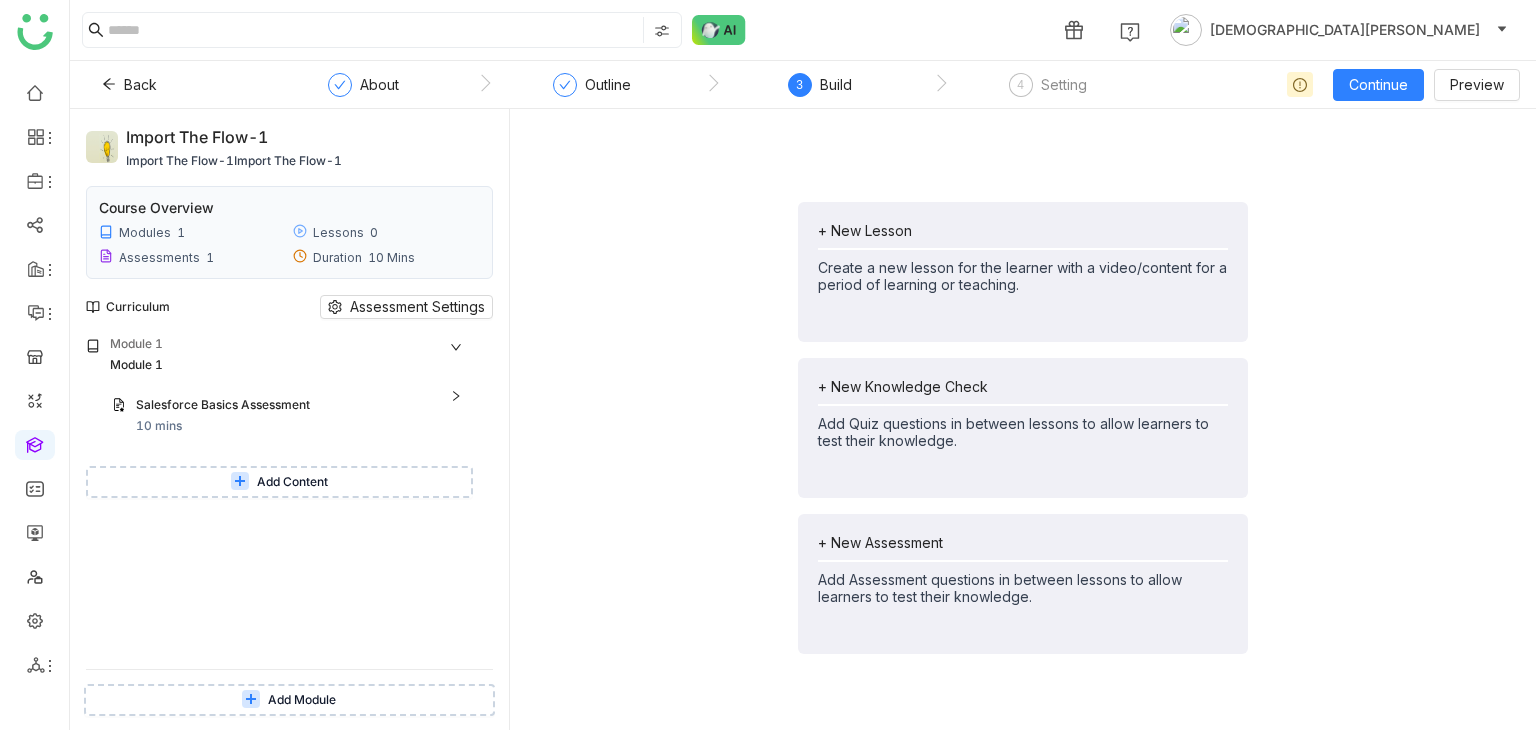 click on "Add Content" at bounding box center (292, 482) 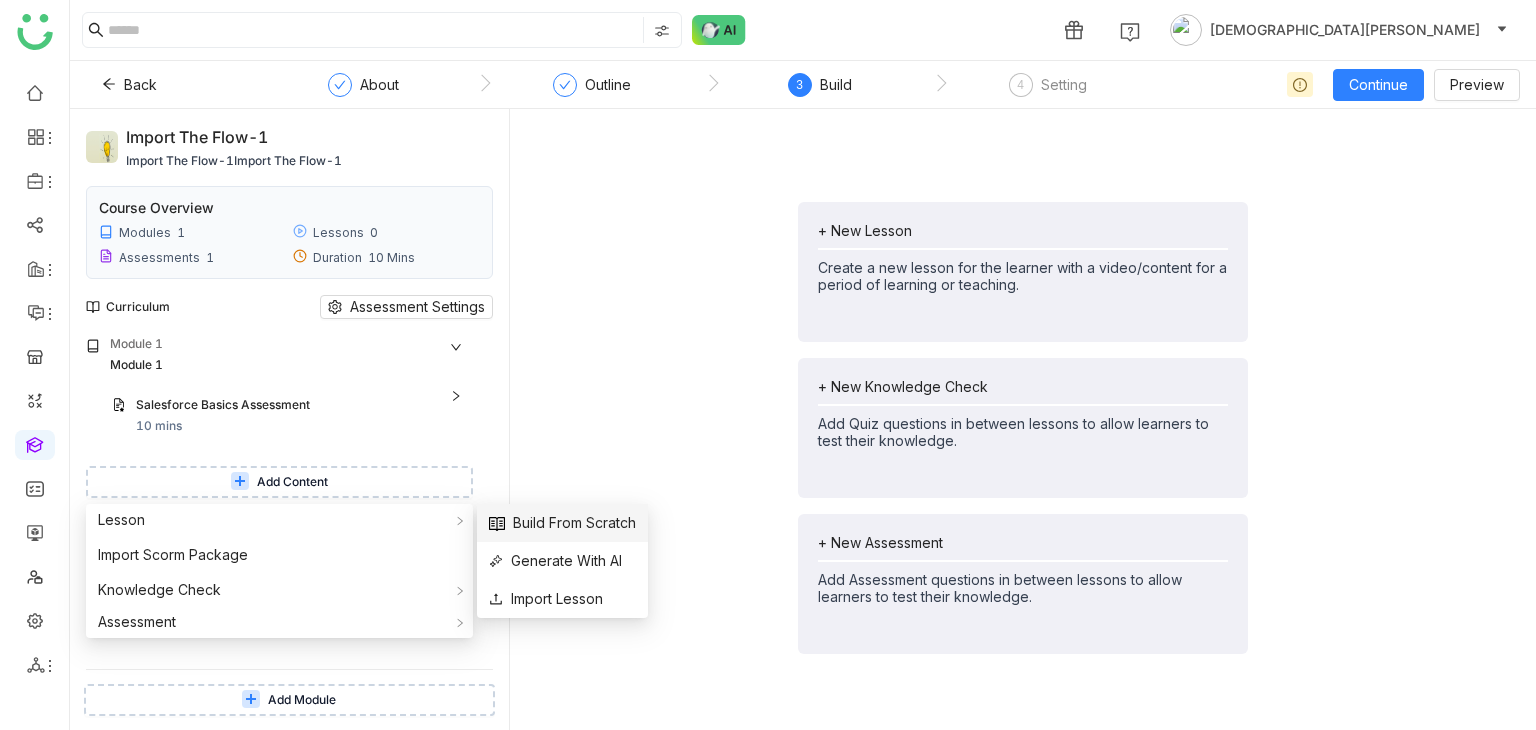 click on "Build From Scratch" at bounding box center [562, 523] 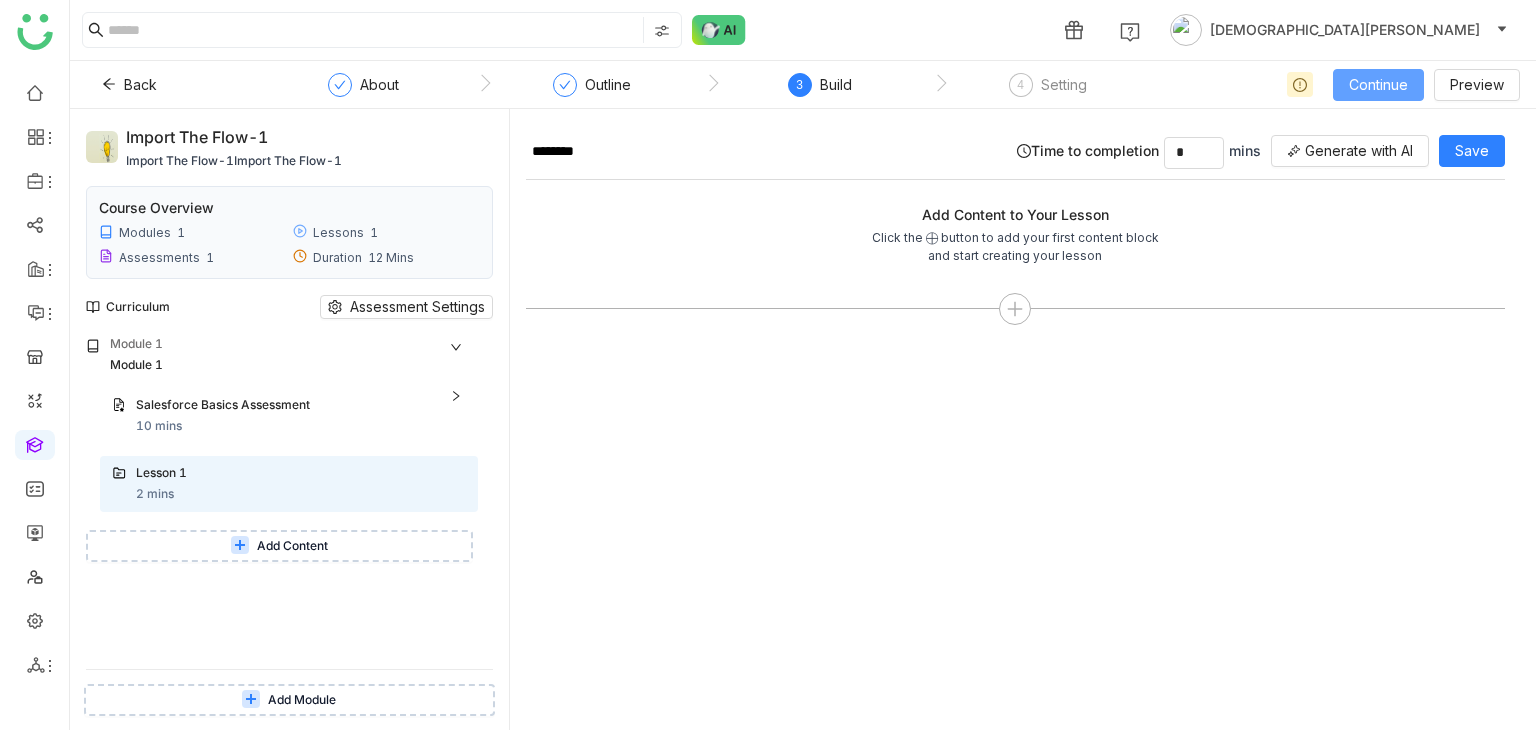 click on "Continue" at bounding box center [1378, 85] 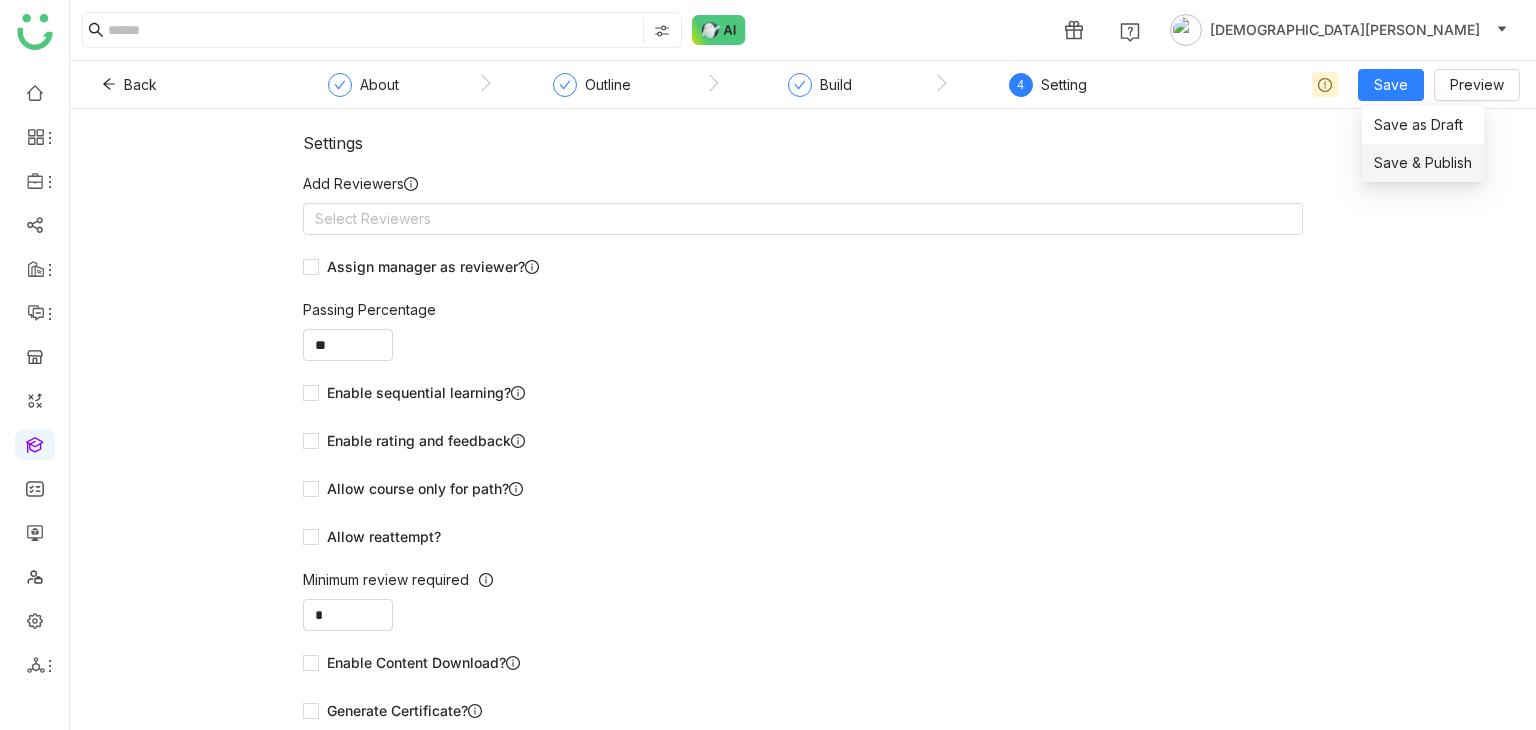 click on "Save & Publish" at bounding box center (1423, 163) 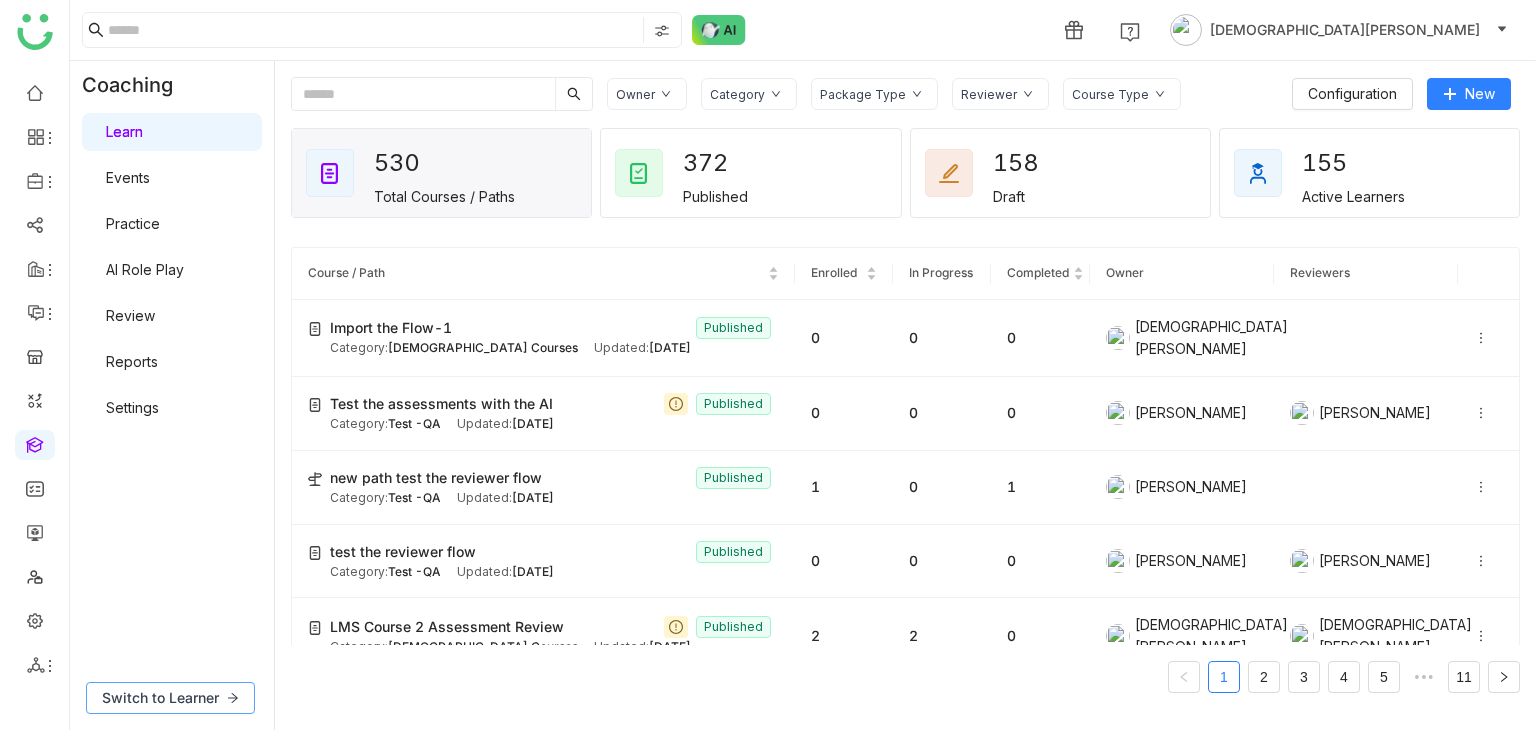 click on "Switch to Learner" 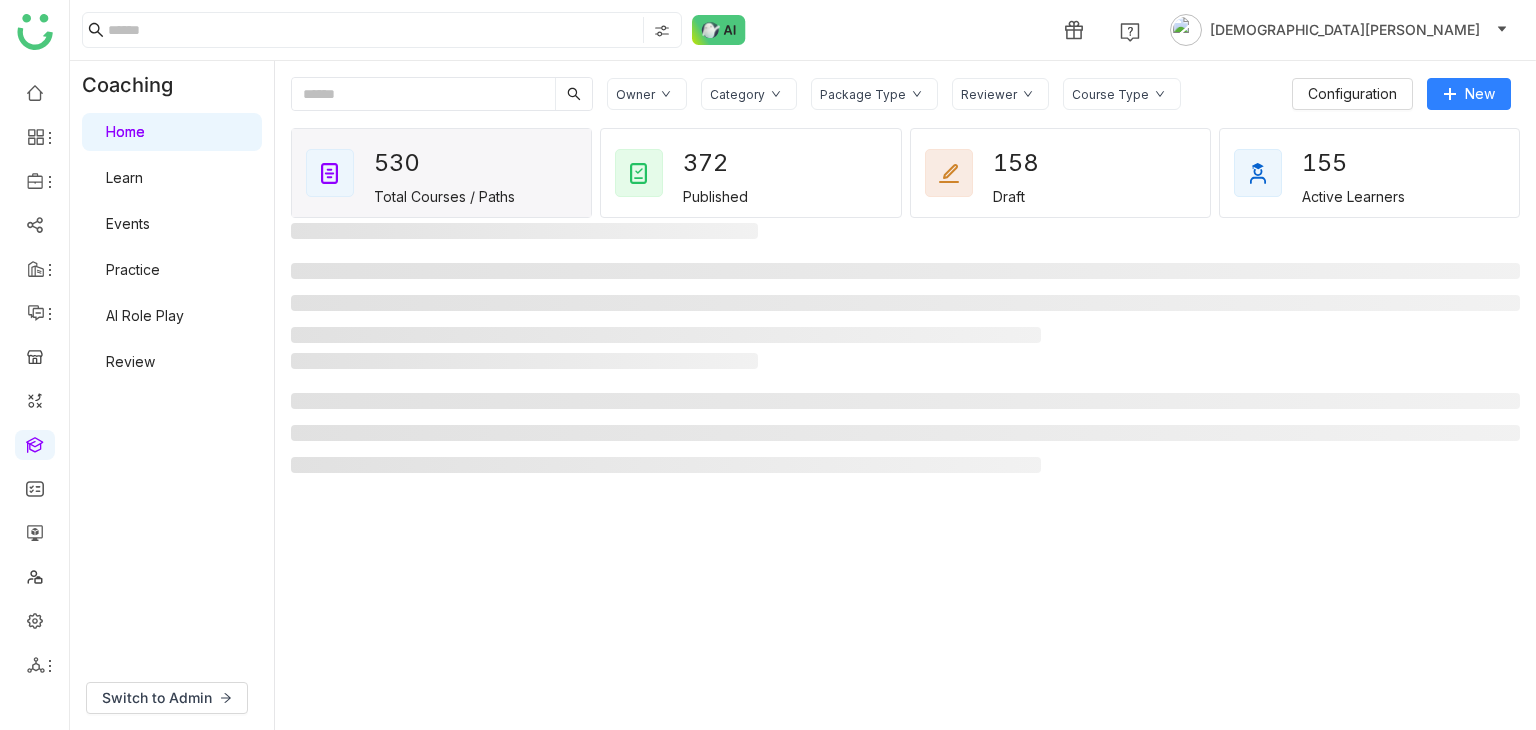 click 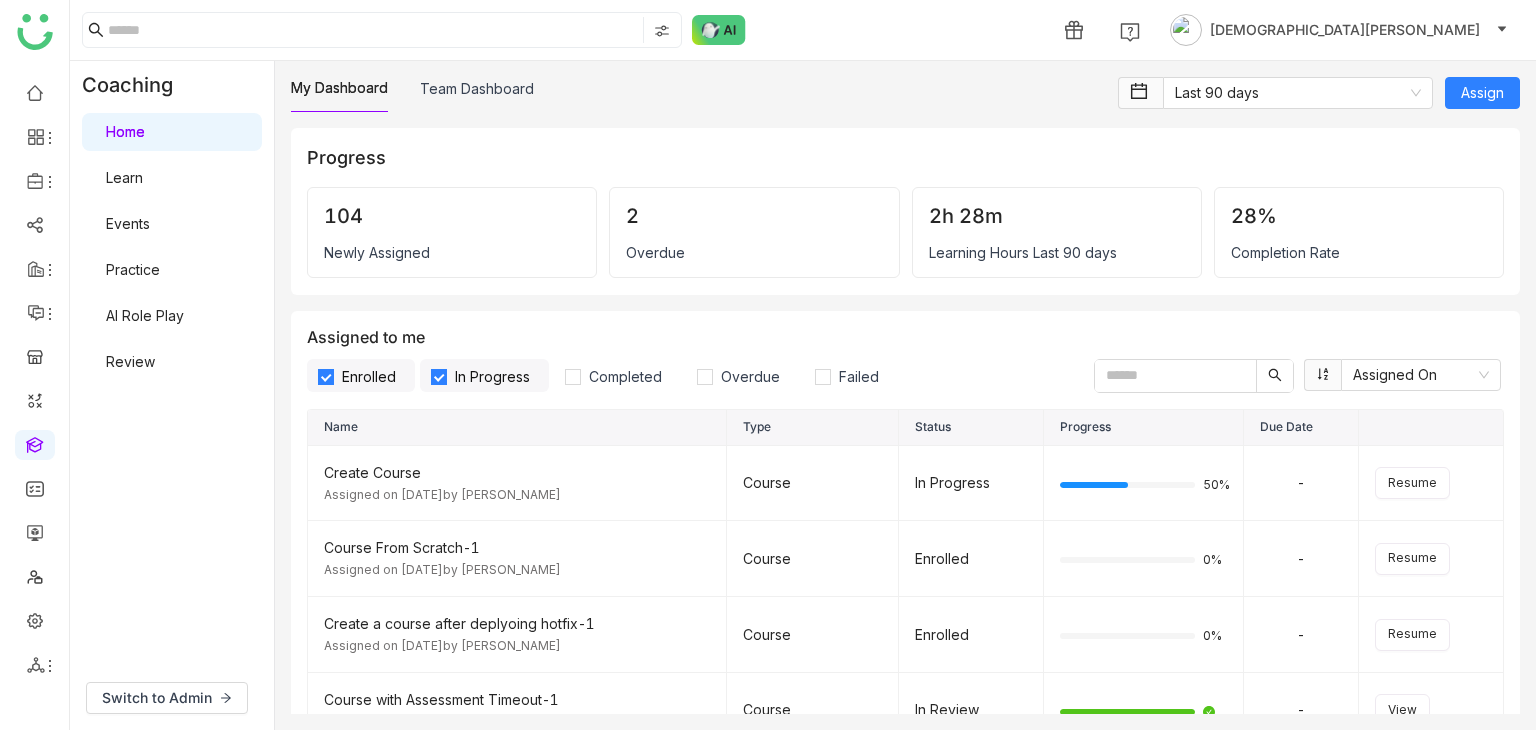 click on "Learn" at bounding box center (124, 177) 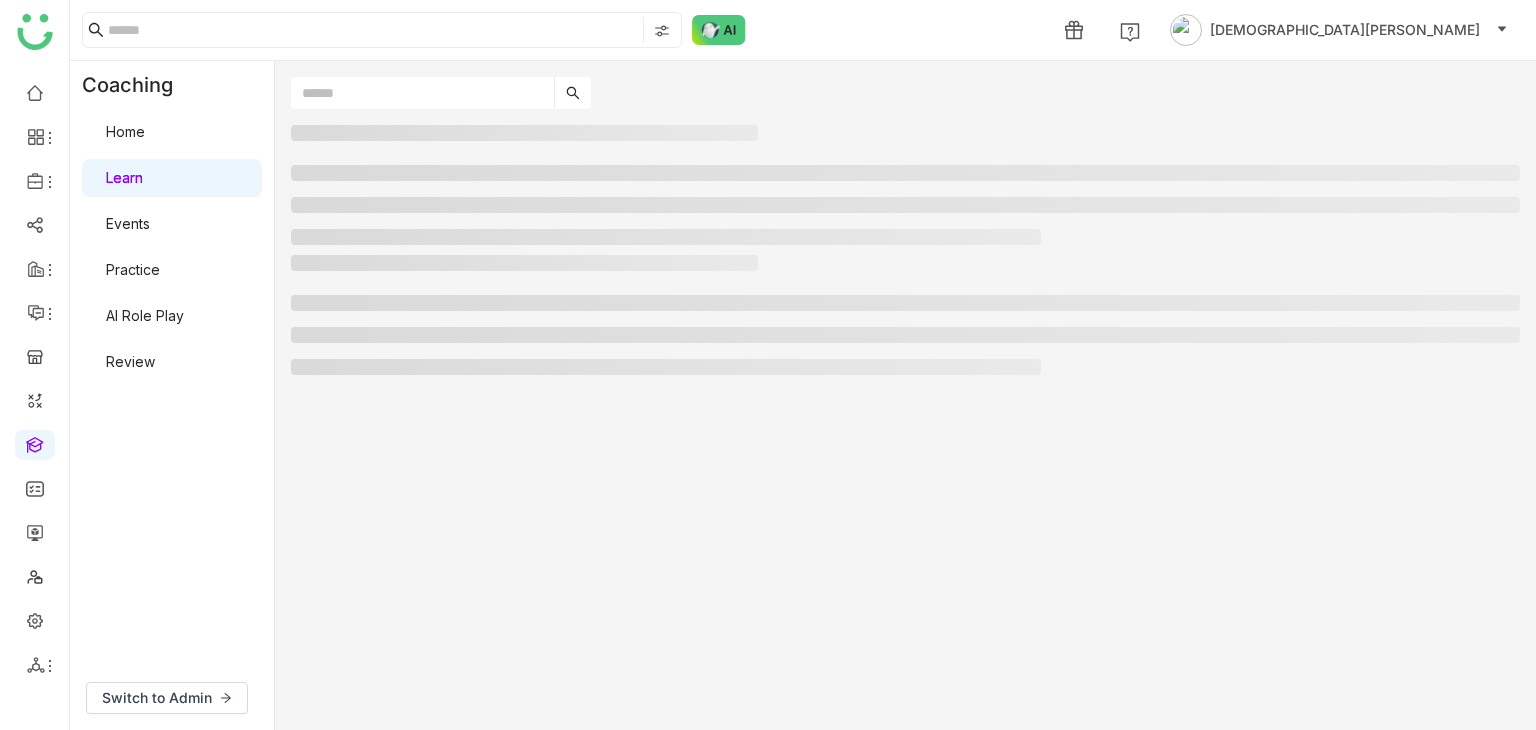 click on "Learn" at bounding box center [124, 177] 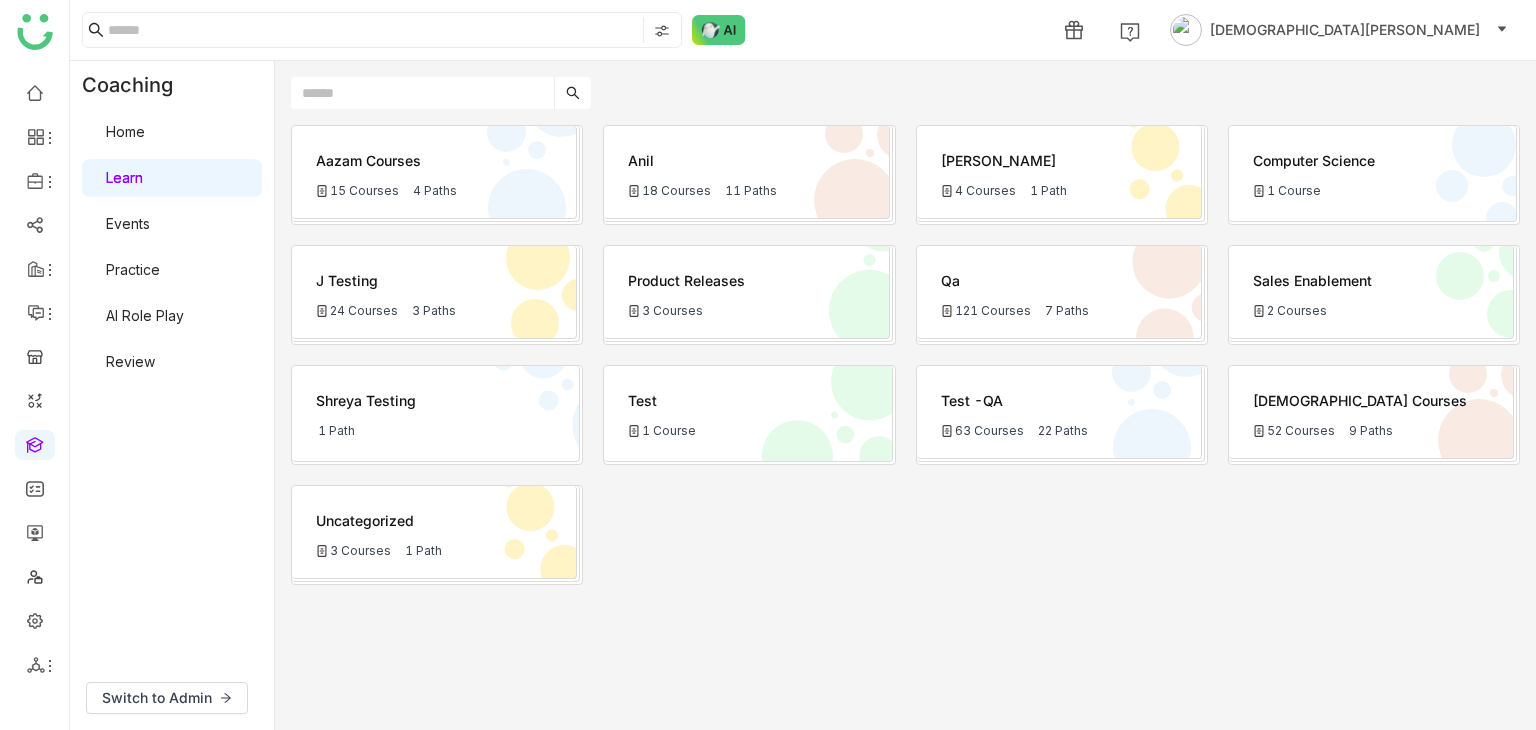 click on "Aazam Courses
15 Courses   4 Paths   Anil
18 Courses   11 Paths   Bhupen
4 Courses   1 Path   Computer Science
1 Course   j testing
24 Courses   3 Paths   Product Releases
3 Courses   Qa
121 Courses   7 Paths   Sales Enablement
2 Courses   Shreya testing   1 Path   test
1 Course   Test -QA
63 Courses   22 Paths   Vishnu Courses
52 Courses   9 Paths   Uncategorized
3 Courses   1 Path" 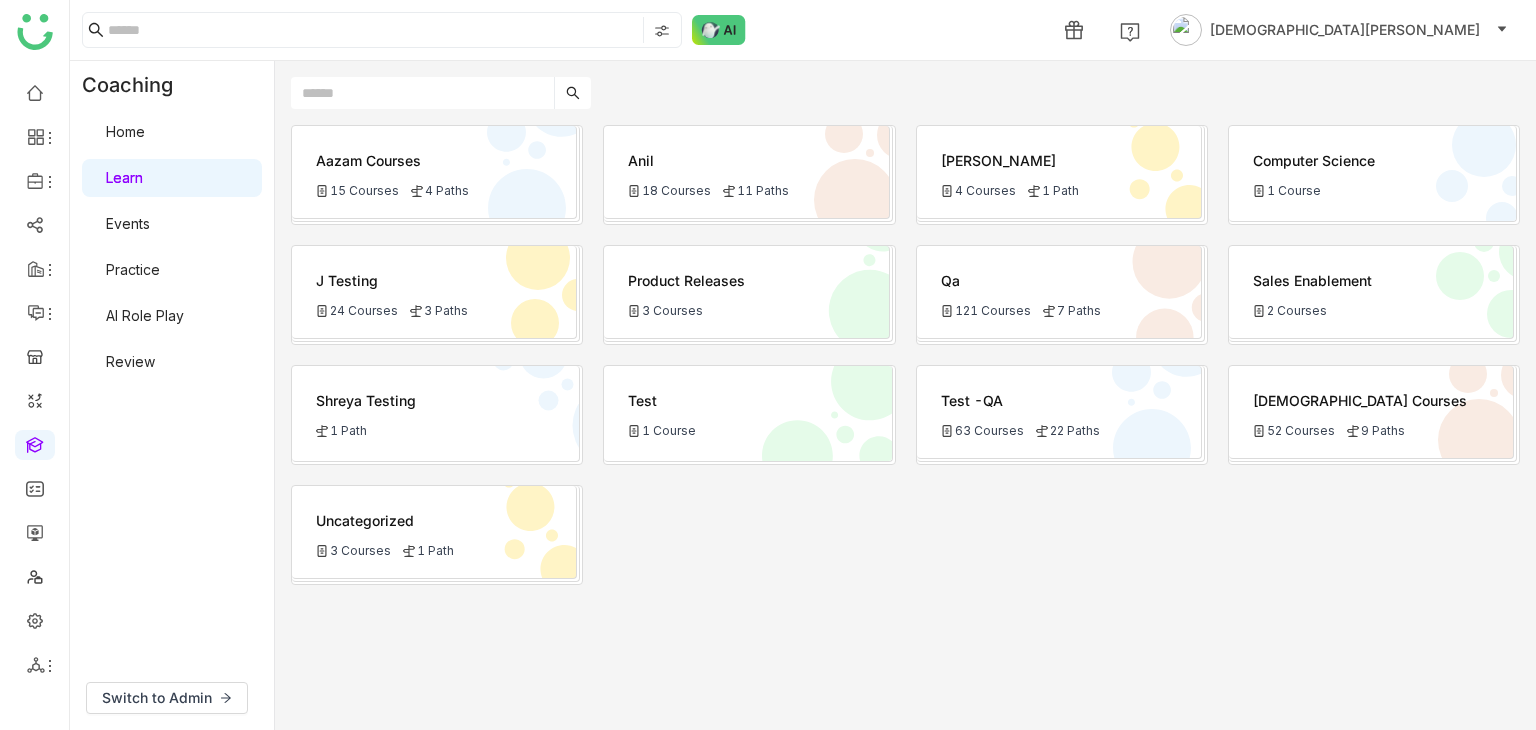 paste on "**********" 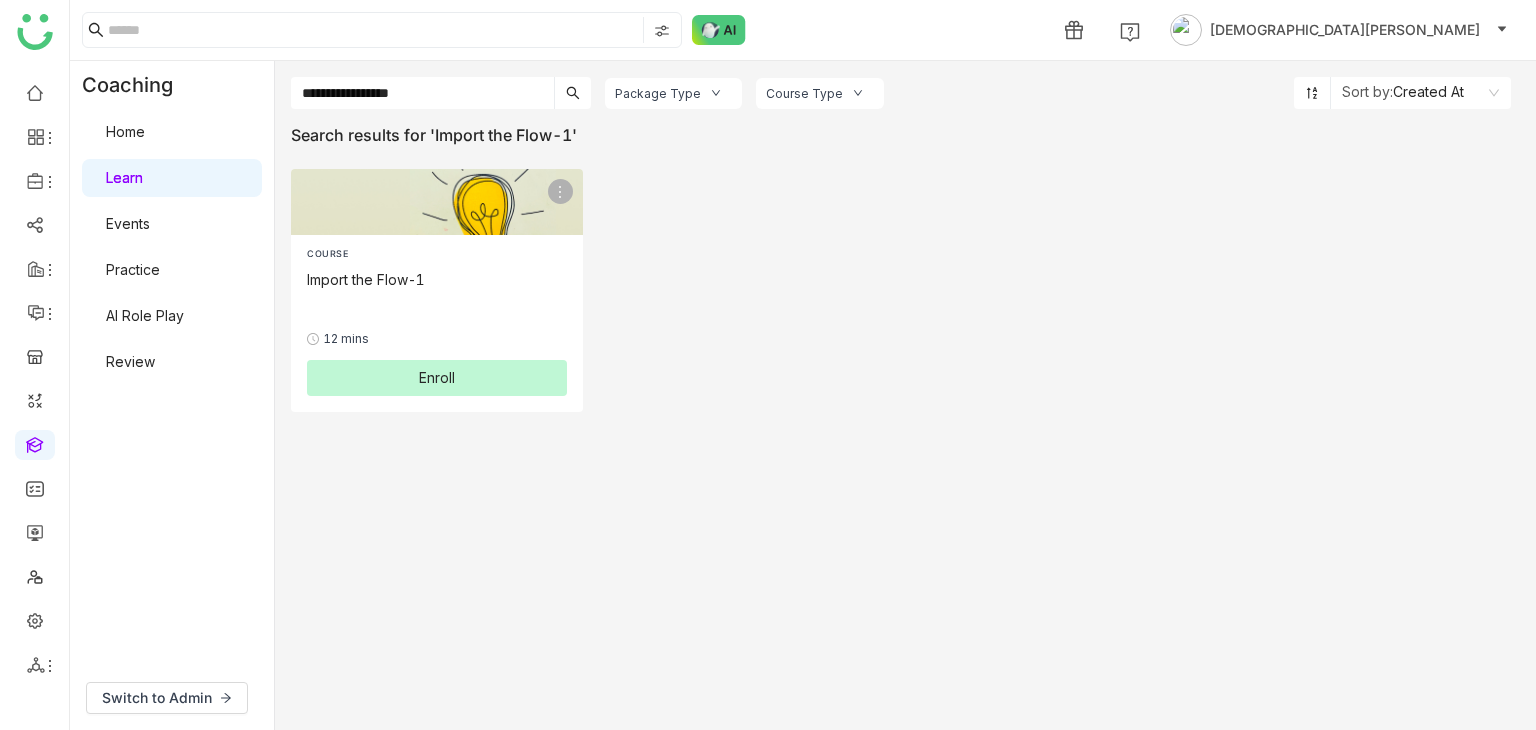 type on "**********" 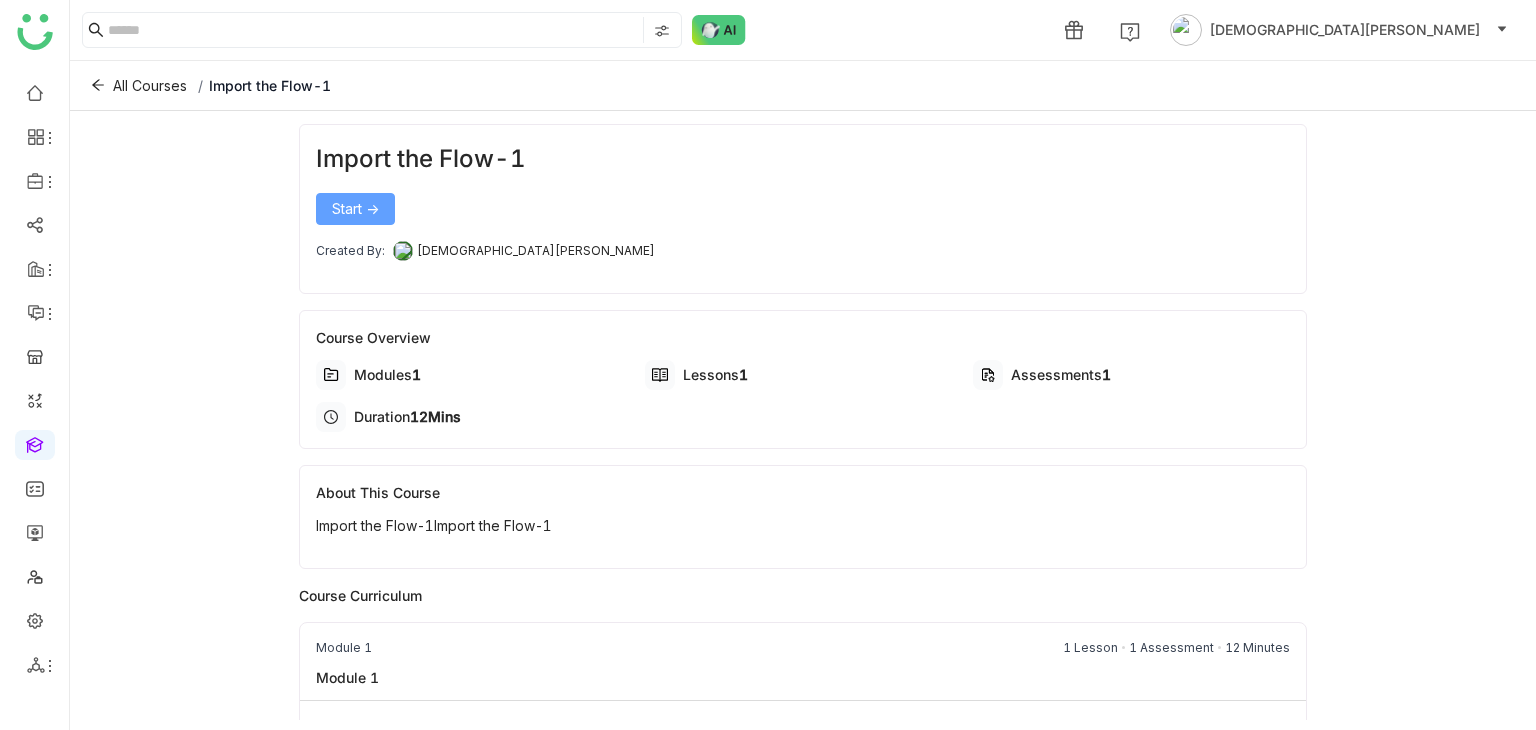 click on "Start ->" 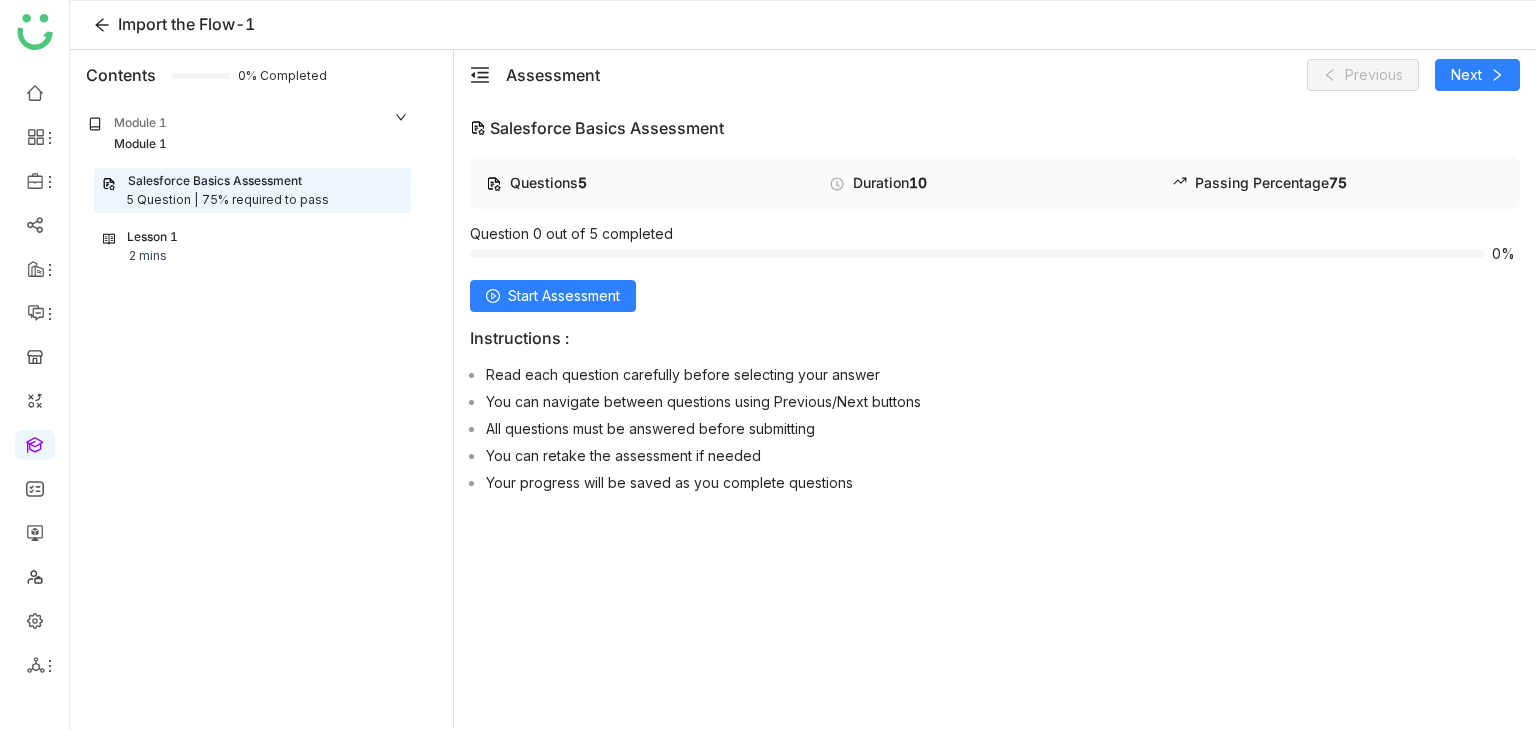 click on "Lesson 1 2 mins" at bounding box center (252, 247) 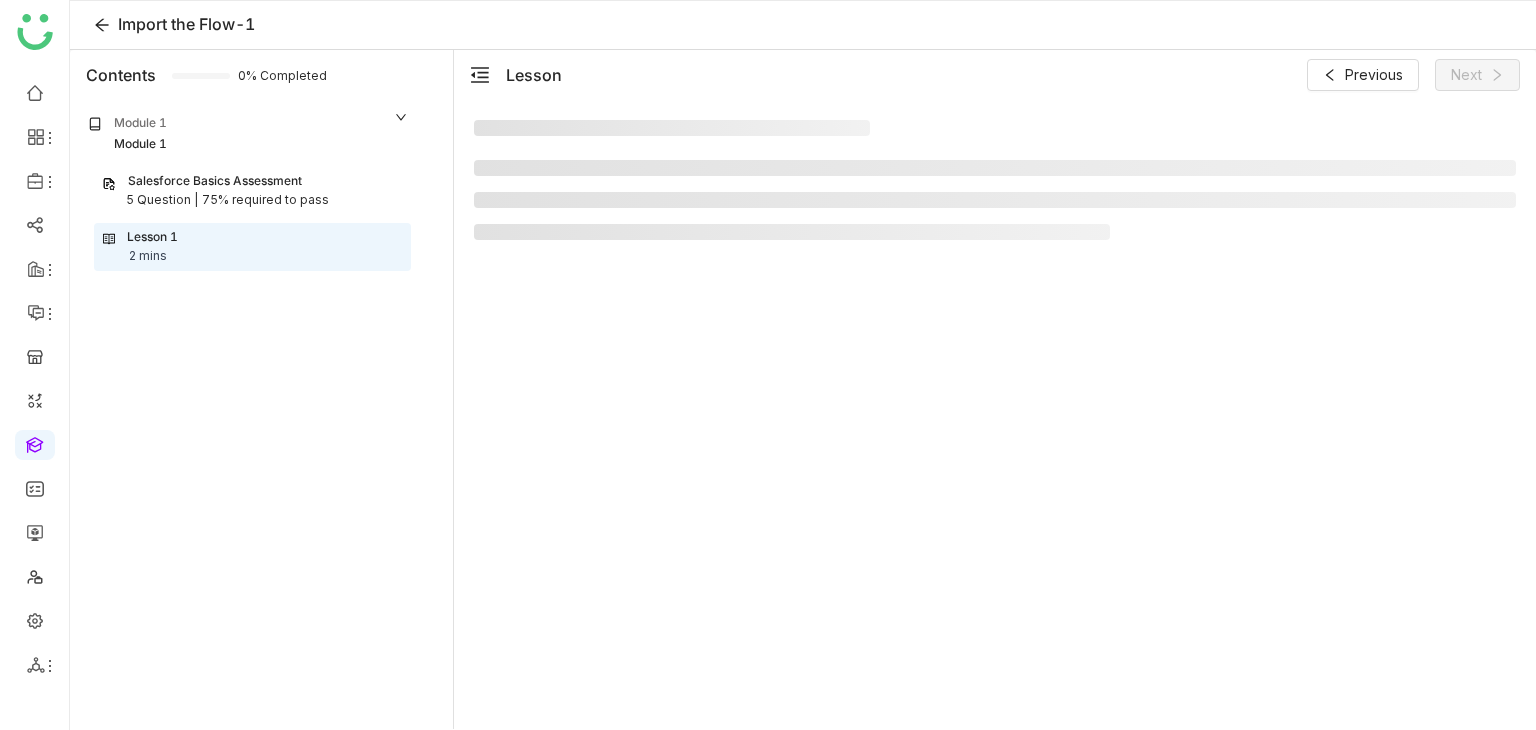 click on "Salesforce Basics Assessment   5 Question |   75% required to pass  Lesson 1 2 mins" 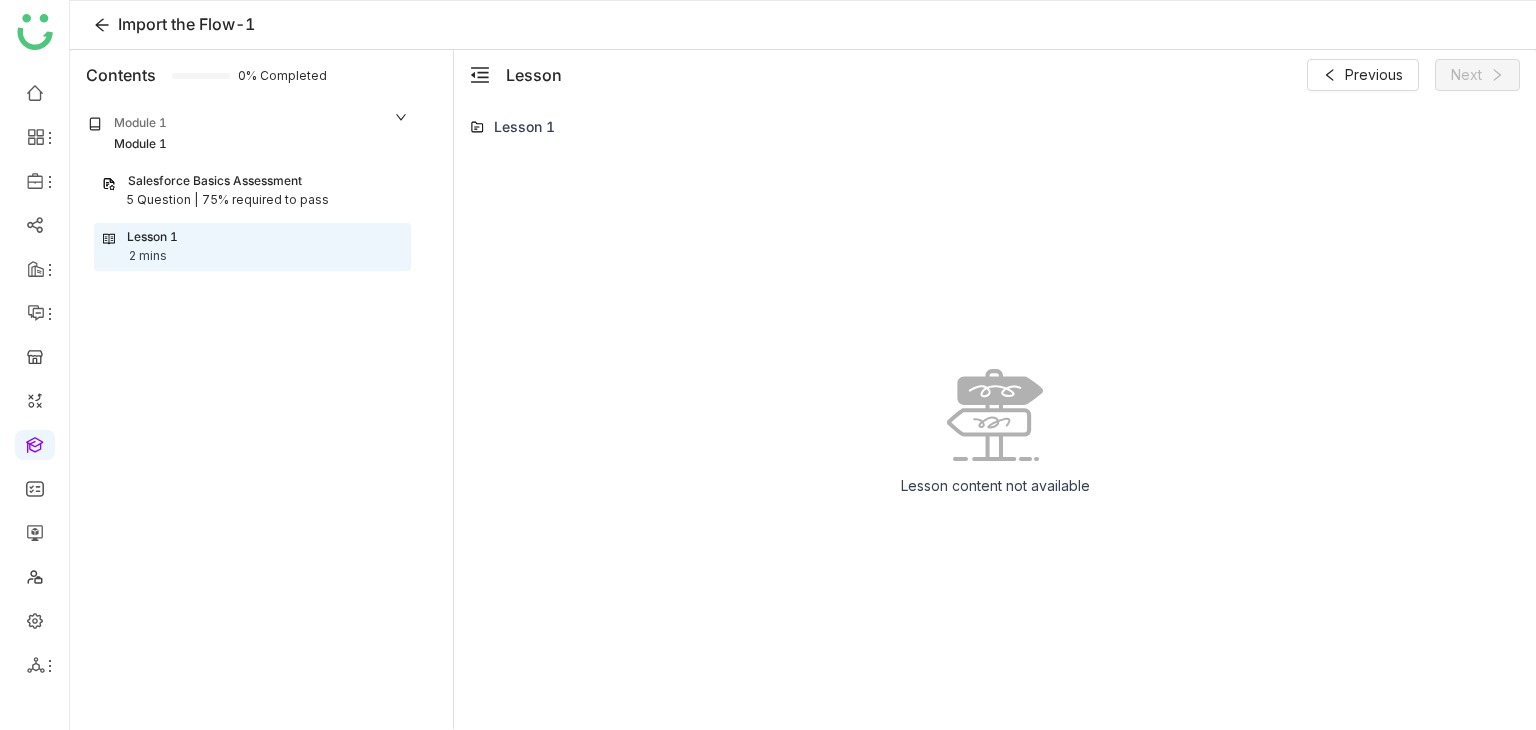click on "75% required to pass" at bounding box center [265, 200] 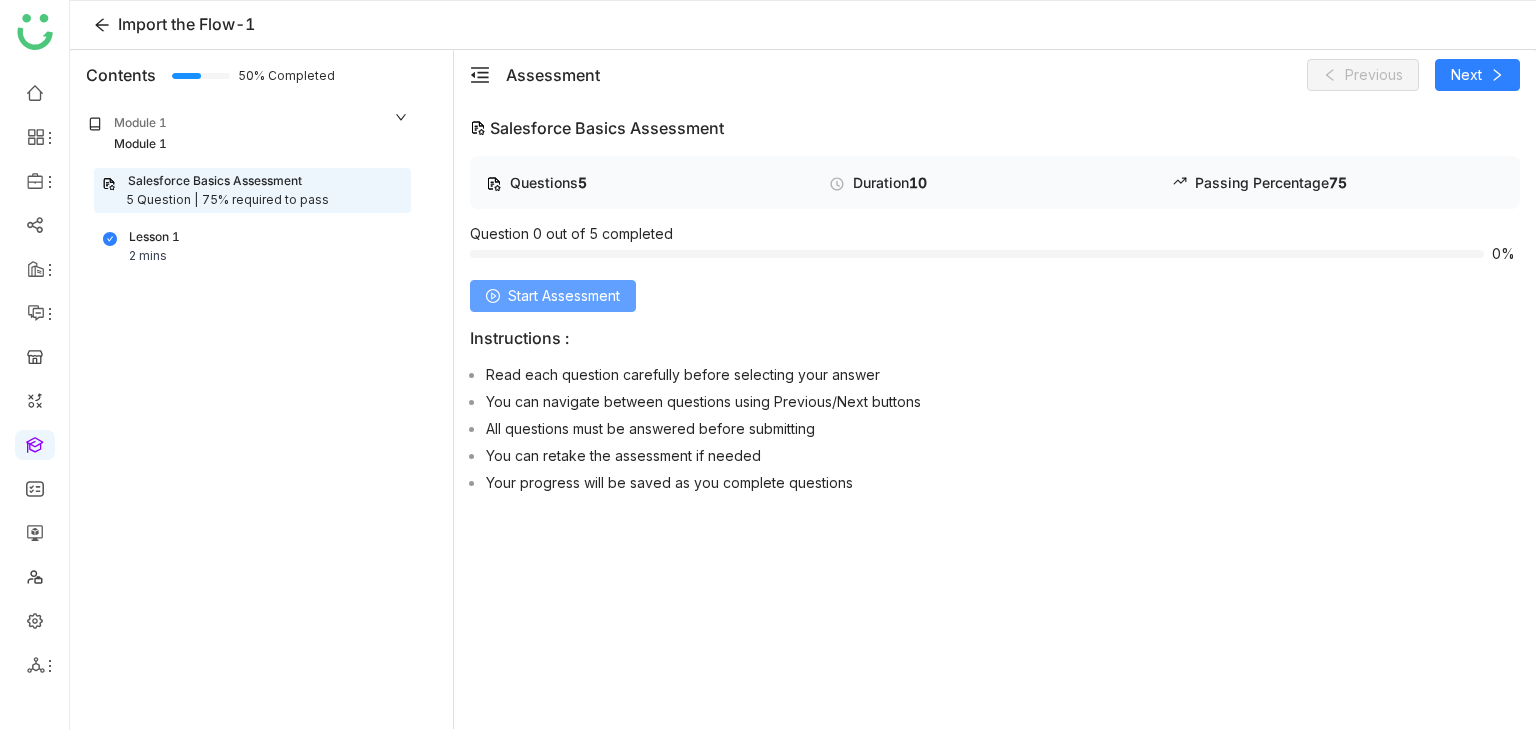 click on "Start Assessment" 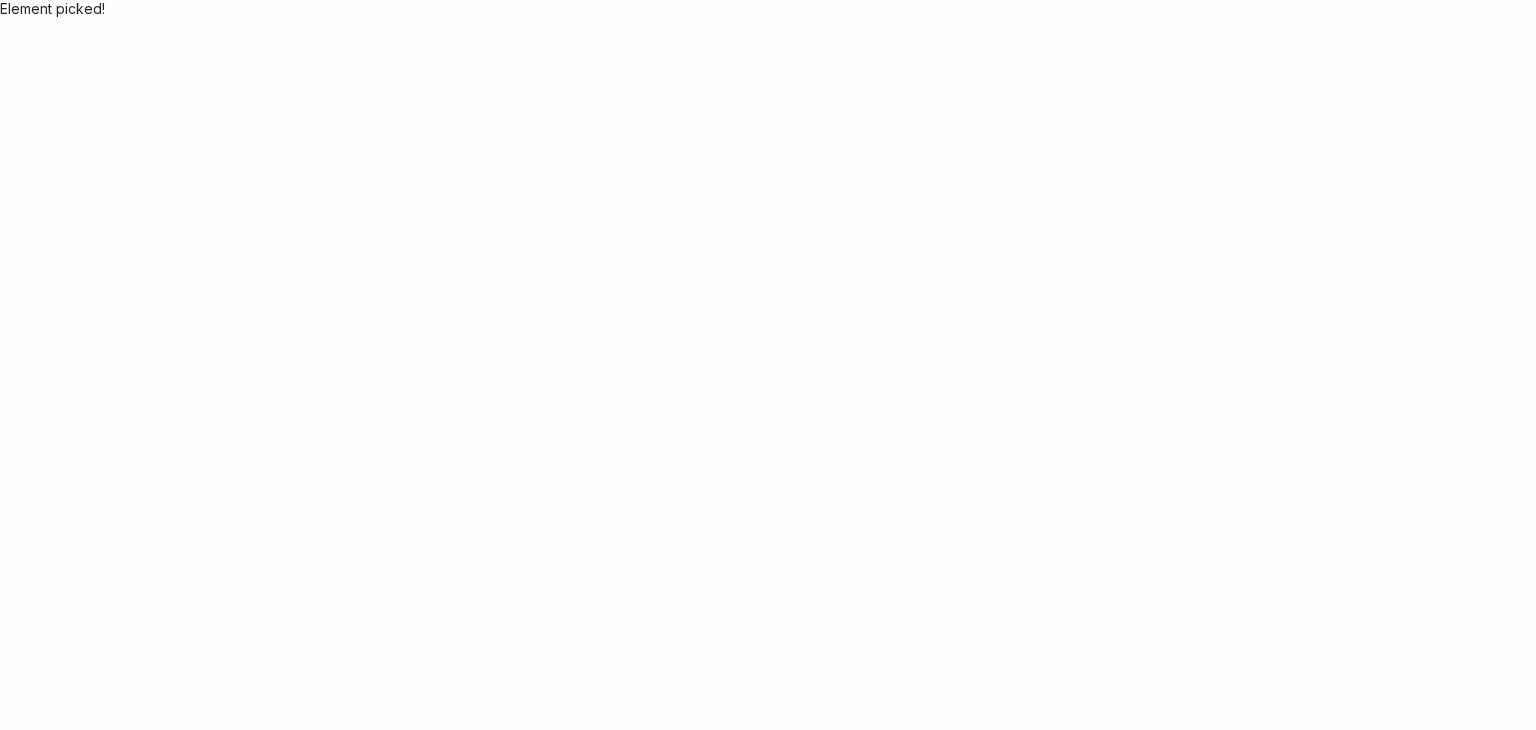 scroll, scrollTop: 0, scrollLeft: 0, axis: both 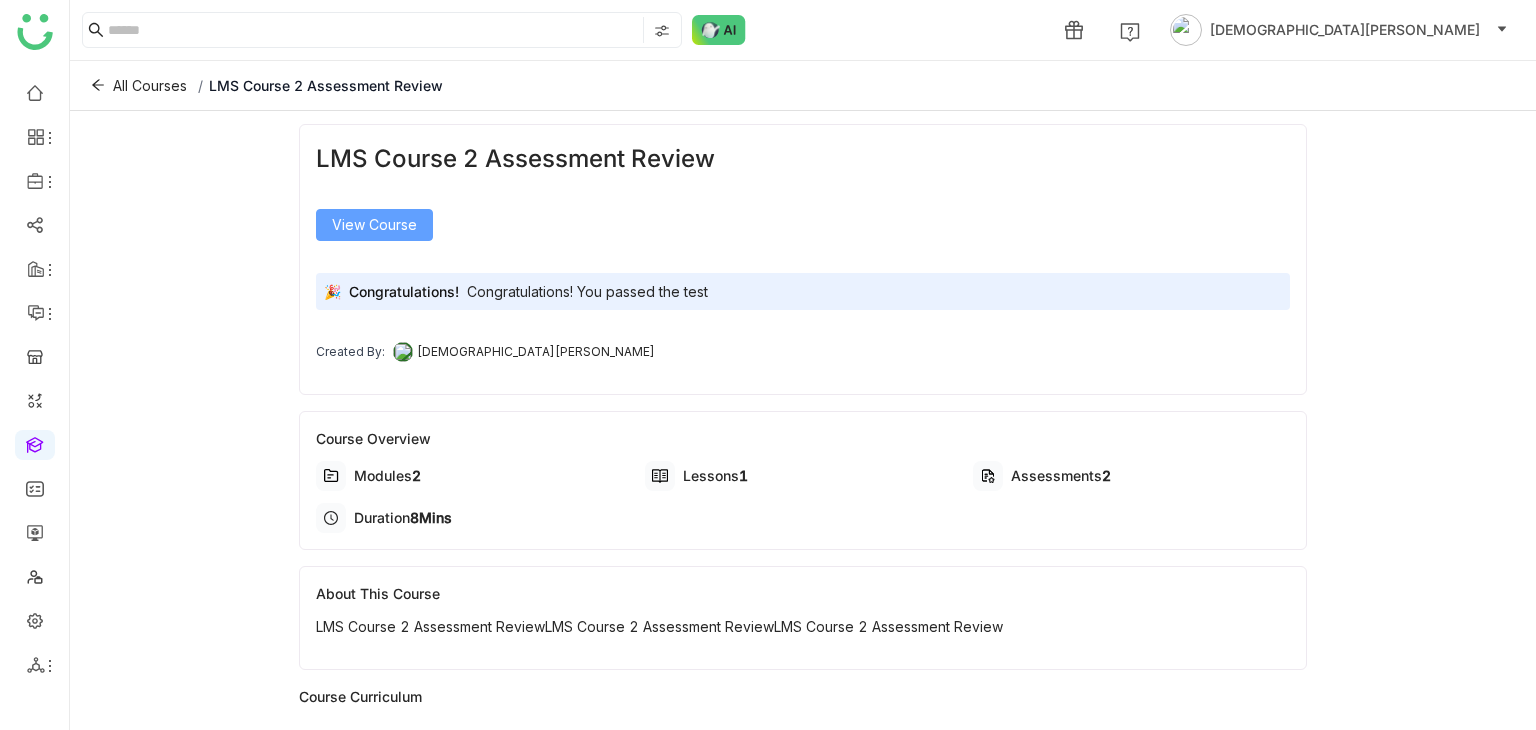 click on "View Course" 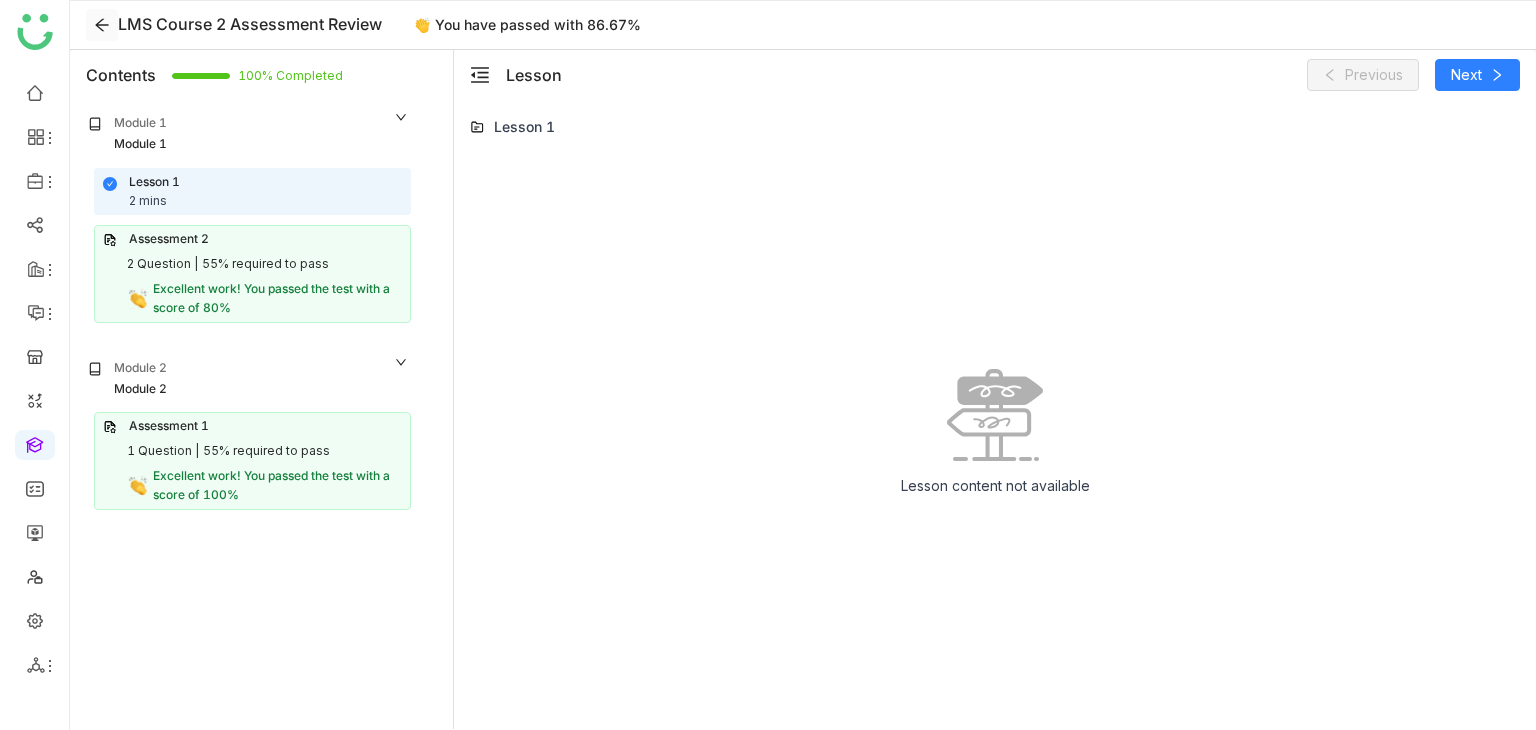 click 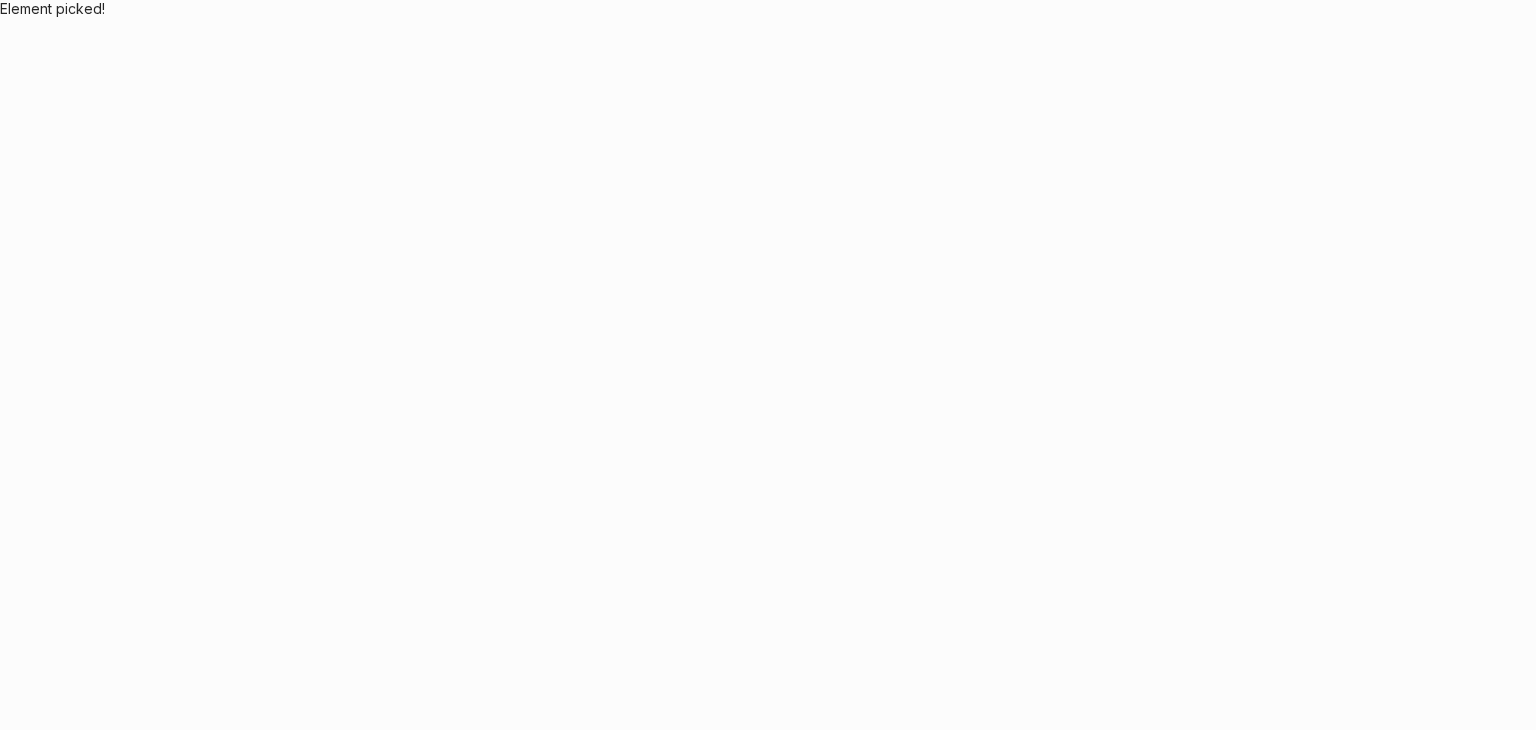 scroll, scrollTop: 0, scrollLeft: 0, axis: both 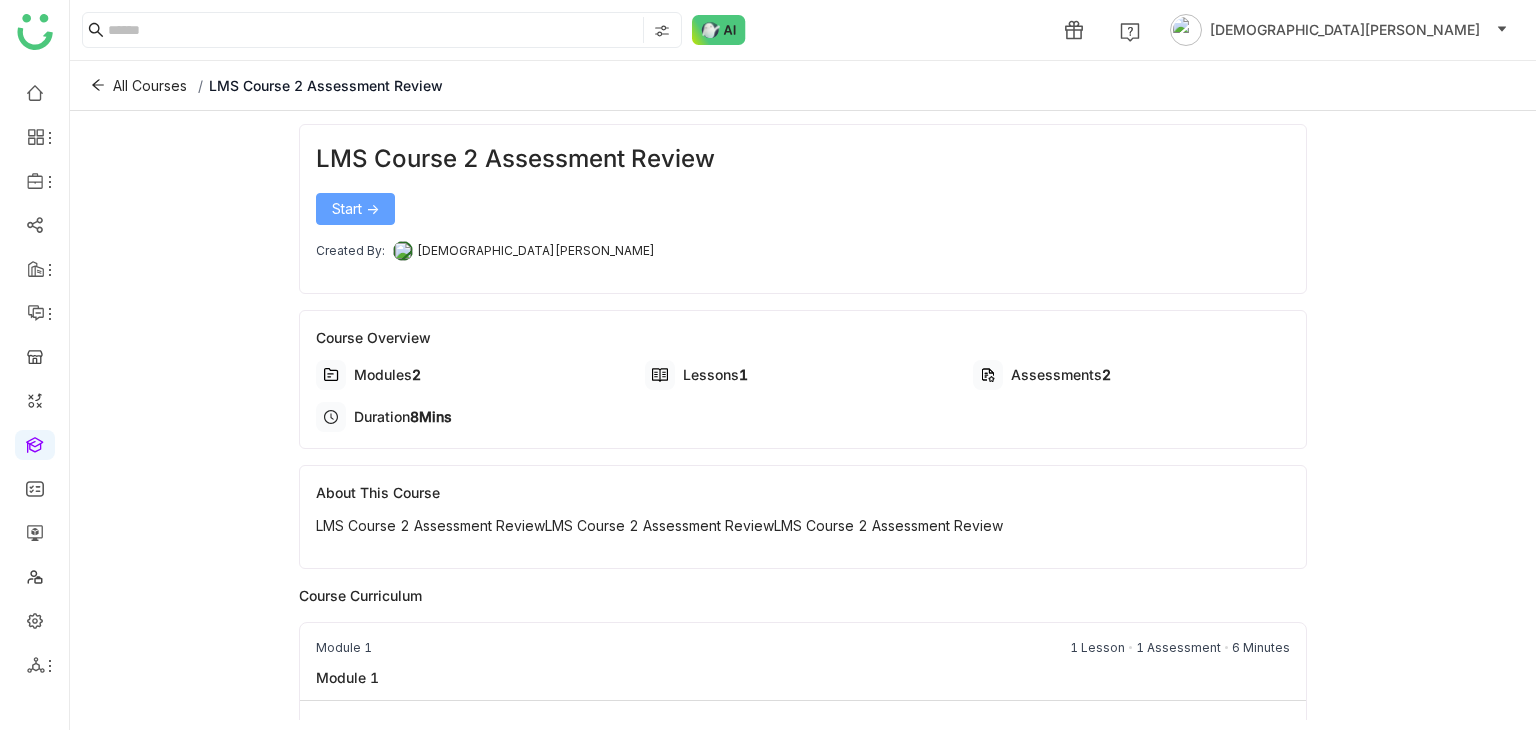 click on "Start ->" 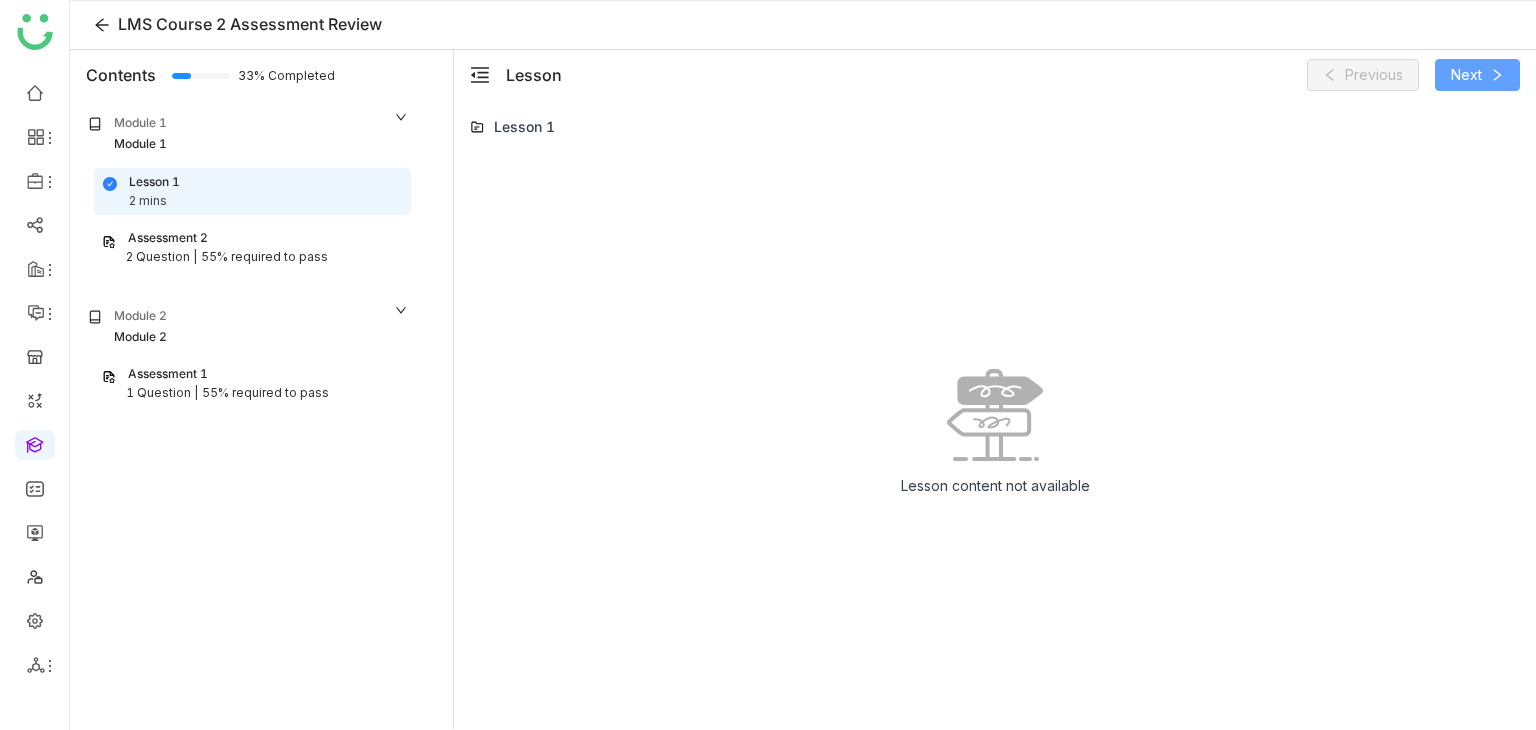 click 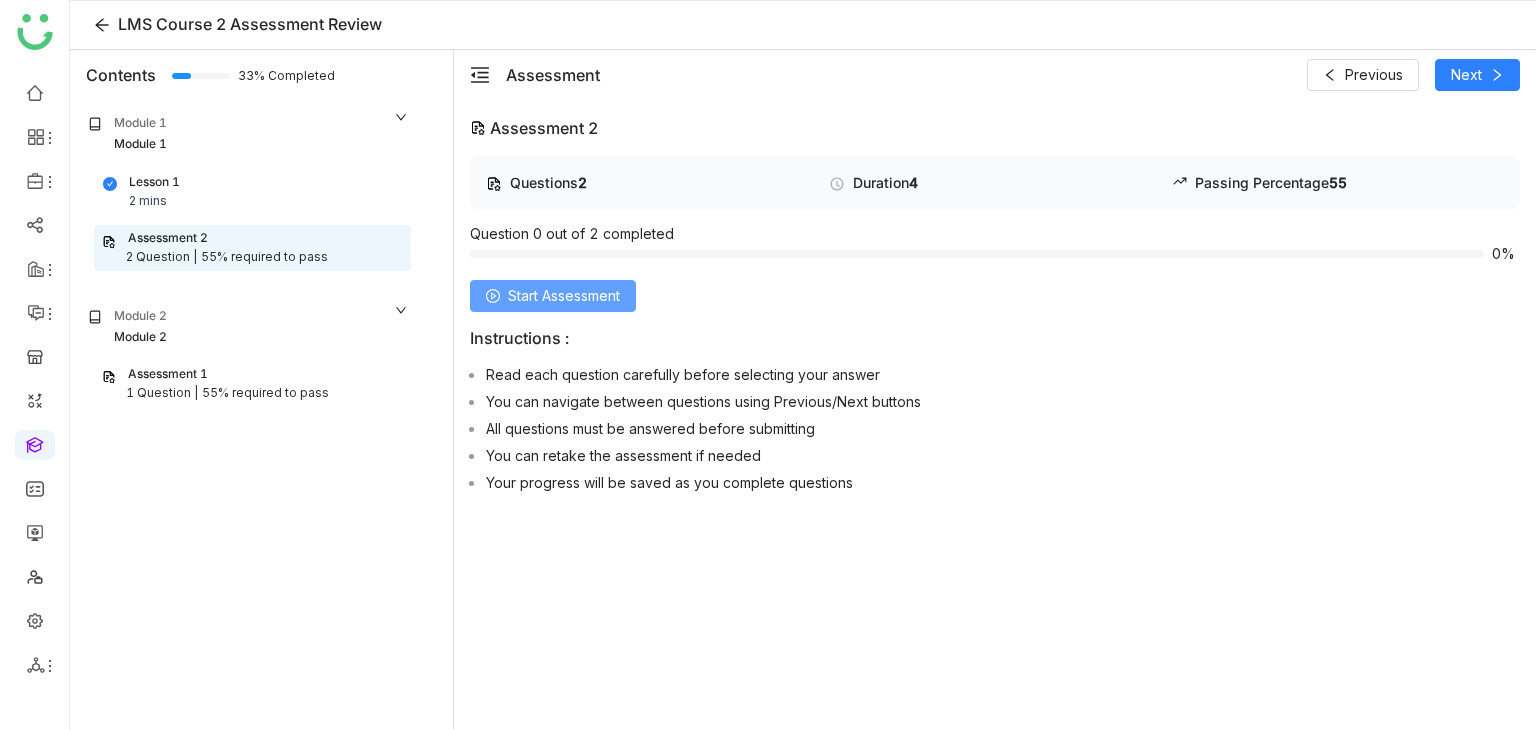 click on "Start Assessment" 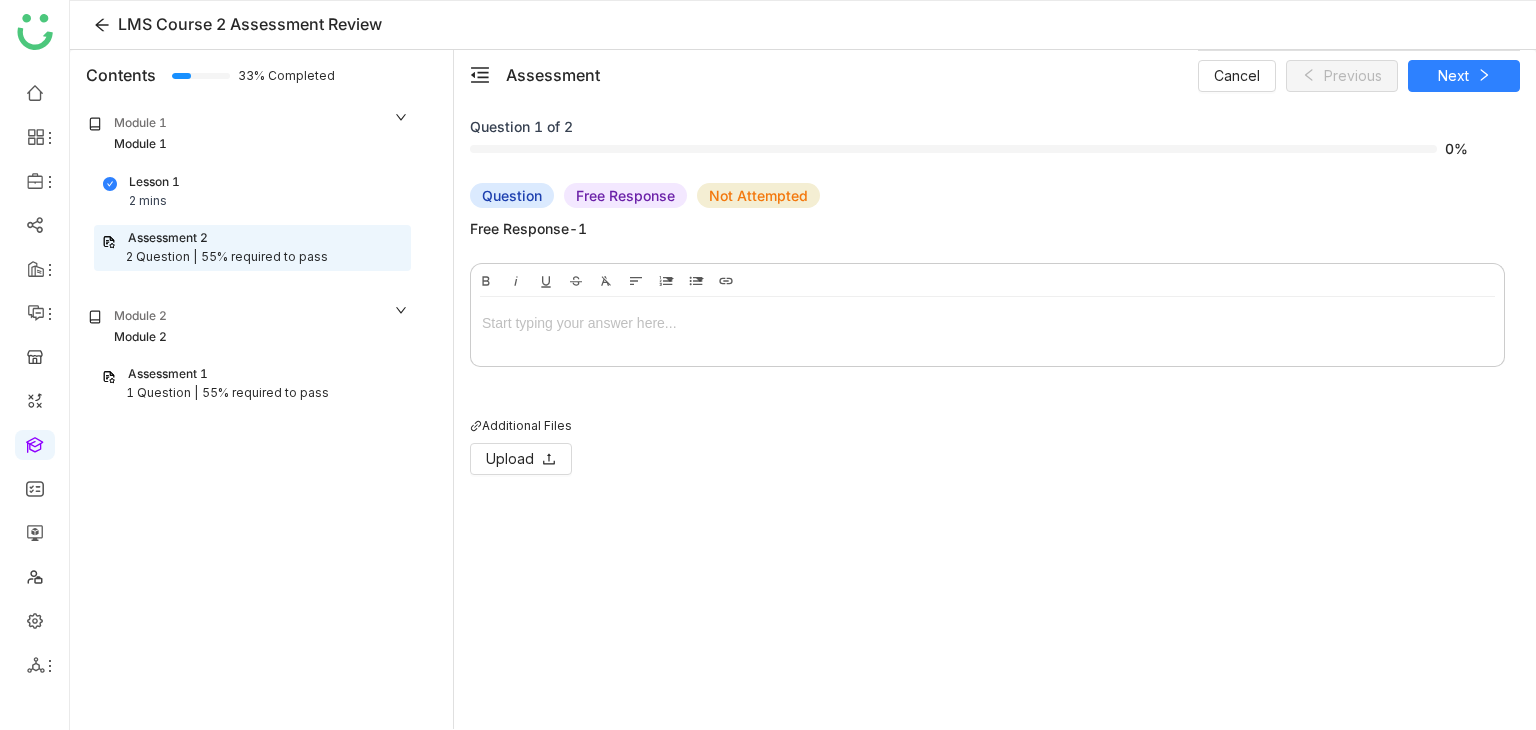 click at bounding box center (987, 323) 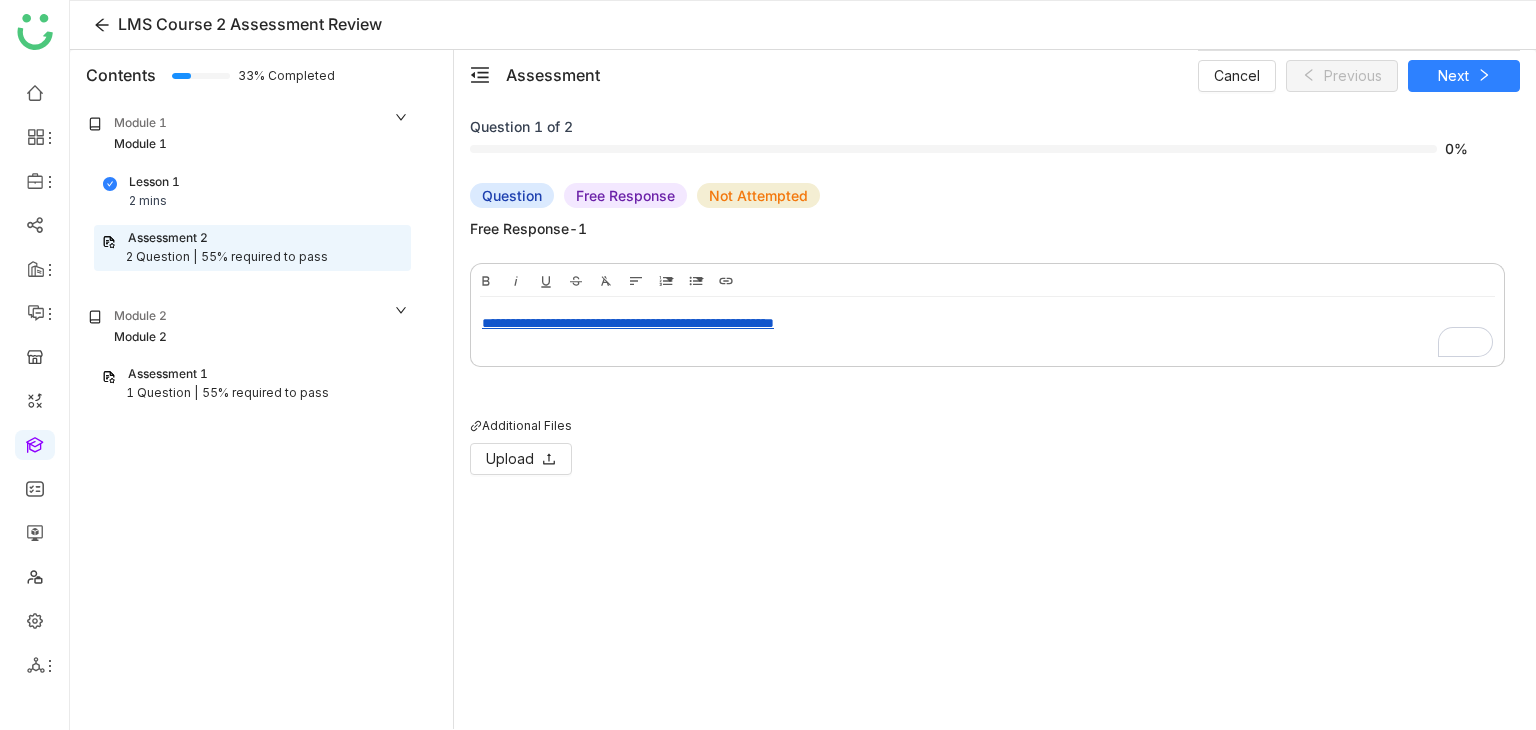 scroll, scrollTop: 405, scrollLeft: 7, axis: both 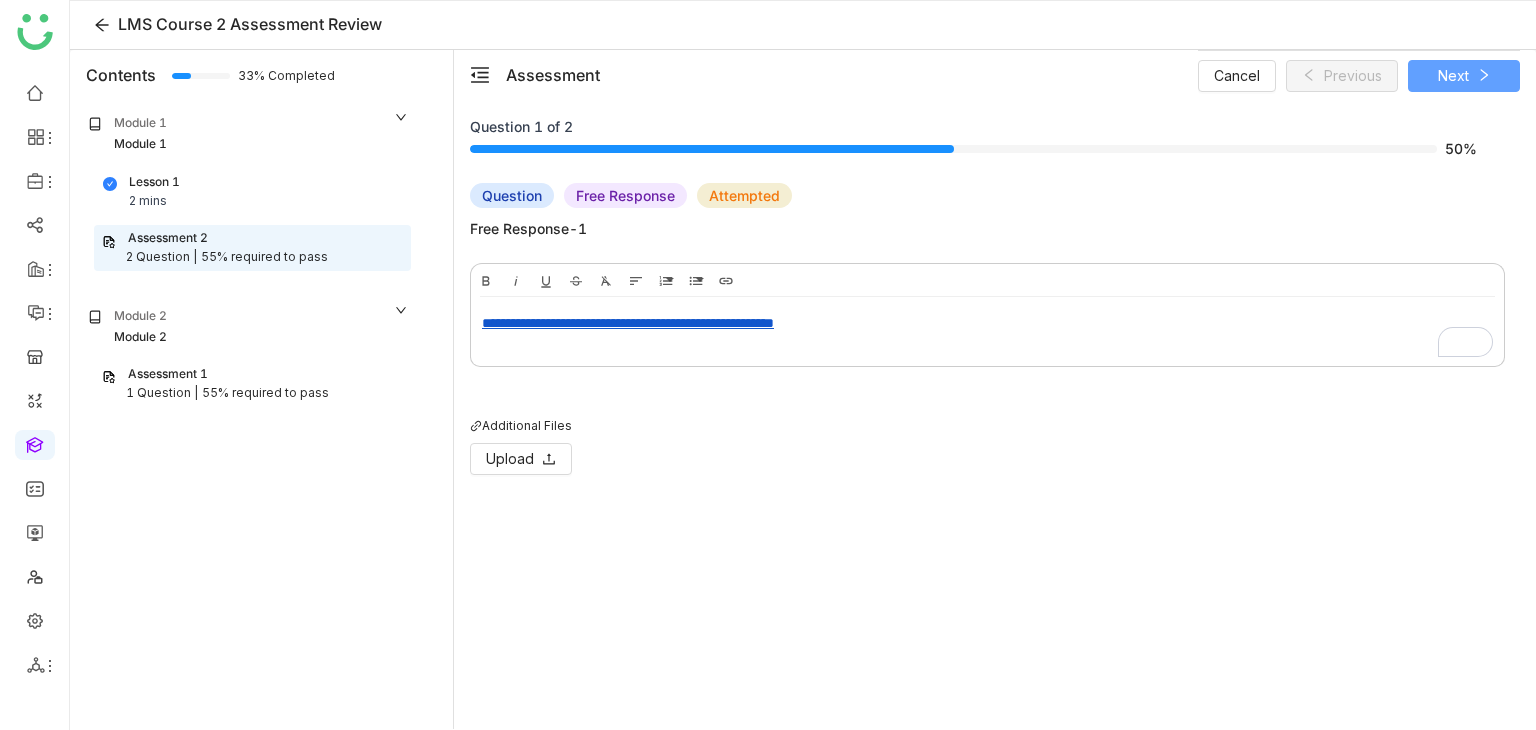 click 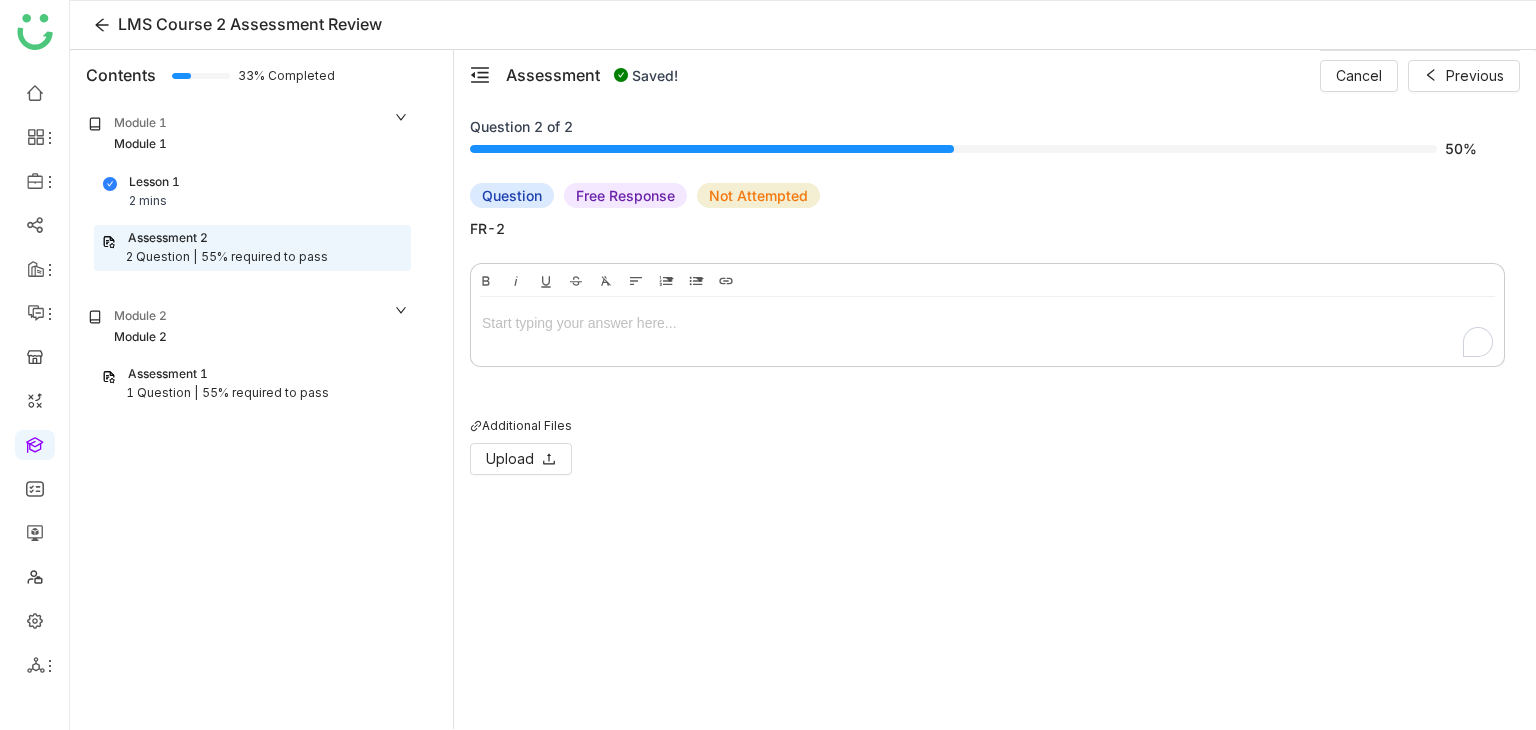 click at bounding box center [987, 323] 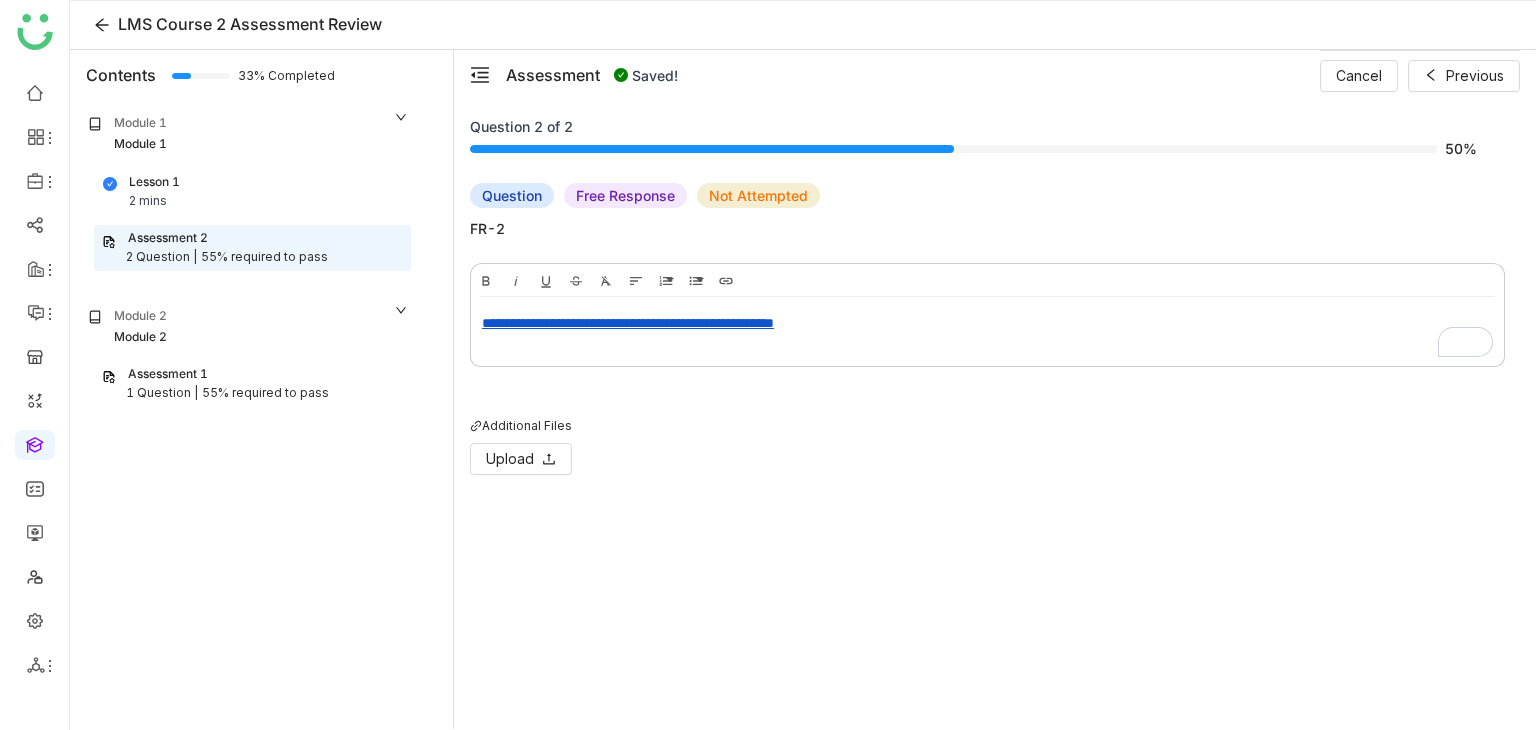 scroll, scrollTop: 405, scrollLeft: 7, axis: both 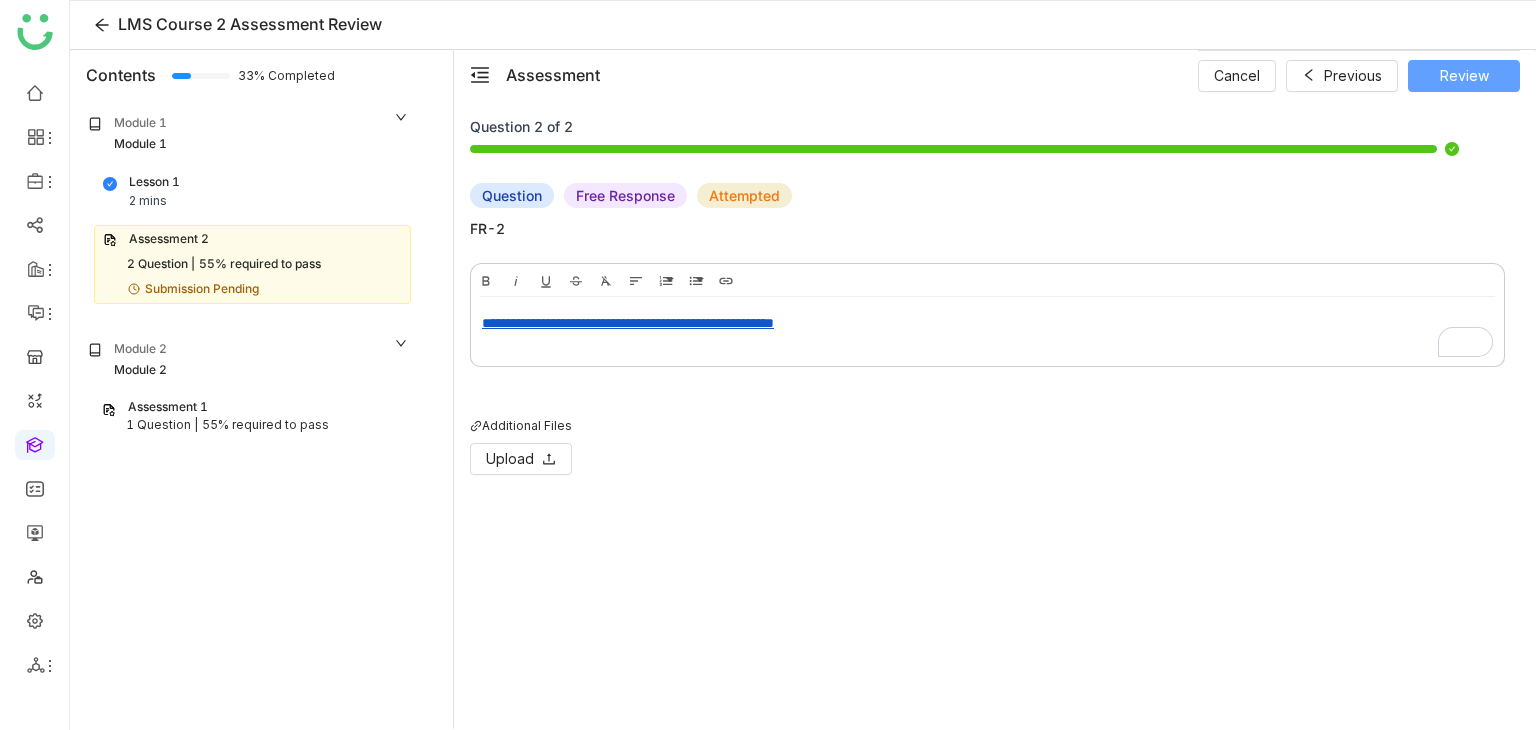 click on "Review" at bounding box center [1464, 76] 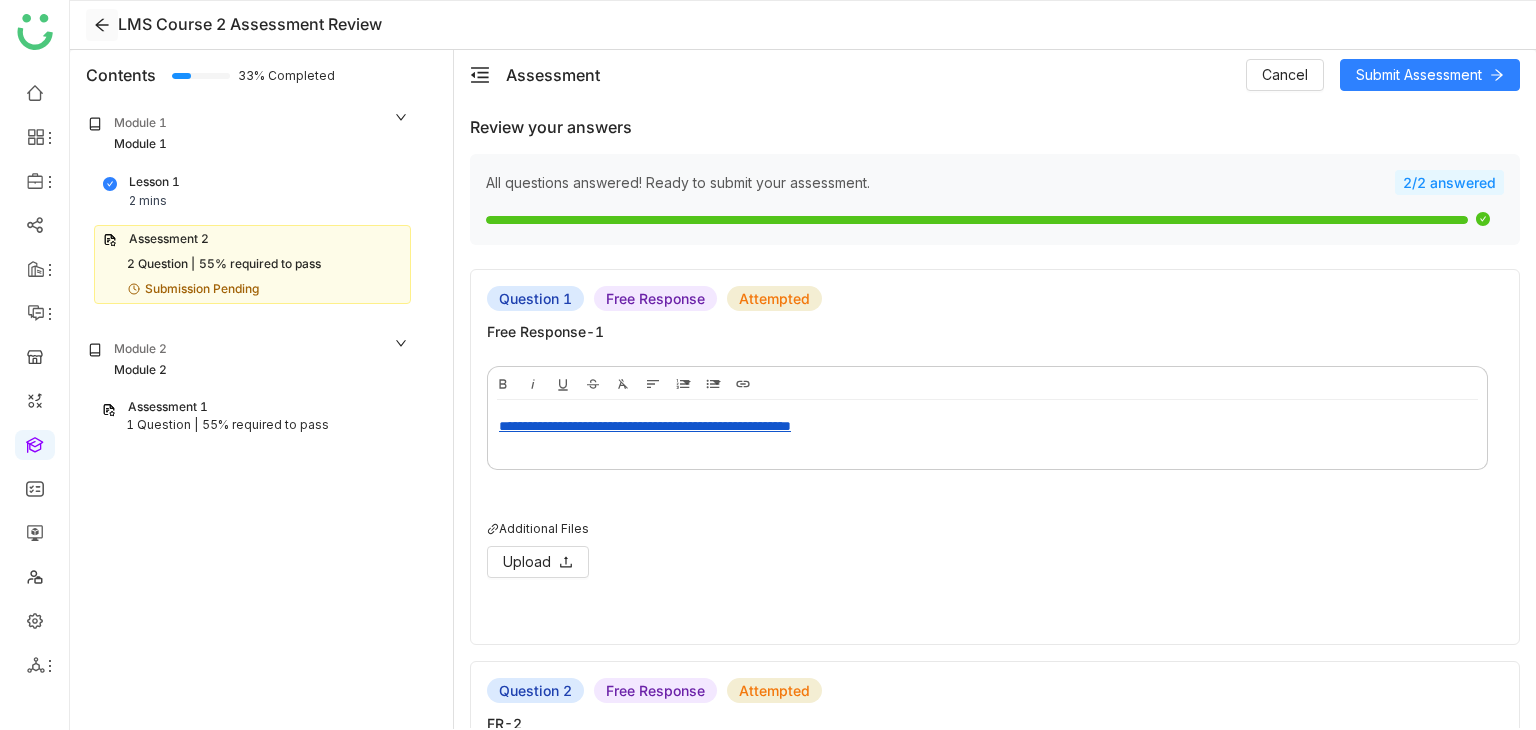 click 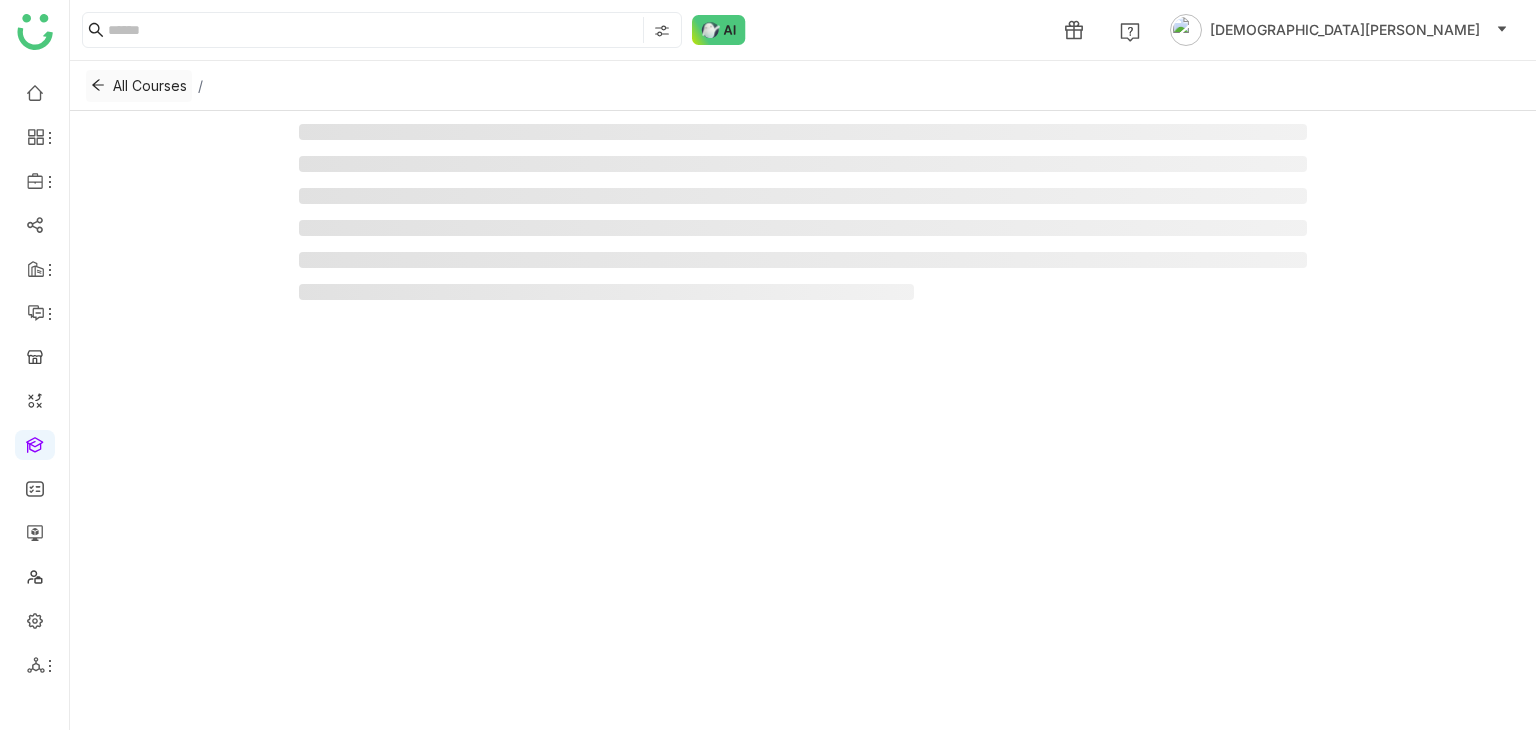 click 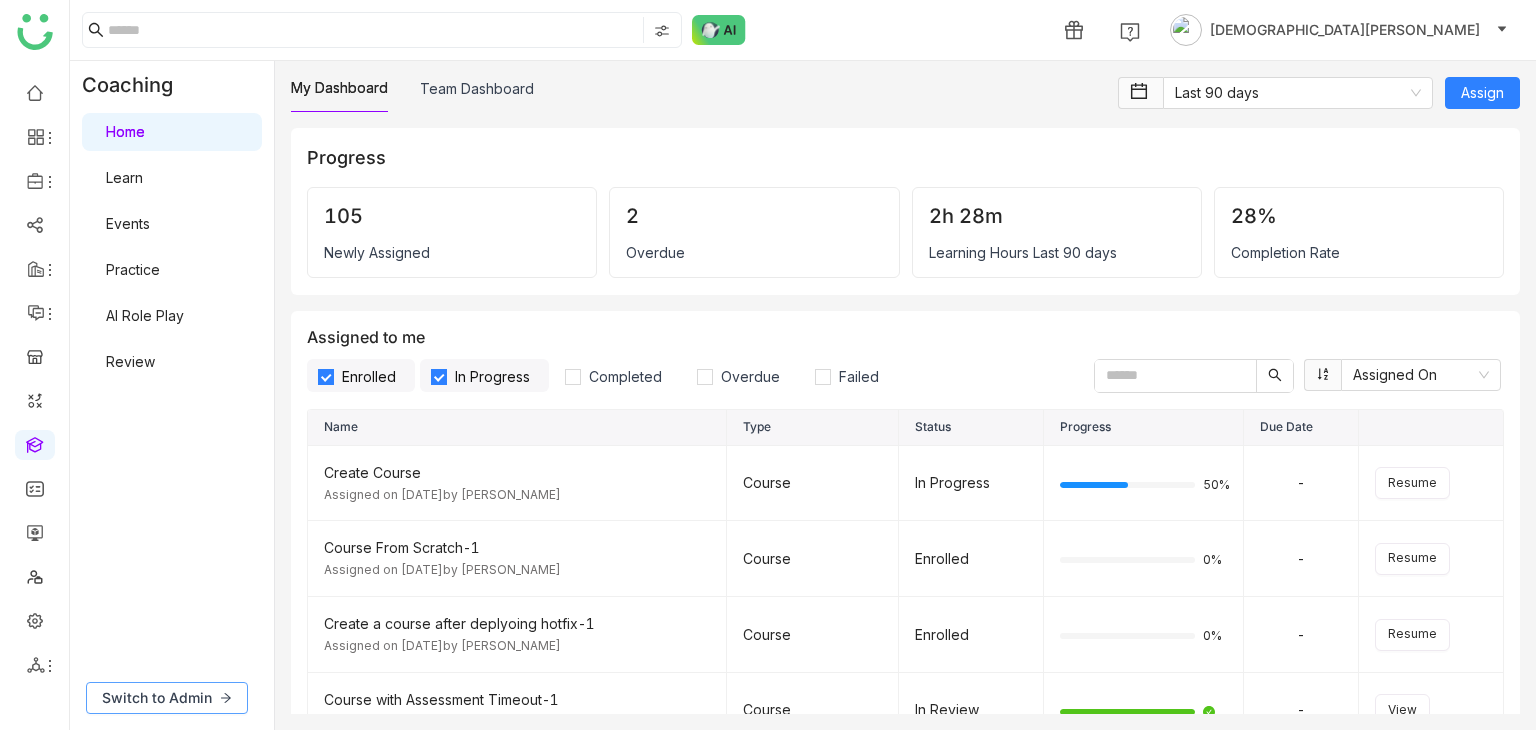 click on "Switch to Admin" 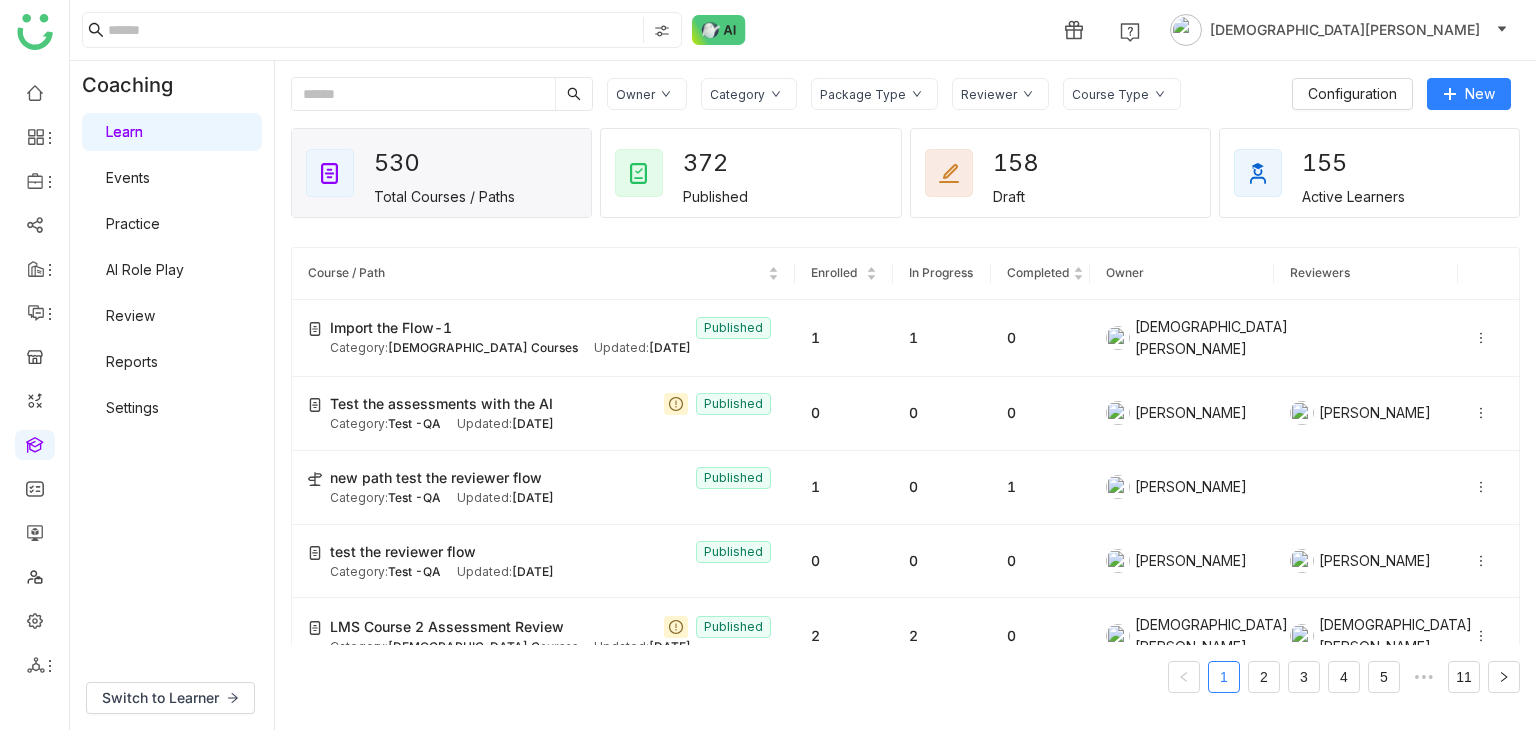 click 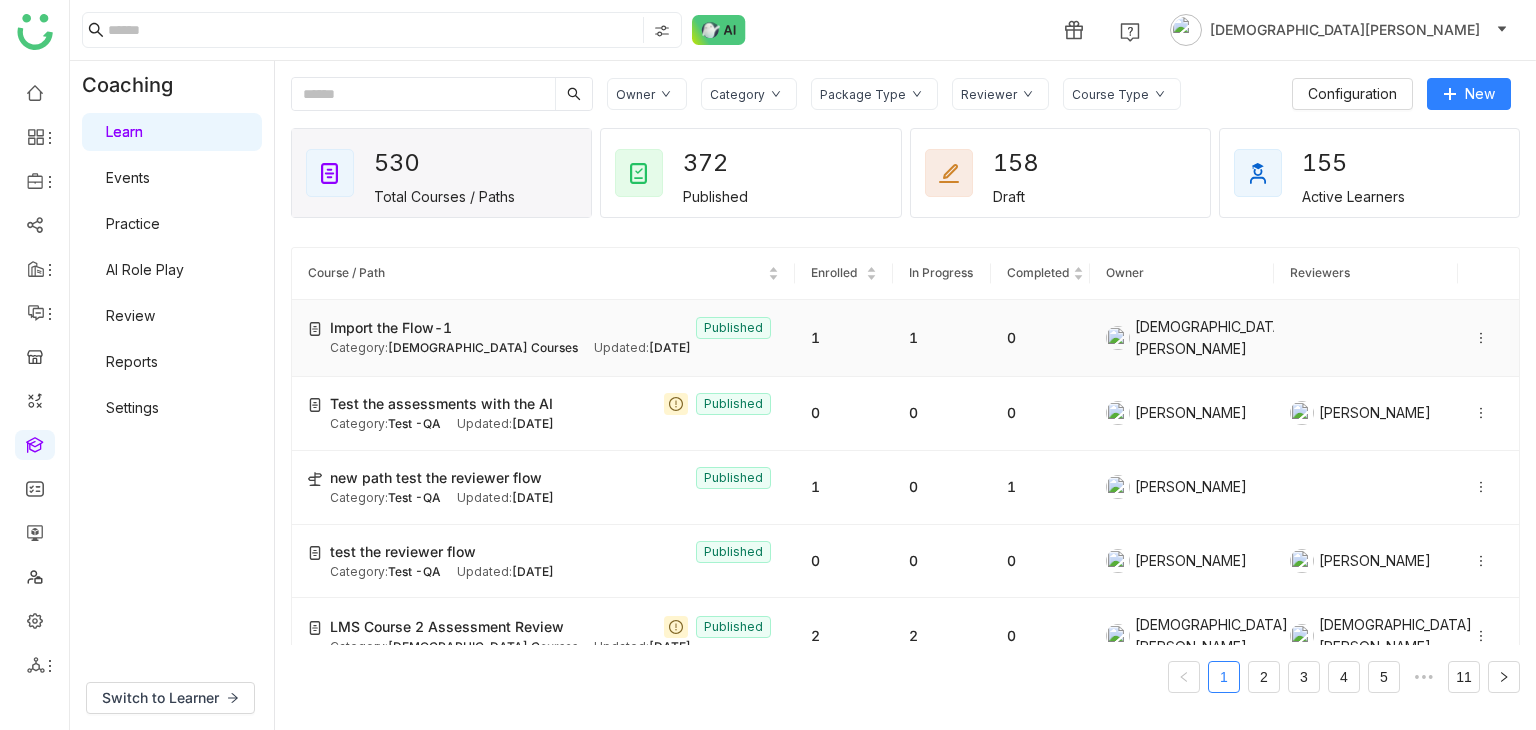 click 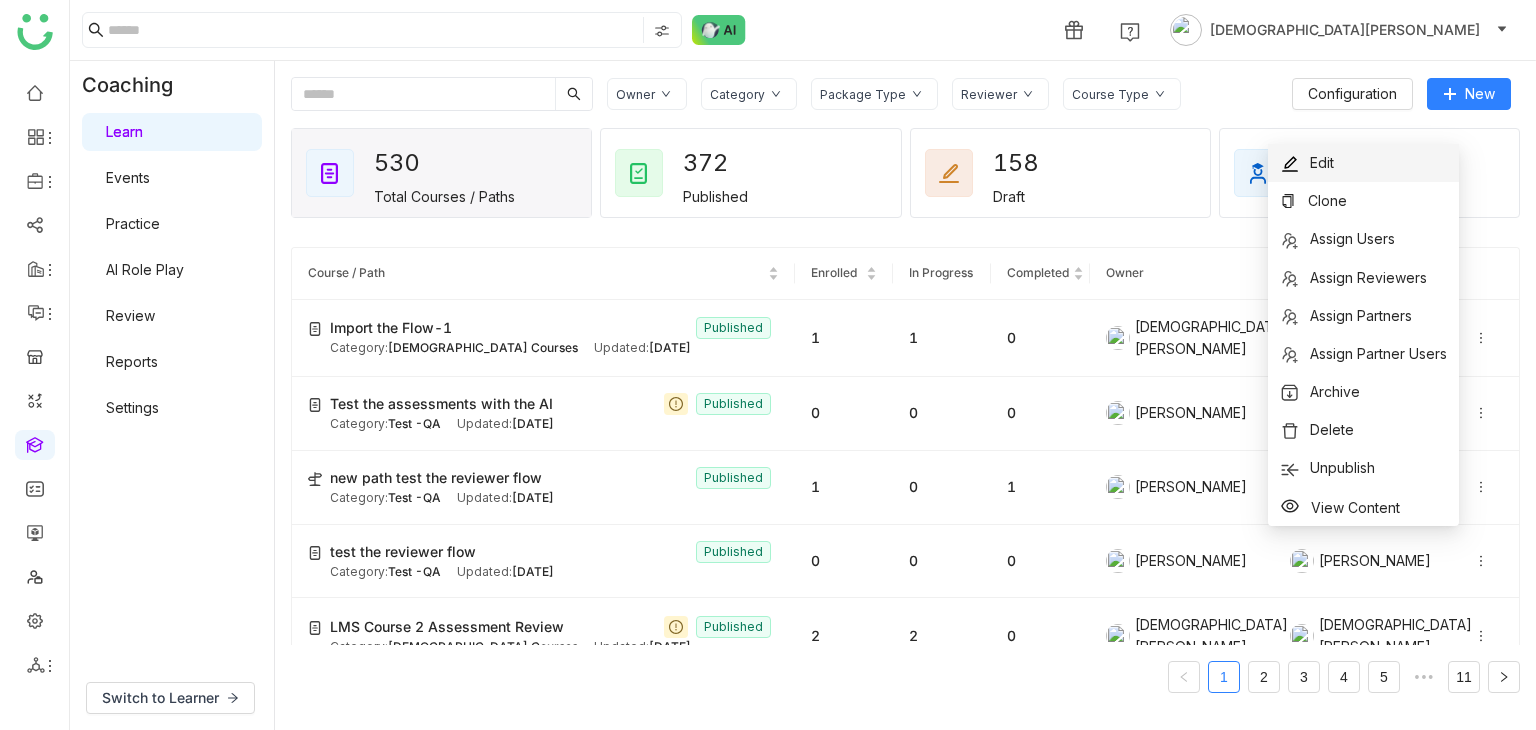 click on "Edit" at bounding box center [1322, 162] 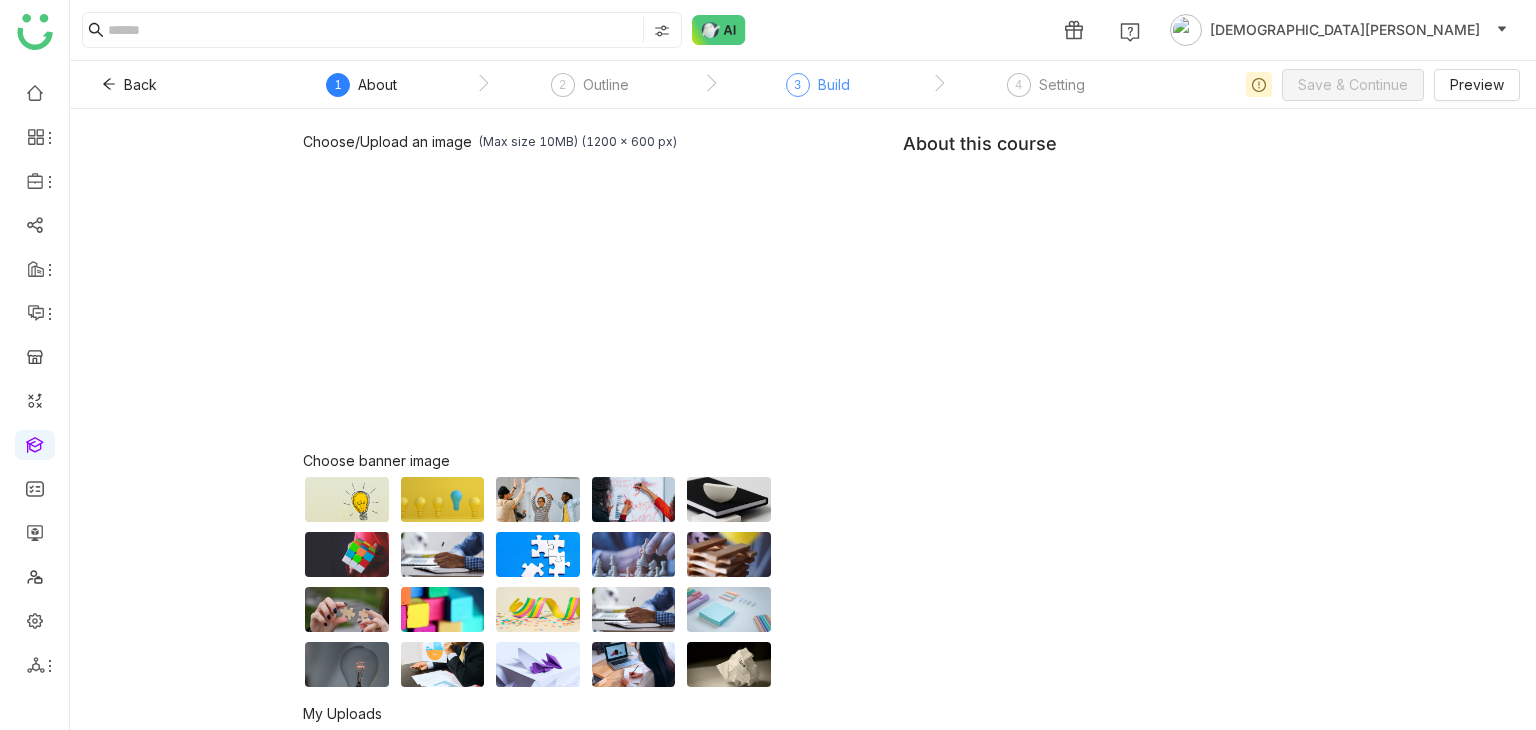 click on "3" 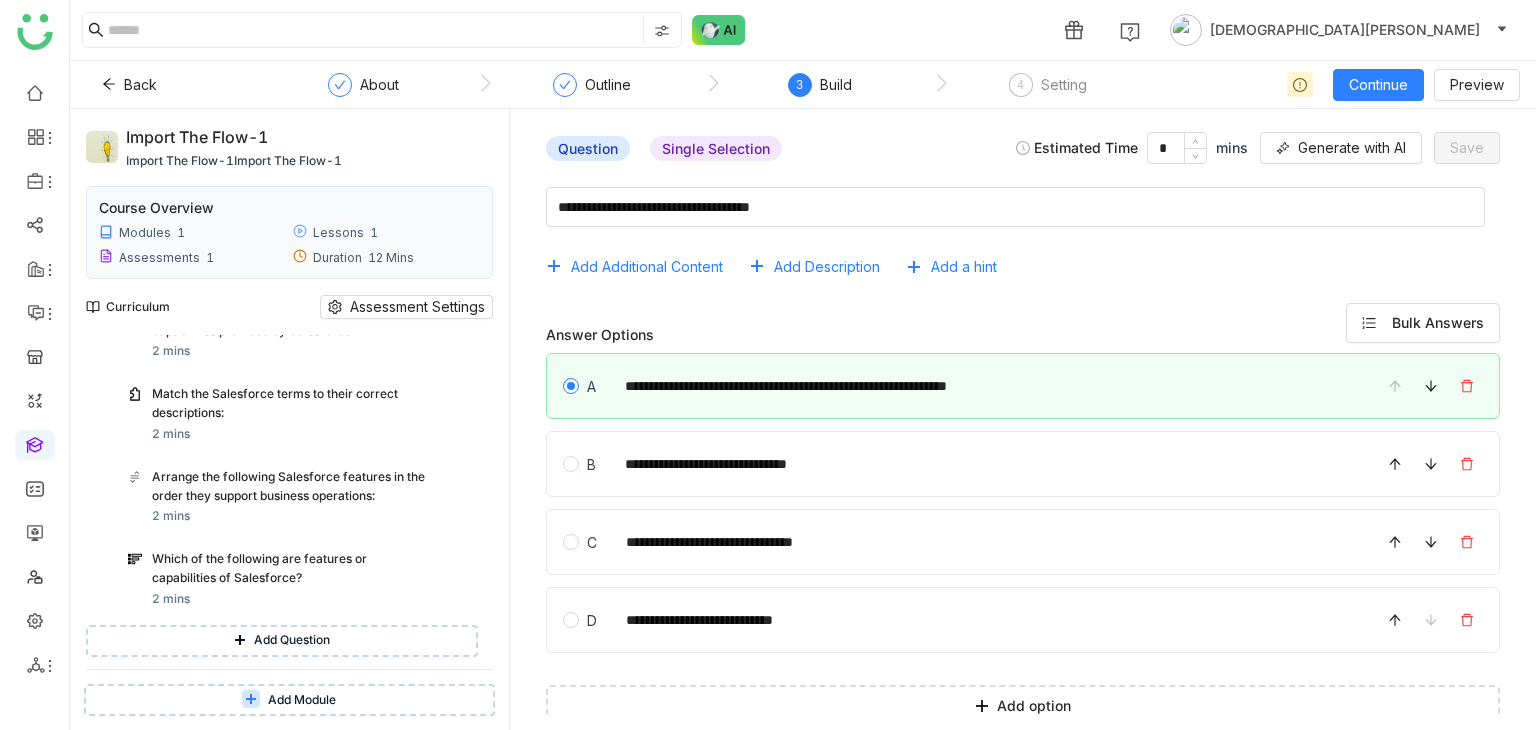 scroll, scrollTop: 350, scrollLeft: 0, axis: vertical 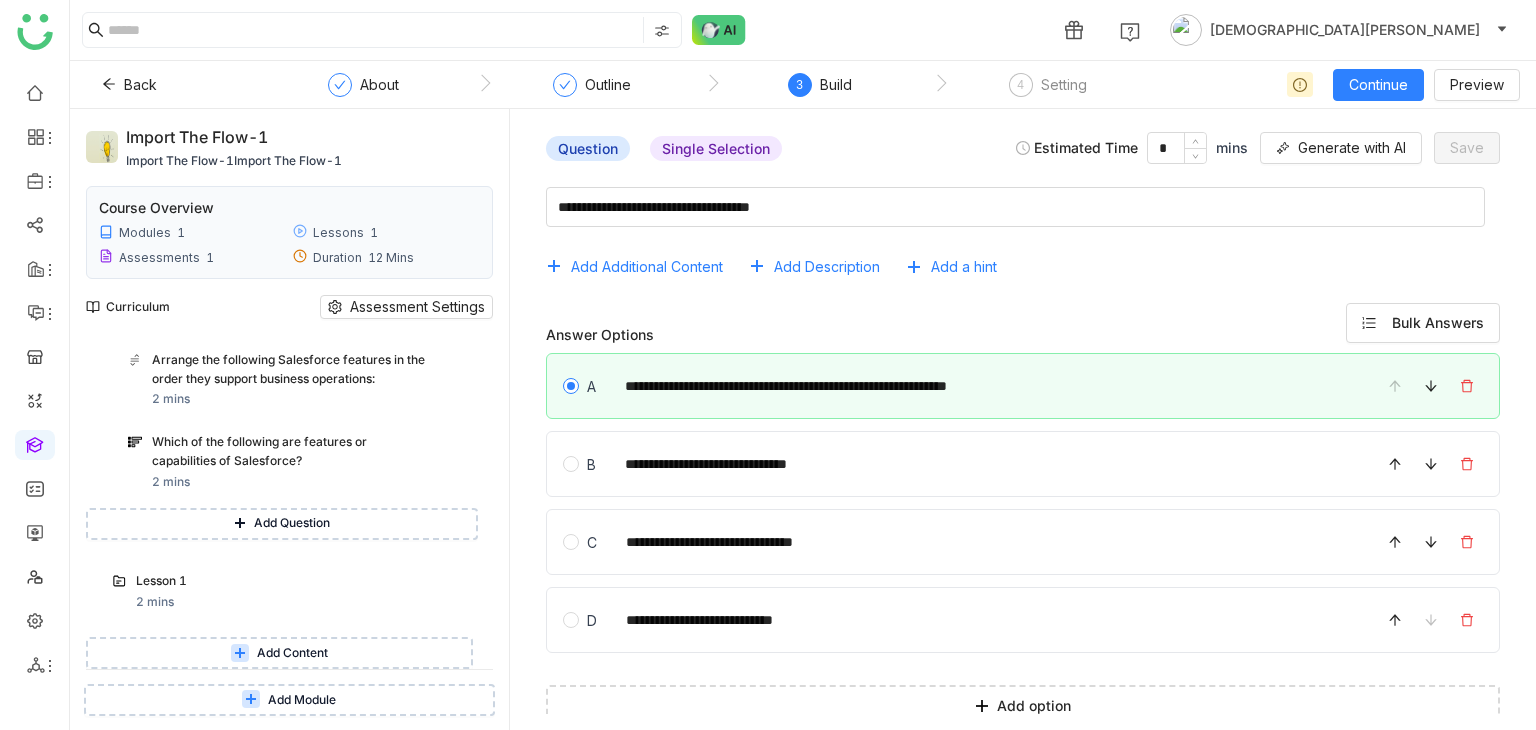click on "Add Question" at bounding box center (292, 523) 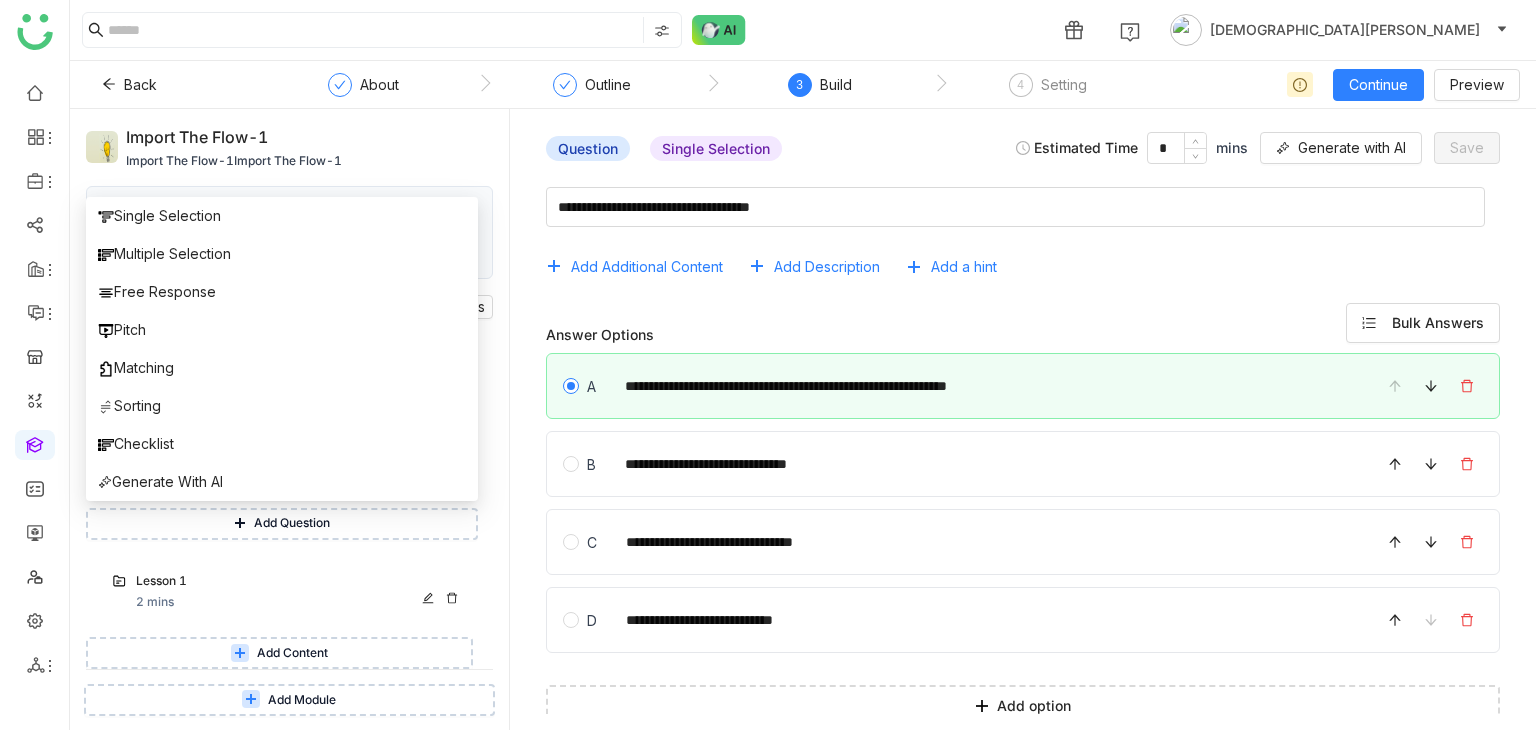 click on "Lesson 1" at bounding box center [281, 581] 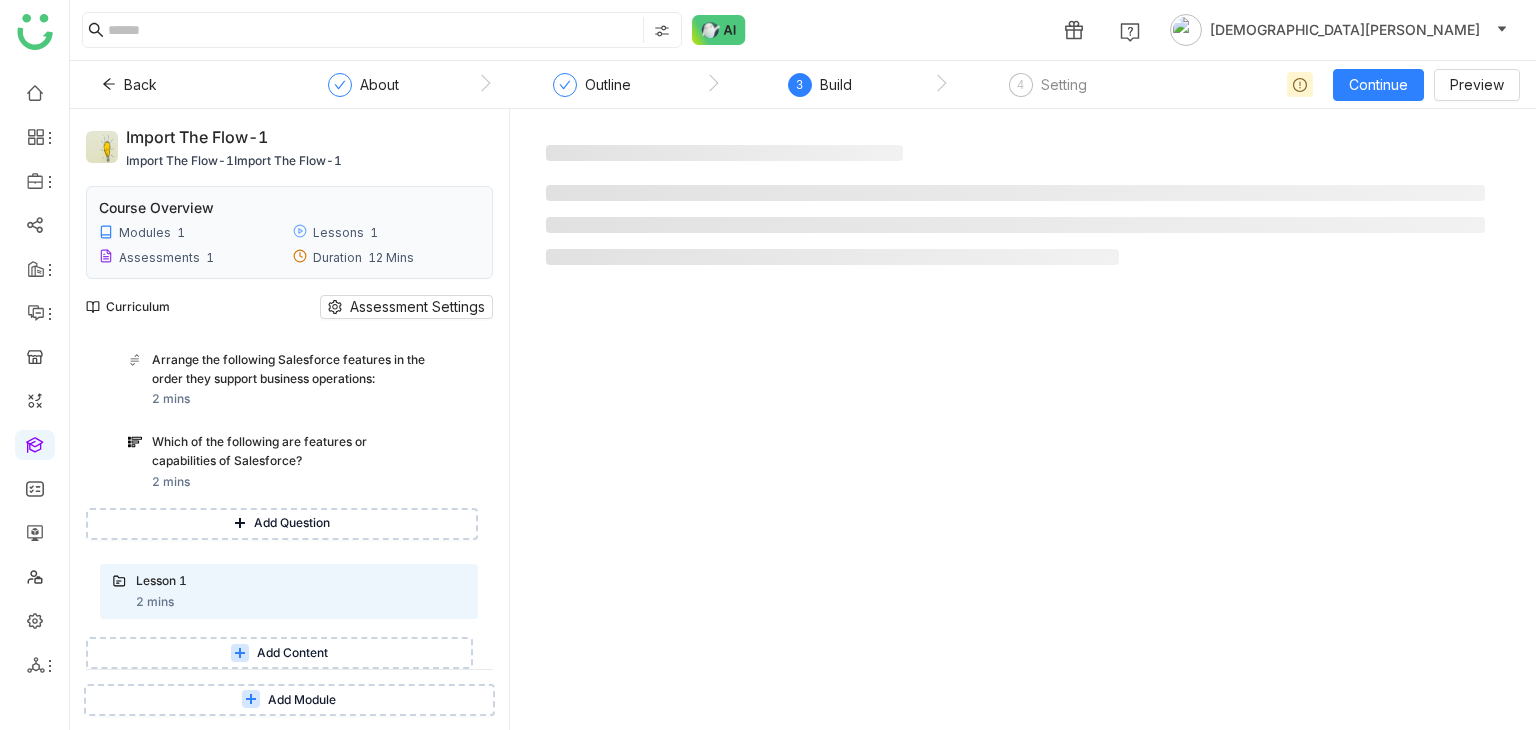 click on "Add Content" at bounding box center [292, 653] 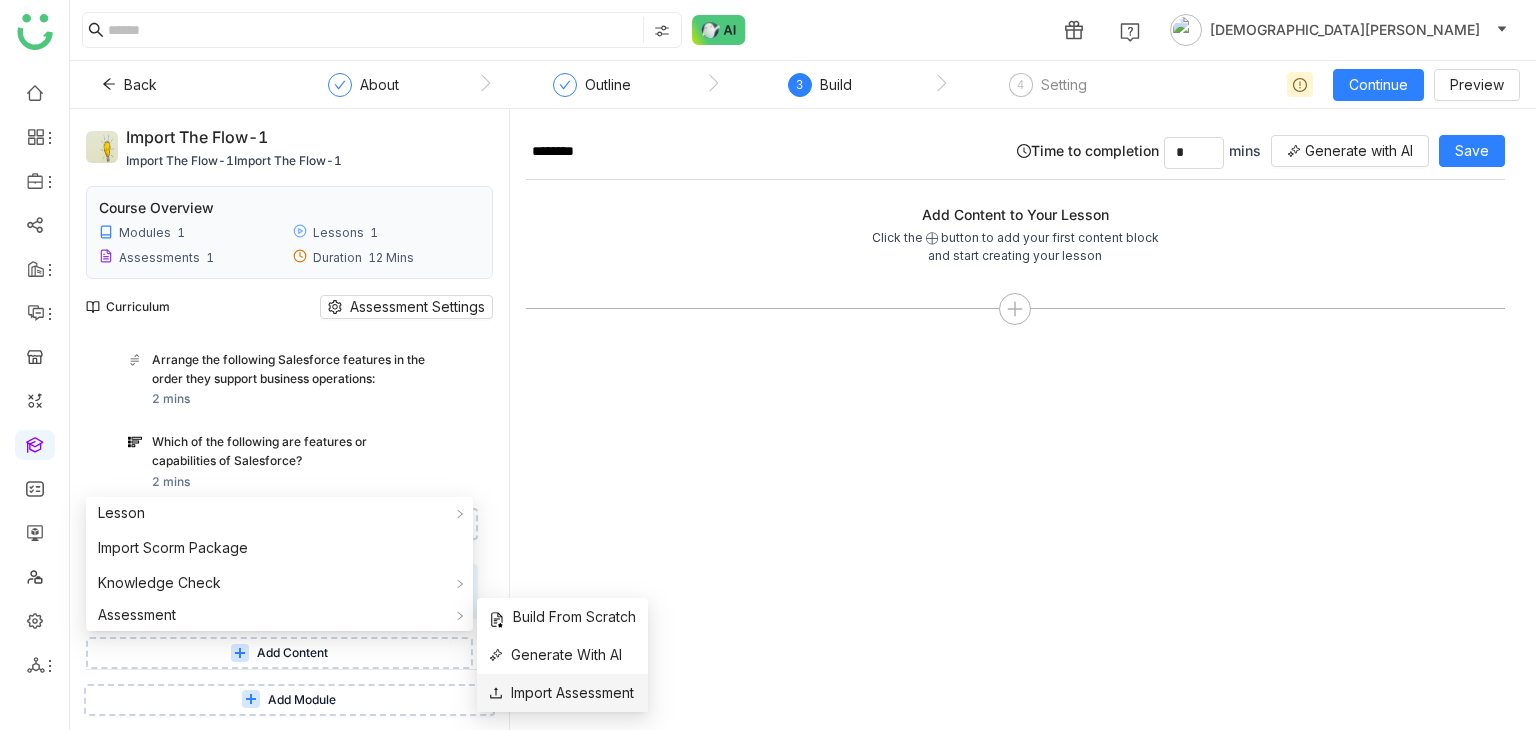 click on "Import Assessment" at bounding box center (561, 693) 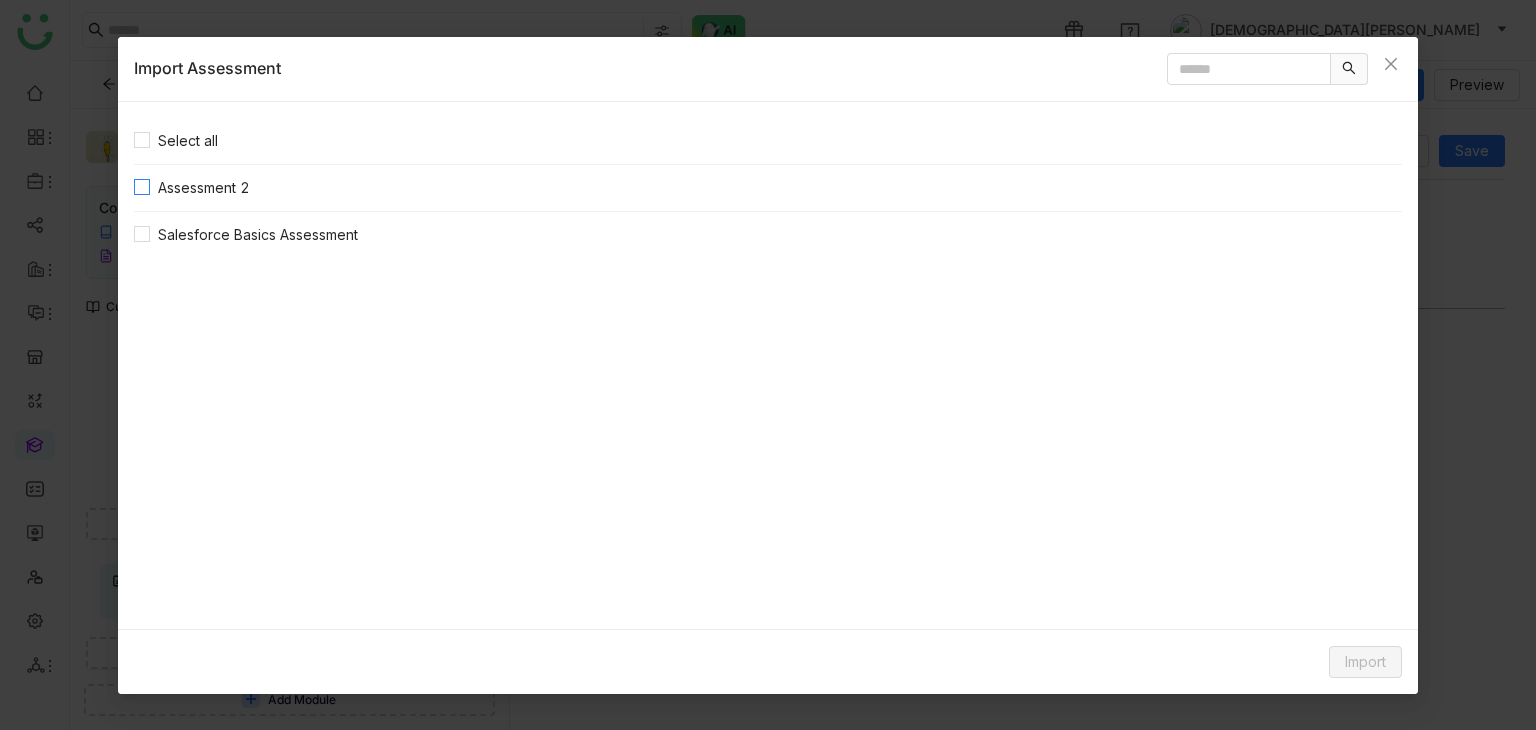 drag, startPoint x: 222, startPoint y: 185, endPoint x: 324, endPoint y: 201, distance: 103.24728 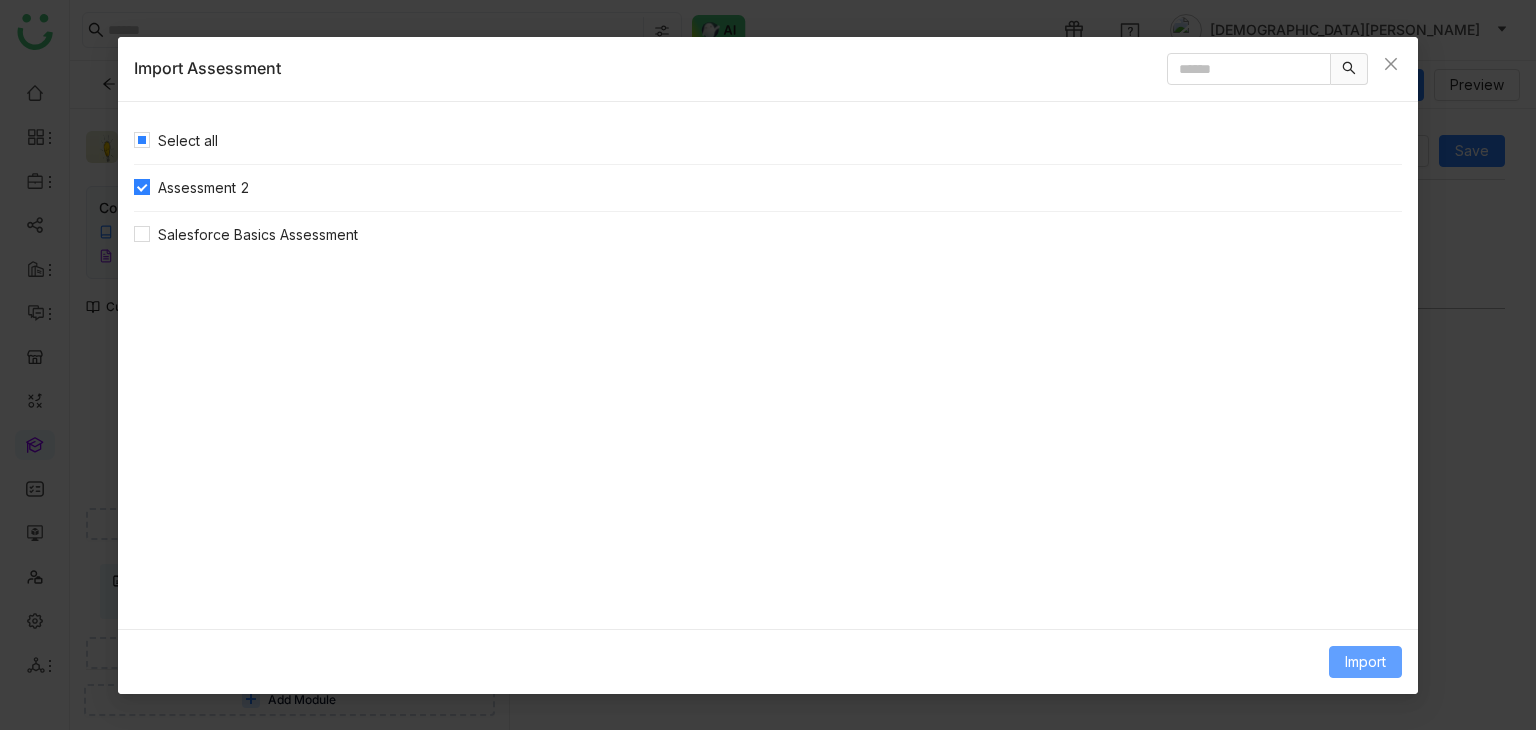 click on "Import" at bounding box center [1365, 662] 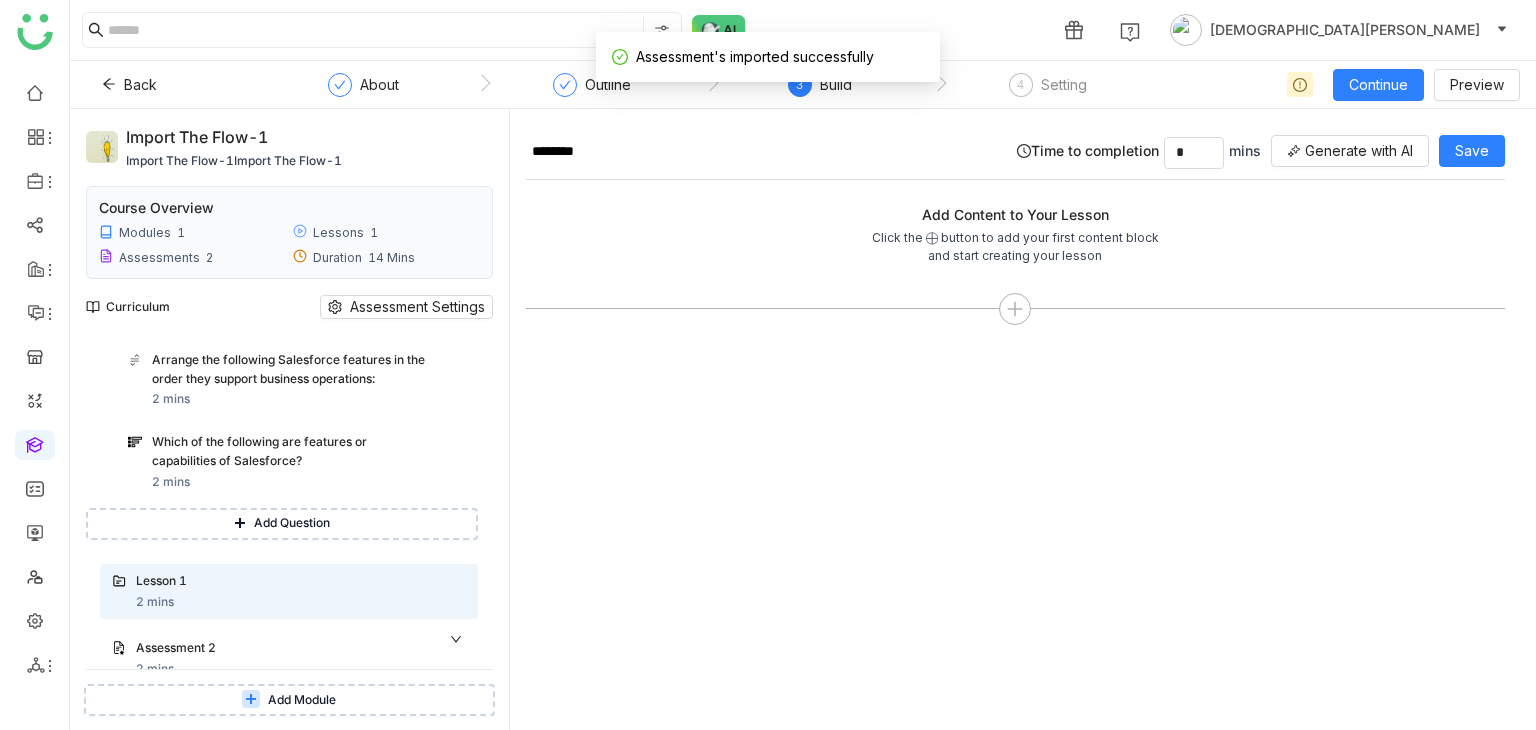 scroll, scrollTop: 0, scrollLeft: 0, axis: both 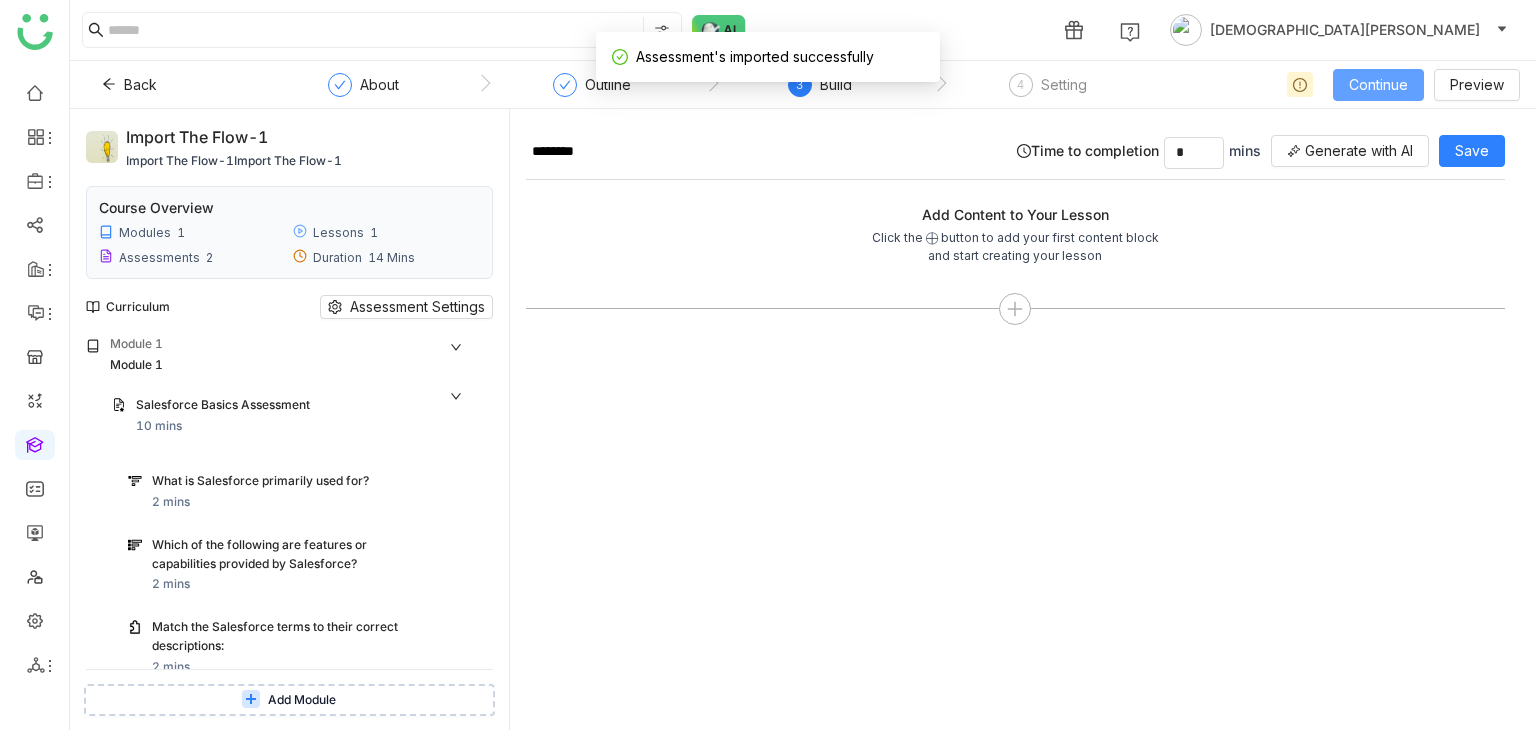click on "Continue" at bounding box center [1378, 85] 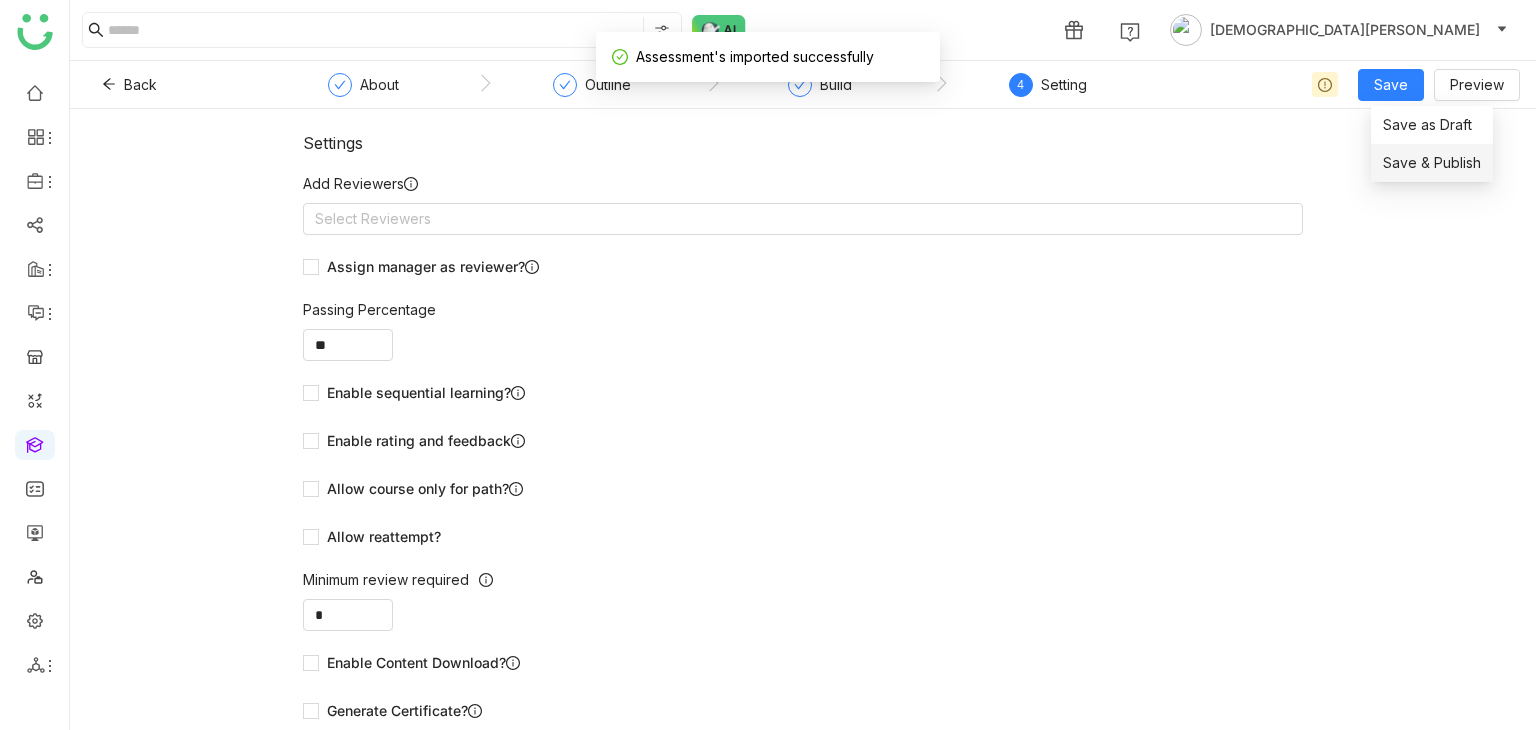click on "Save & Publish" at bounding box center [1432, 163] 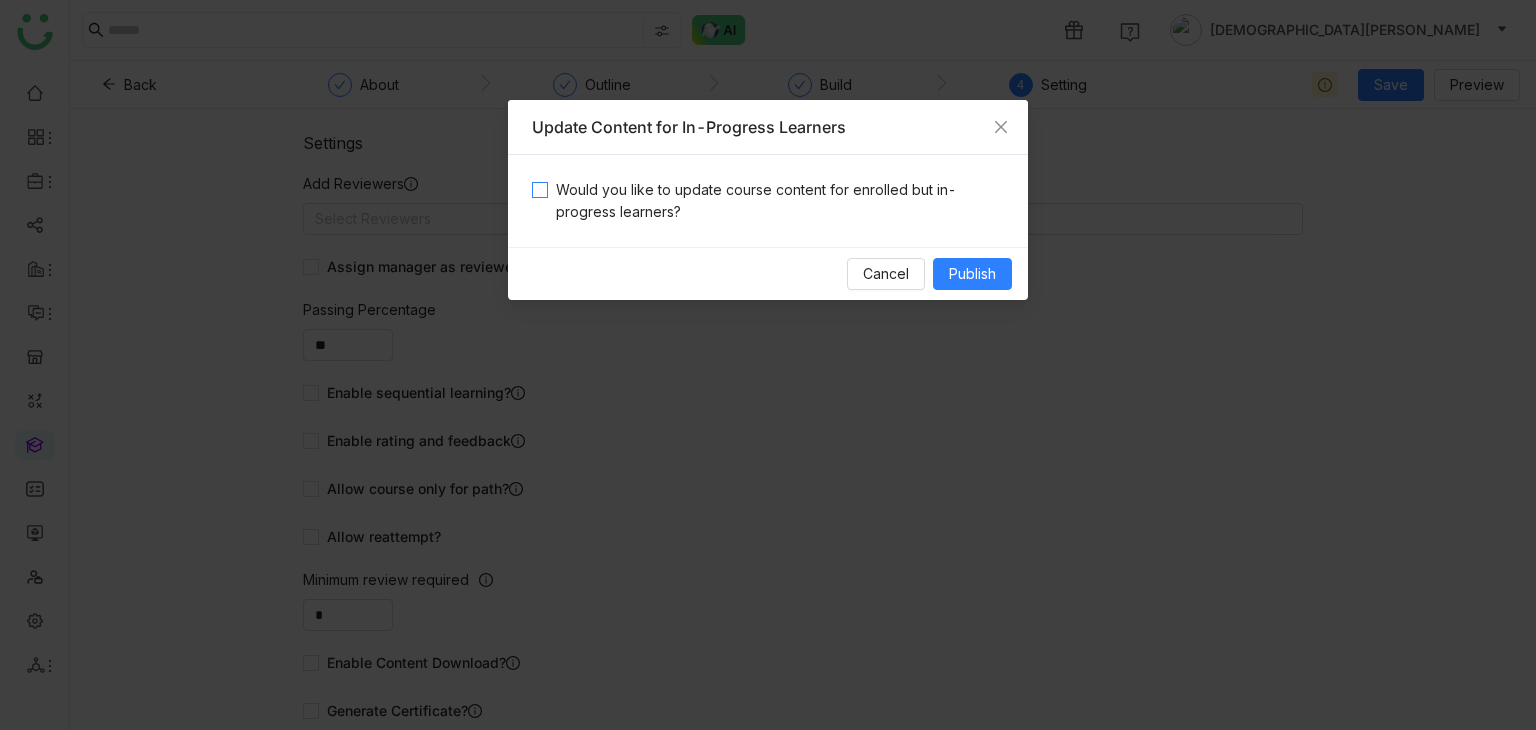 click on "Would you like to update course content for enrolled but in-progress learners?" at bounding box center (776, 201) 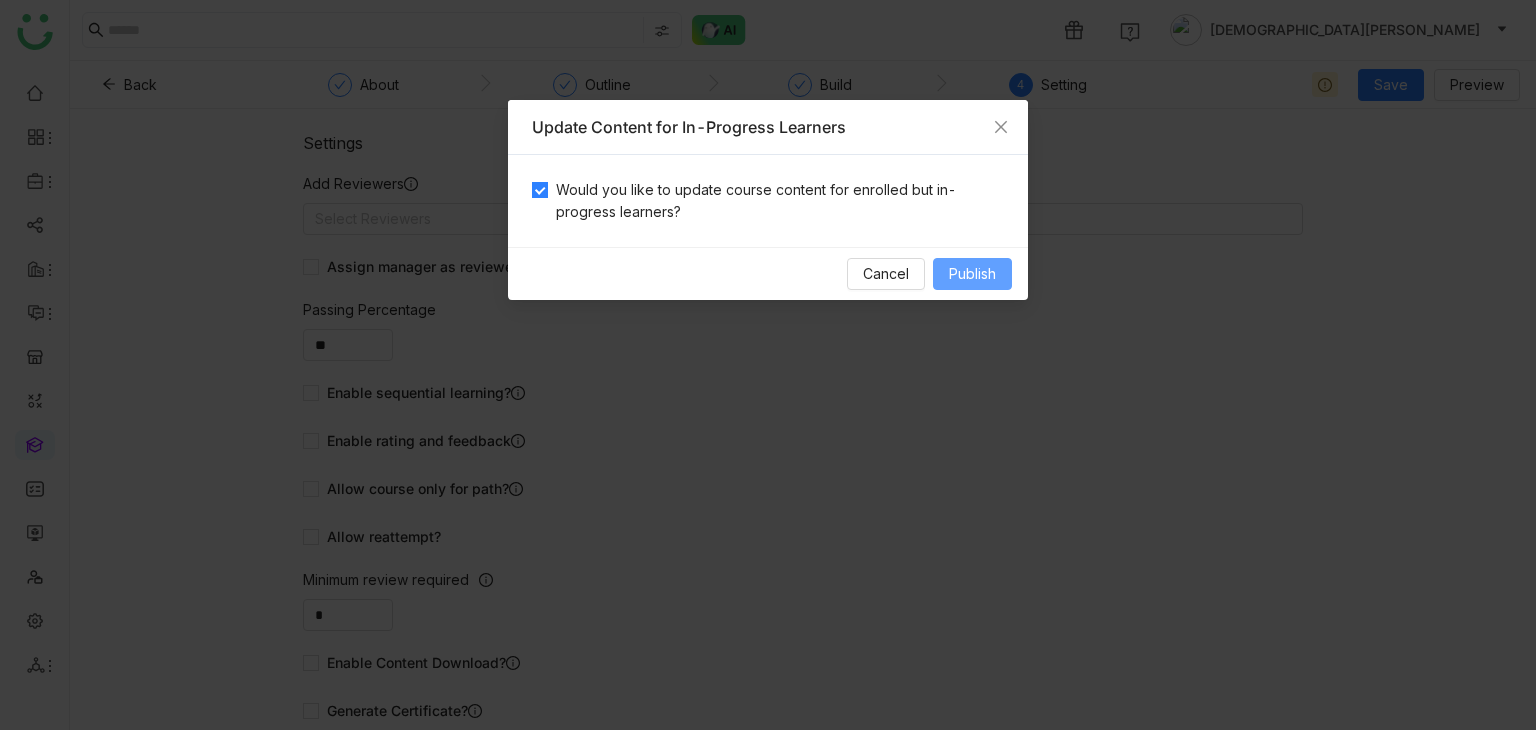 click on "Publish" at bounding box center (972, 274) 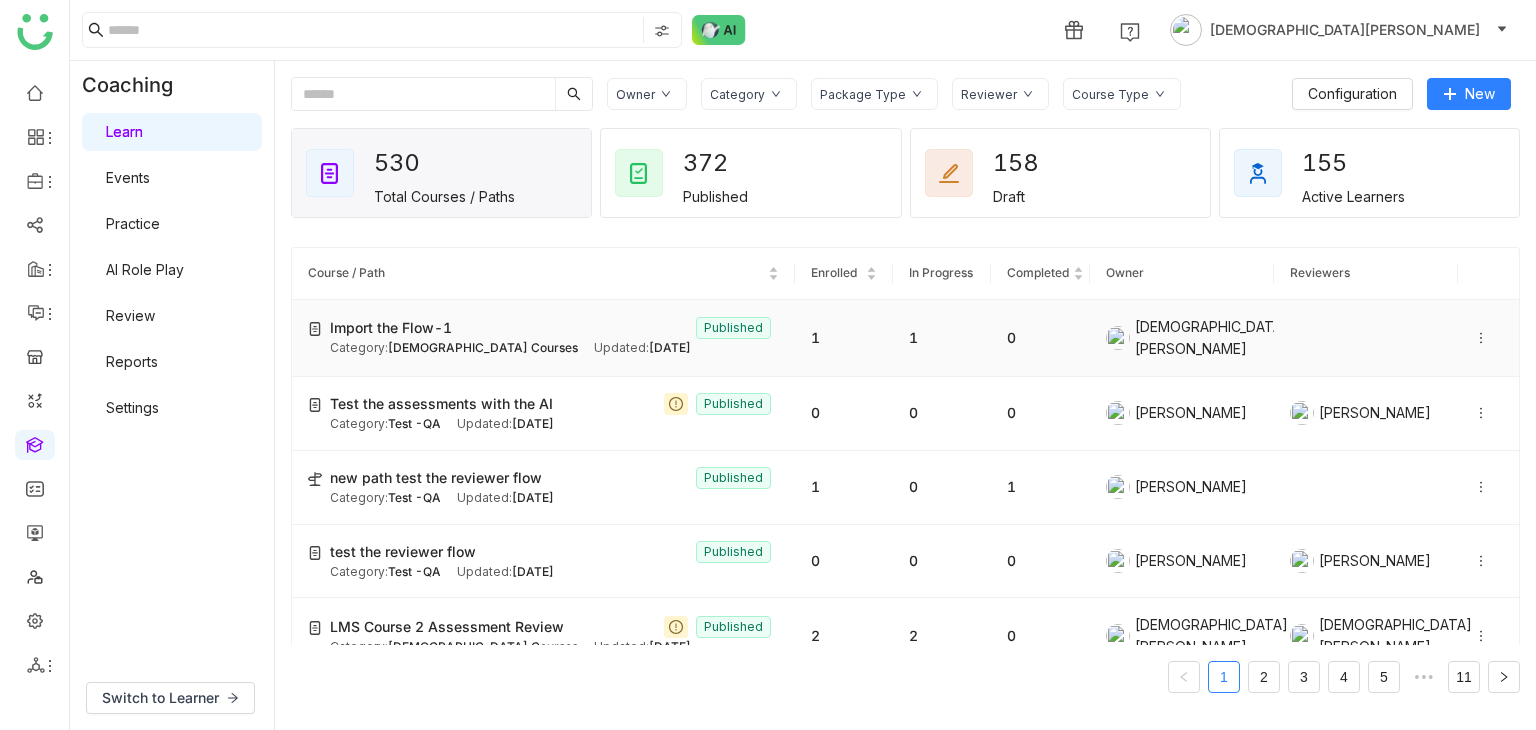 click 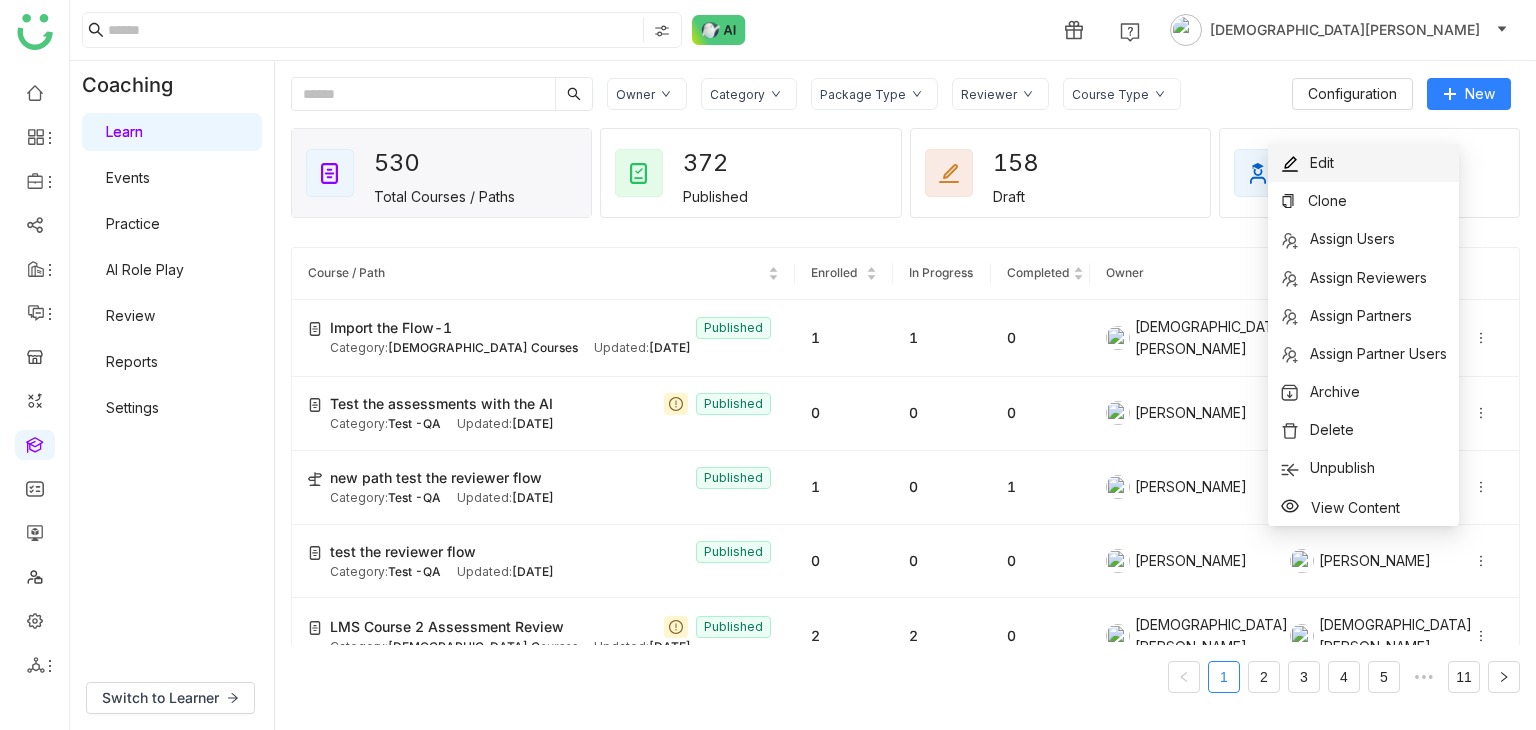 click on "Edit" at bounding box center (1363, 163) 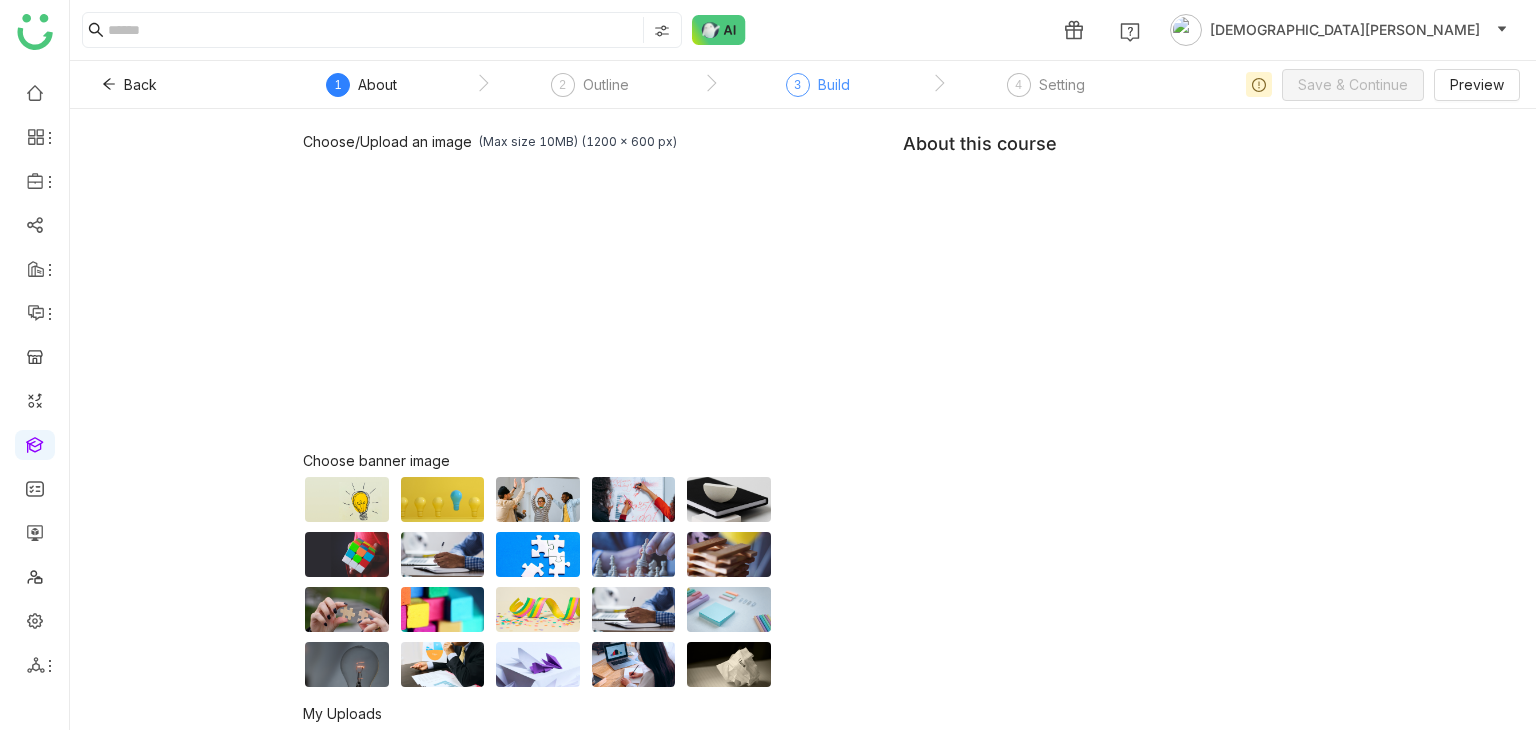 click on "3  Build" 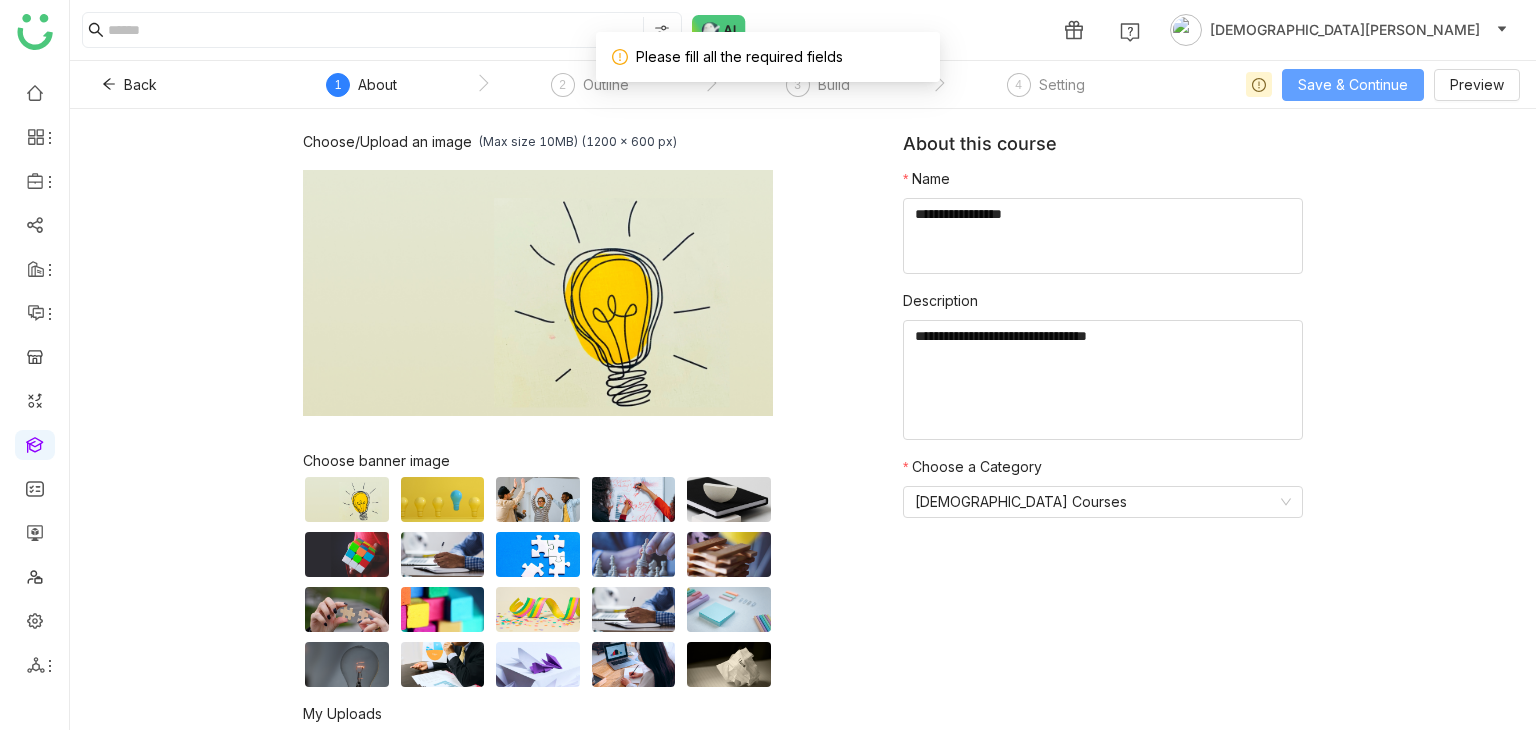 click on "Save & Continue" at bounding box center [1353, 85] 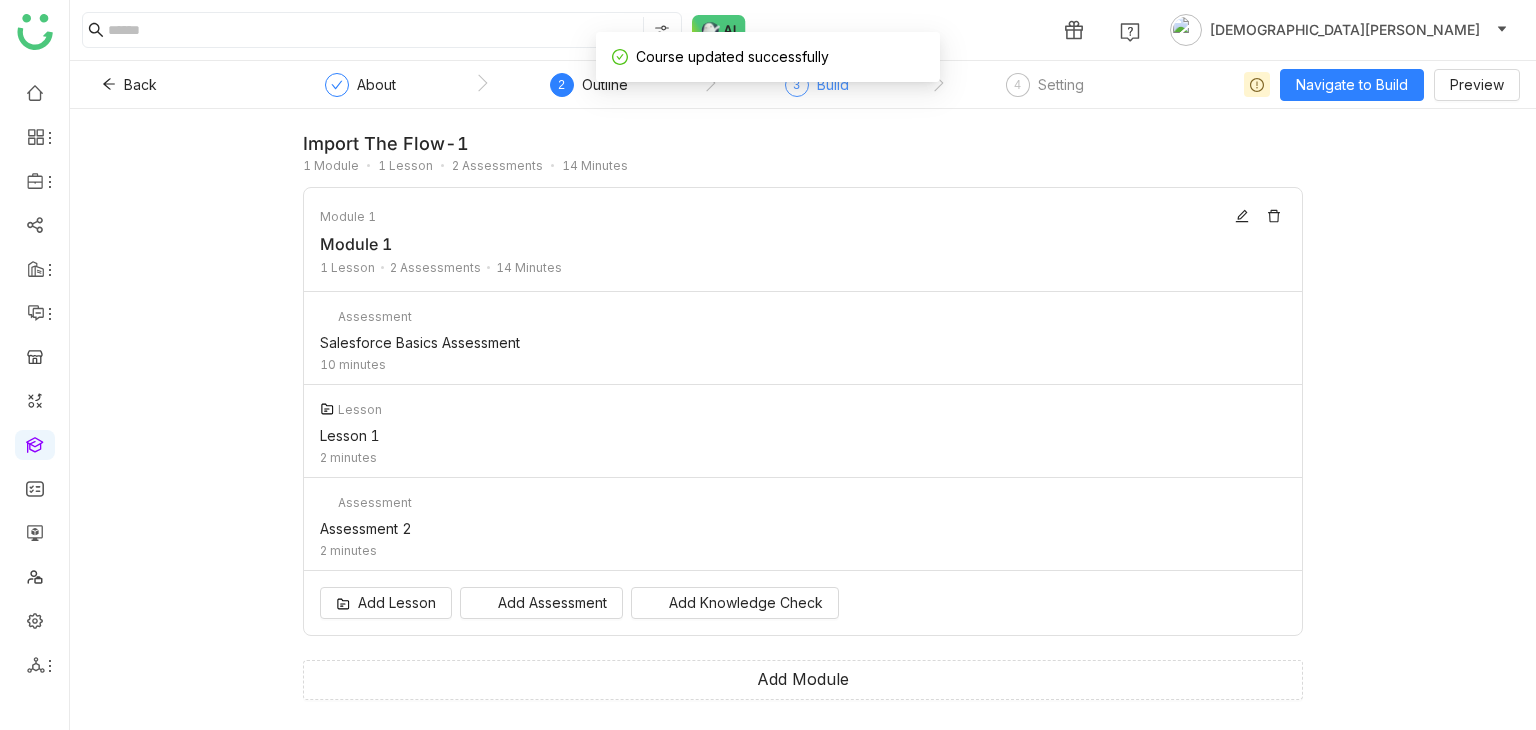 click on "Build" 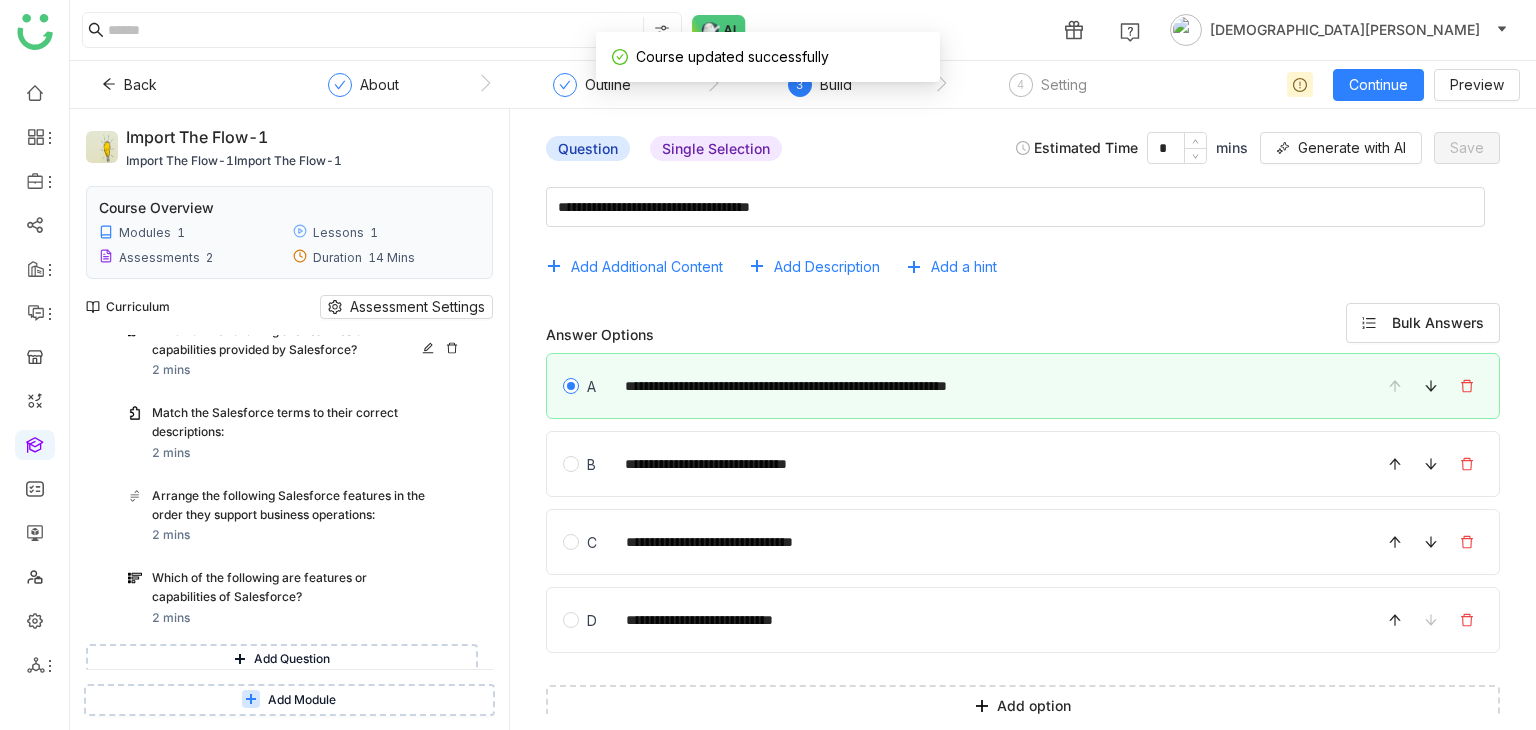 scroll, scrollTop: 486, scrollLeft: 0, axis: vertical 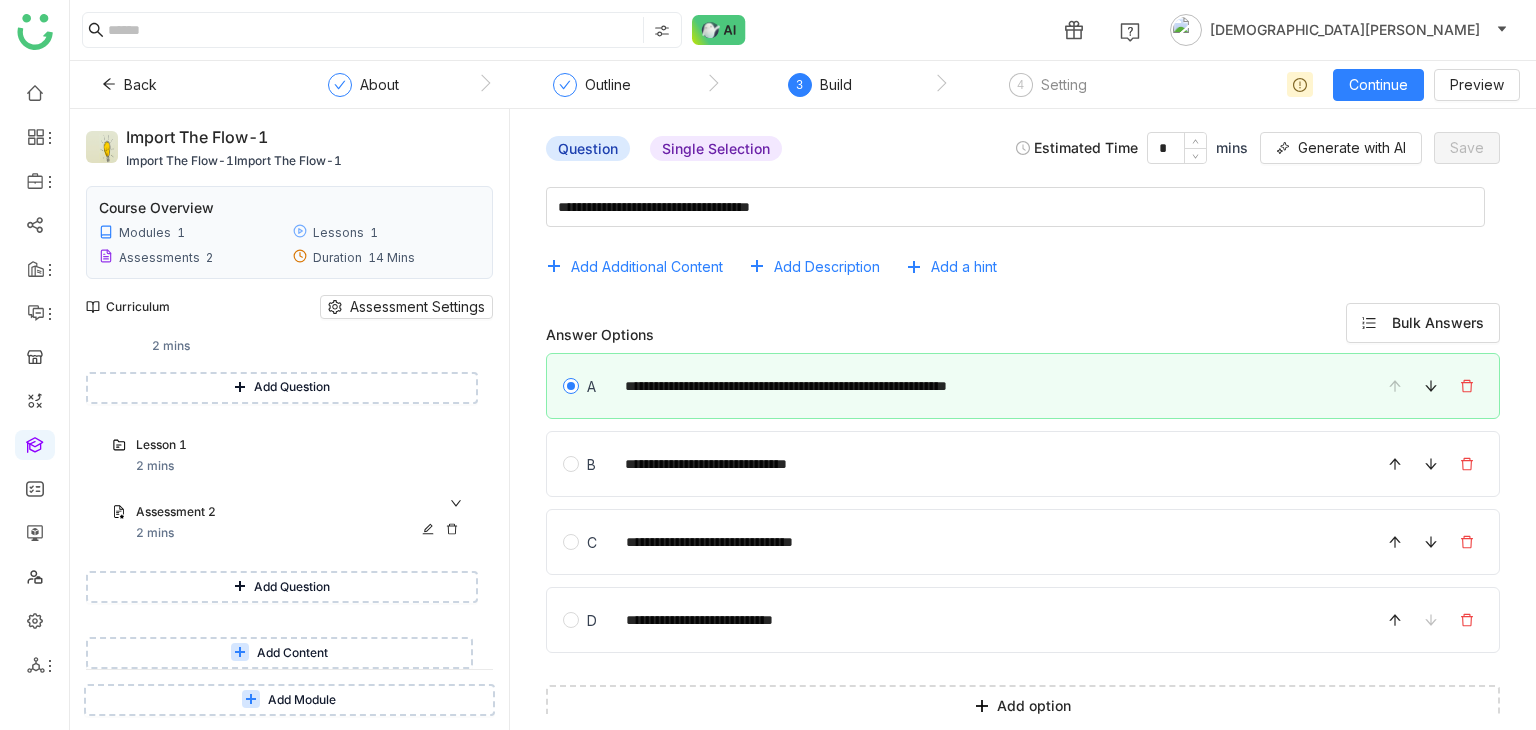 click on "Assessment 2   2 mins" at bounding box center (301, 523) 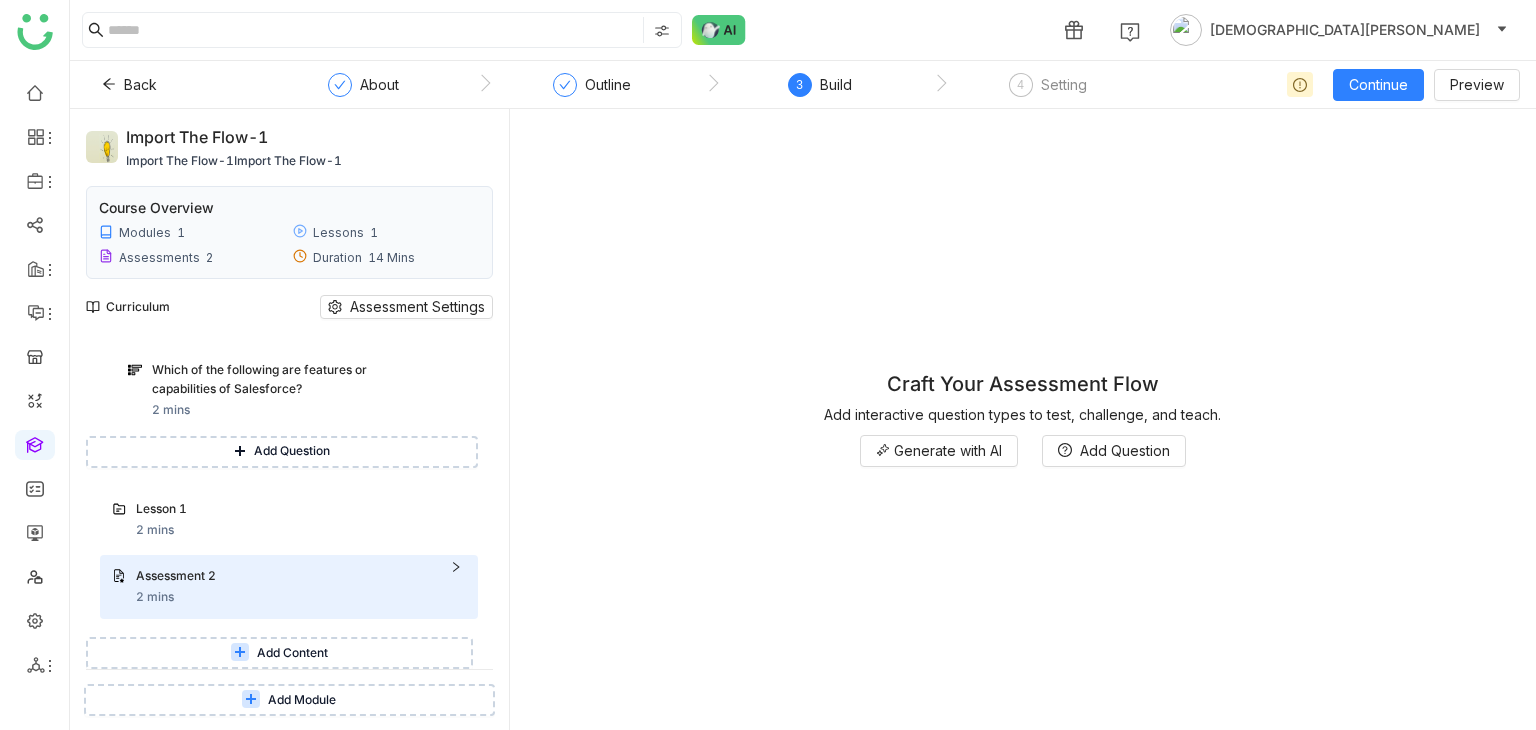 drag, startPoint x: 266, startPoint y: 576, endPoint x: 278, endPoint y: 577, distance: 12.0415945 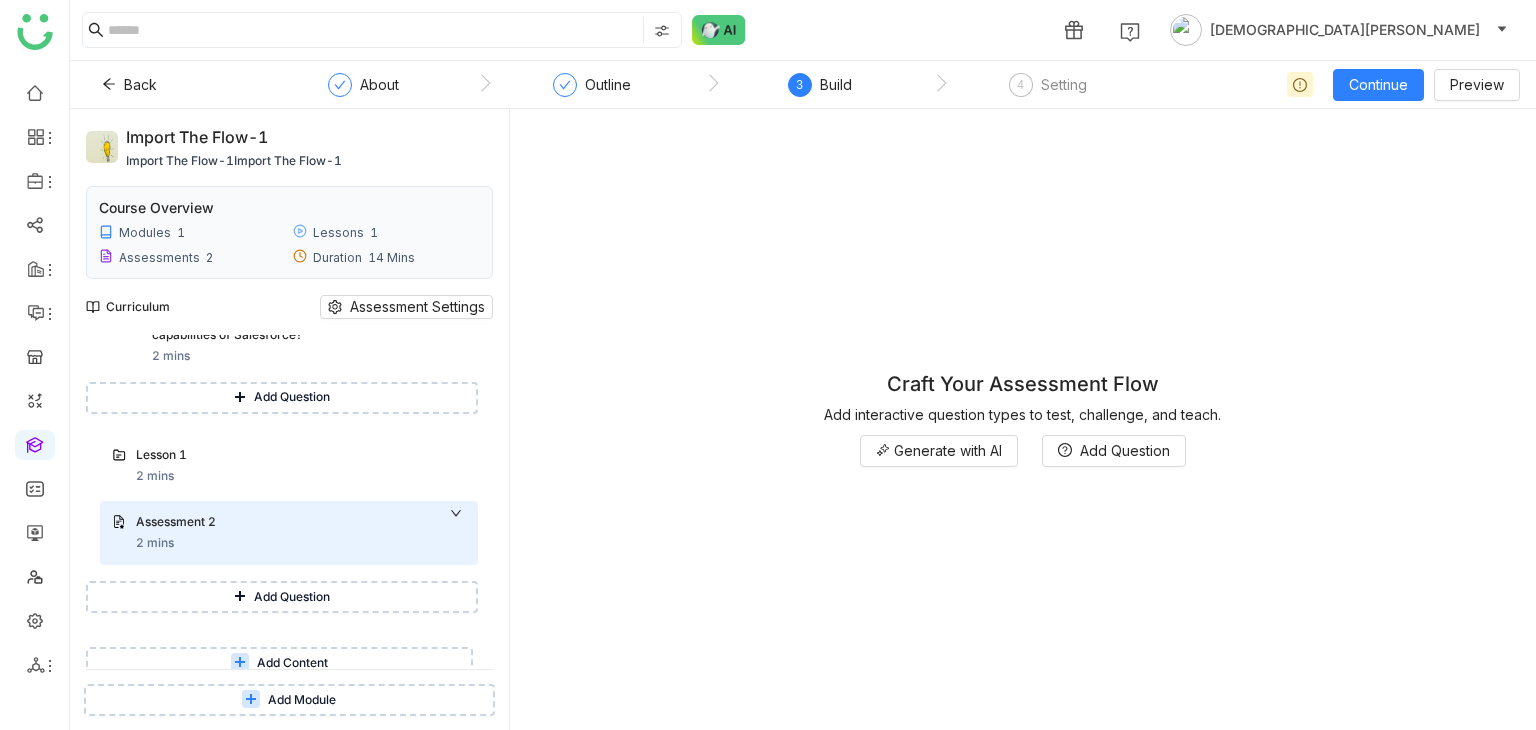 scroll, scrollTop: 486, scrollLeft: 0, axis: vertical 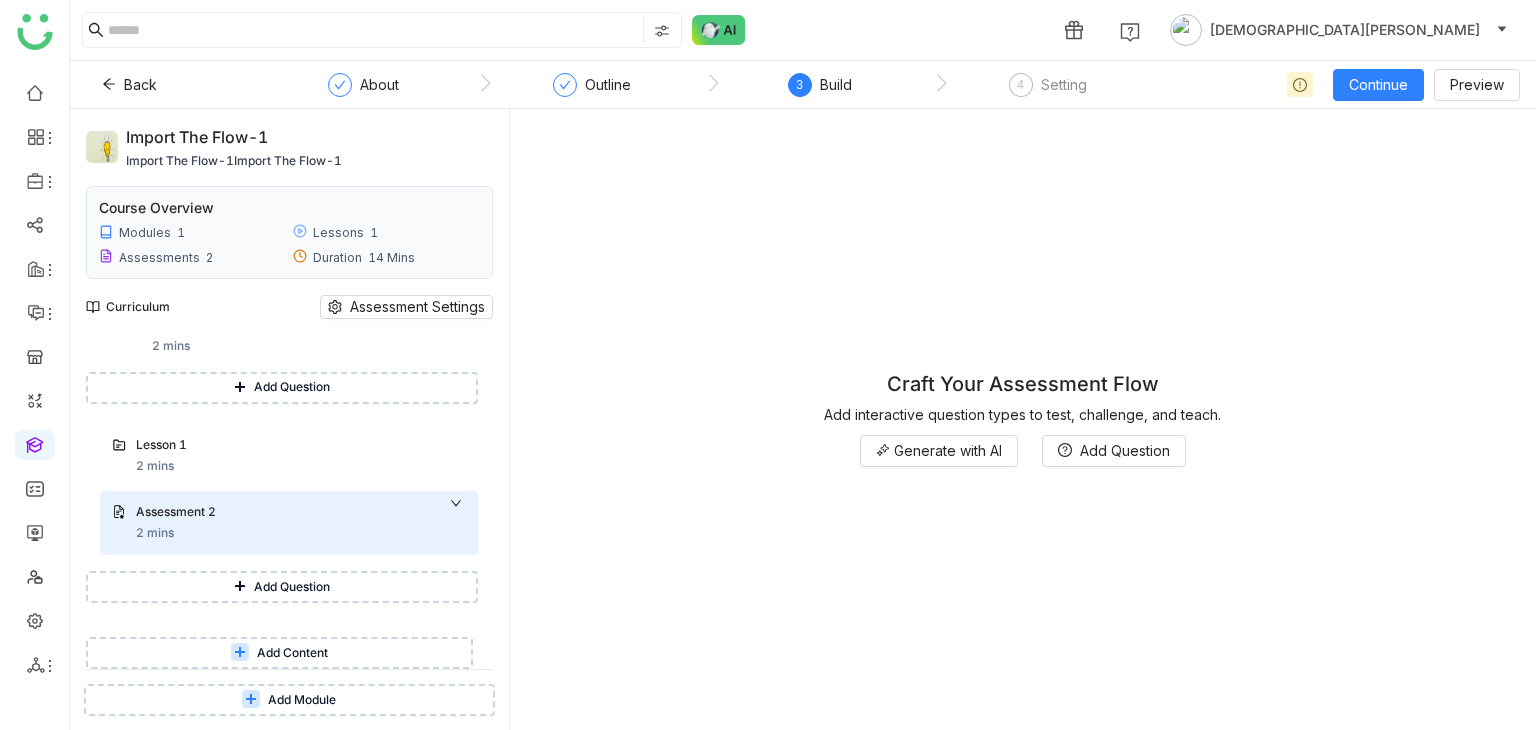 click on "Add Question" at bounding box center [292, 587] 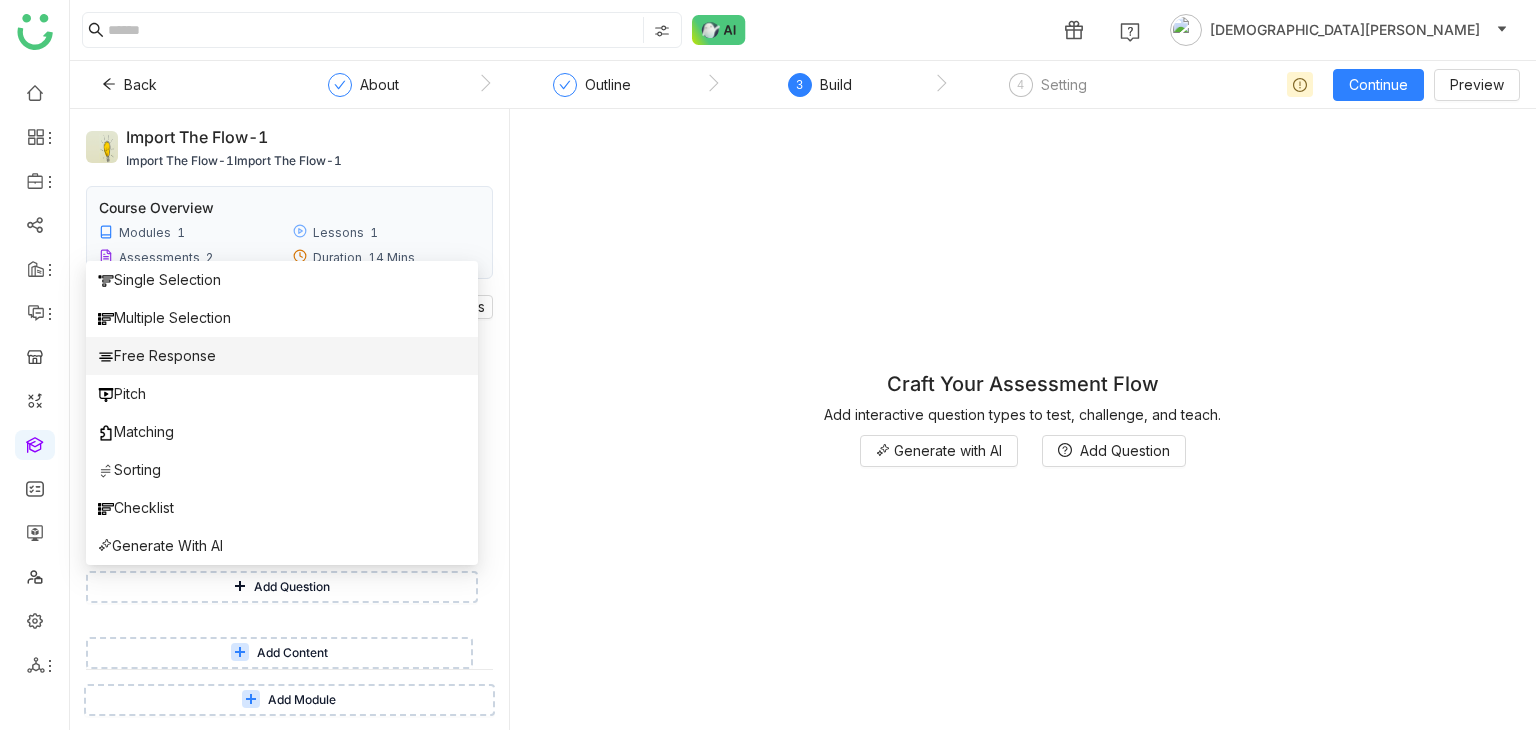 click on "Free Response" at bounding box center [282, 356] 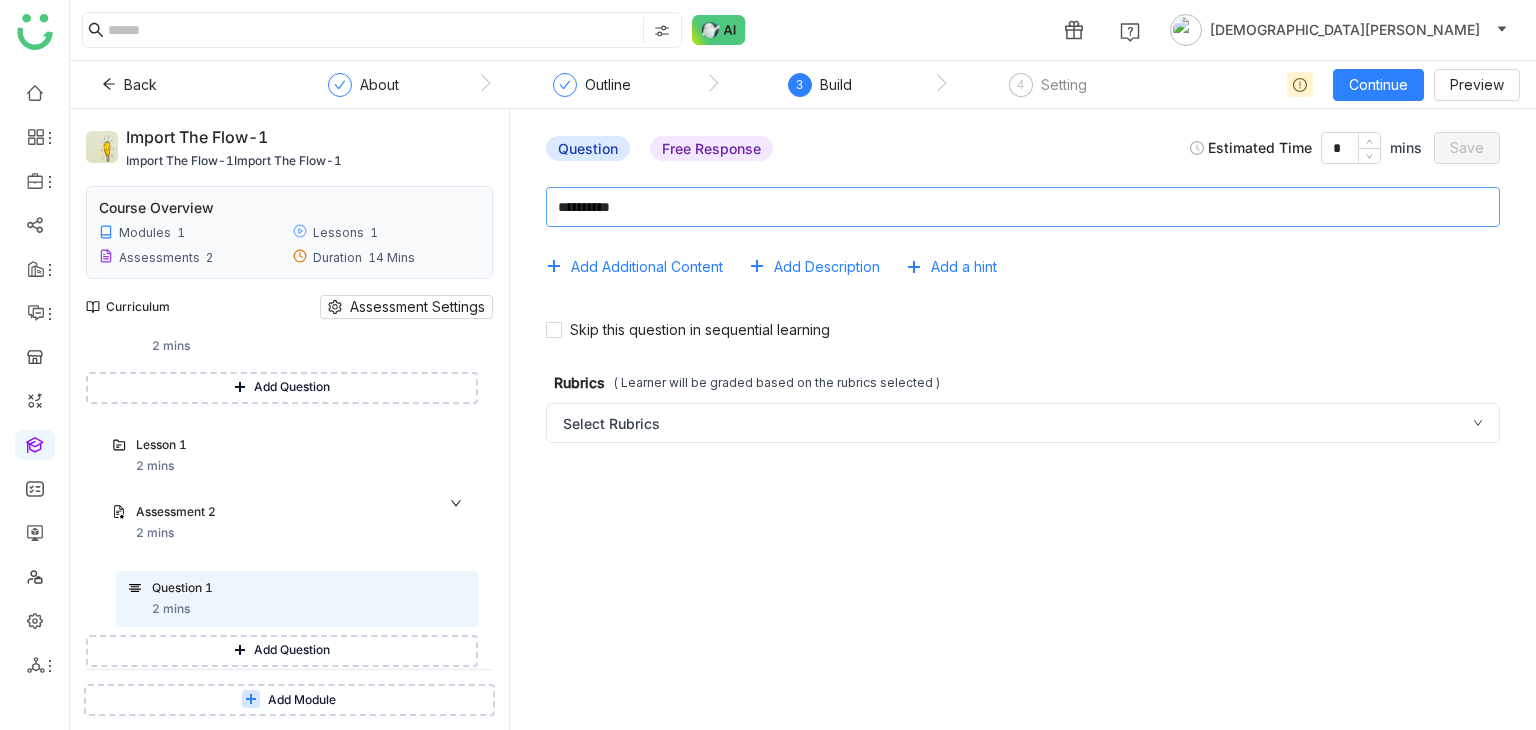 click 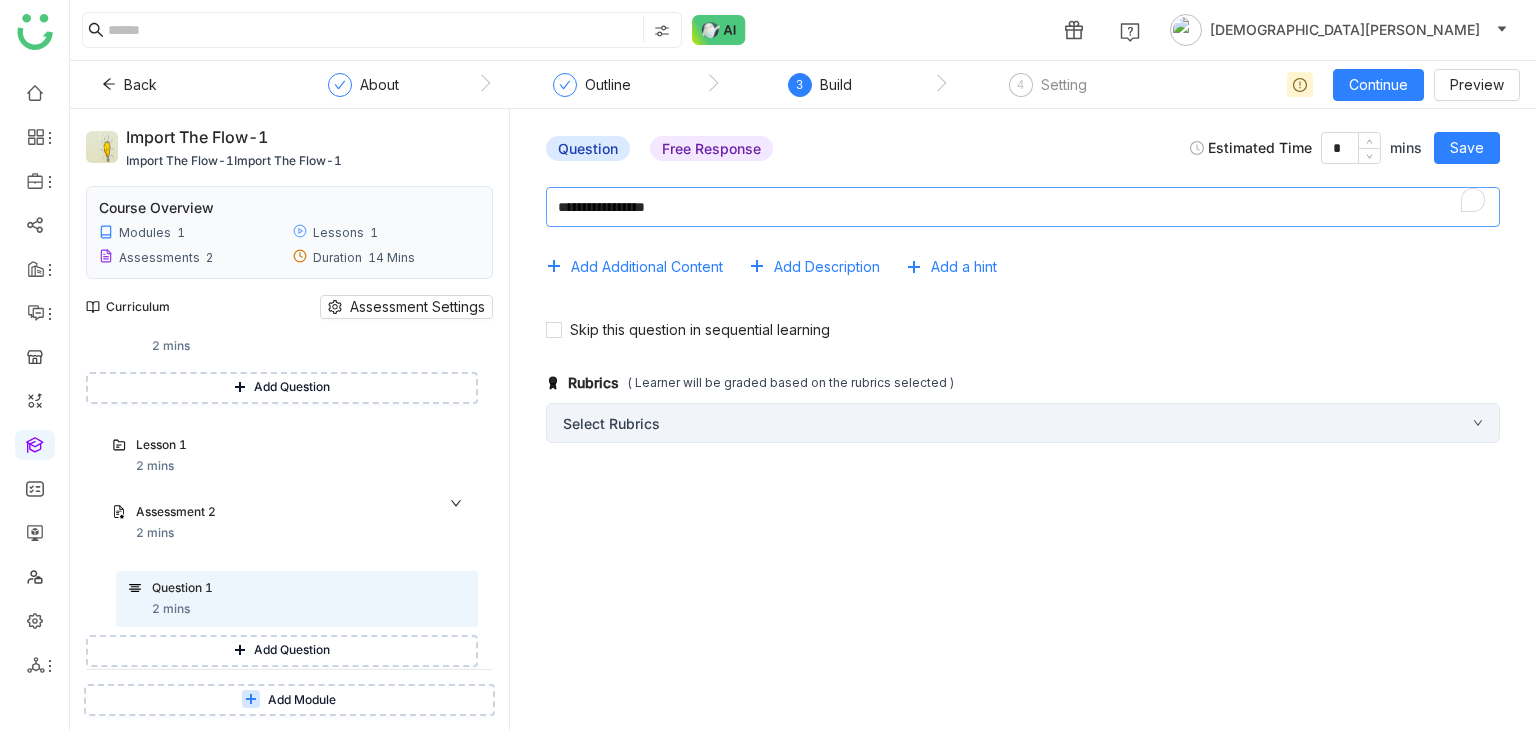 type on "**********" 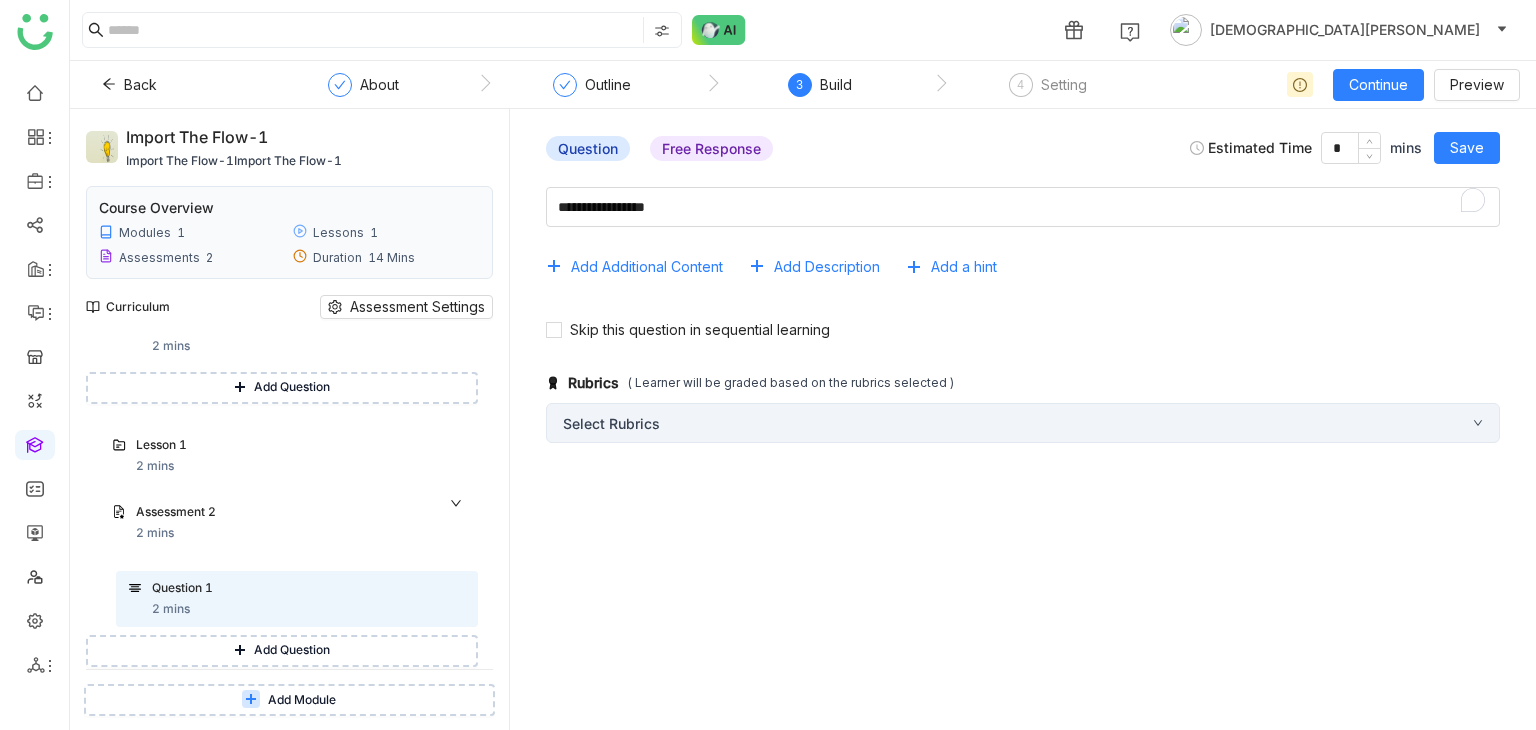click on "Select Rubrics" 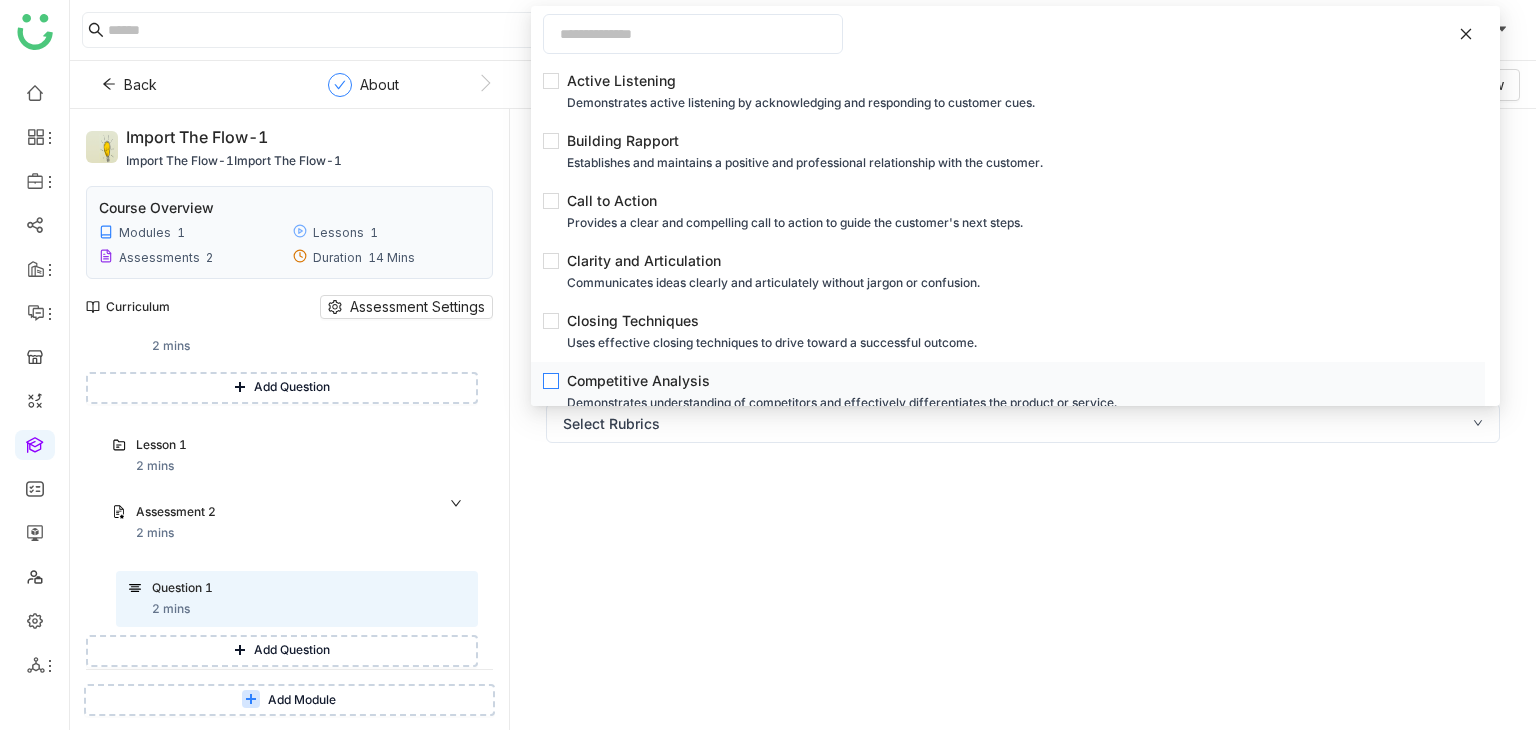 click on "Competitive Analysis" at bounding box center (1014, 381) 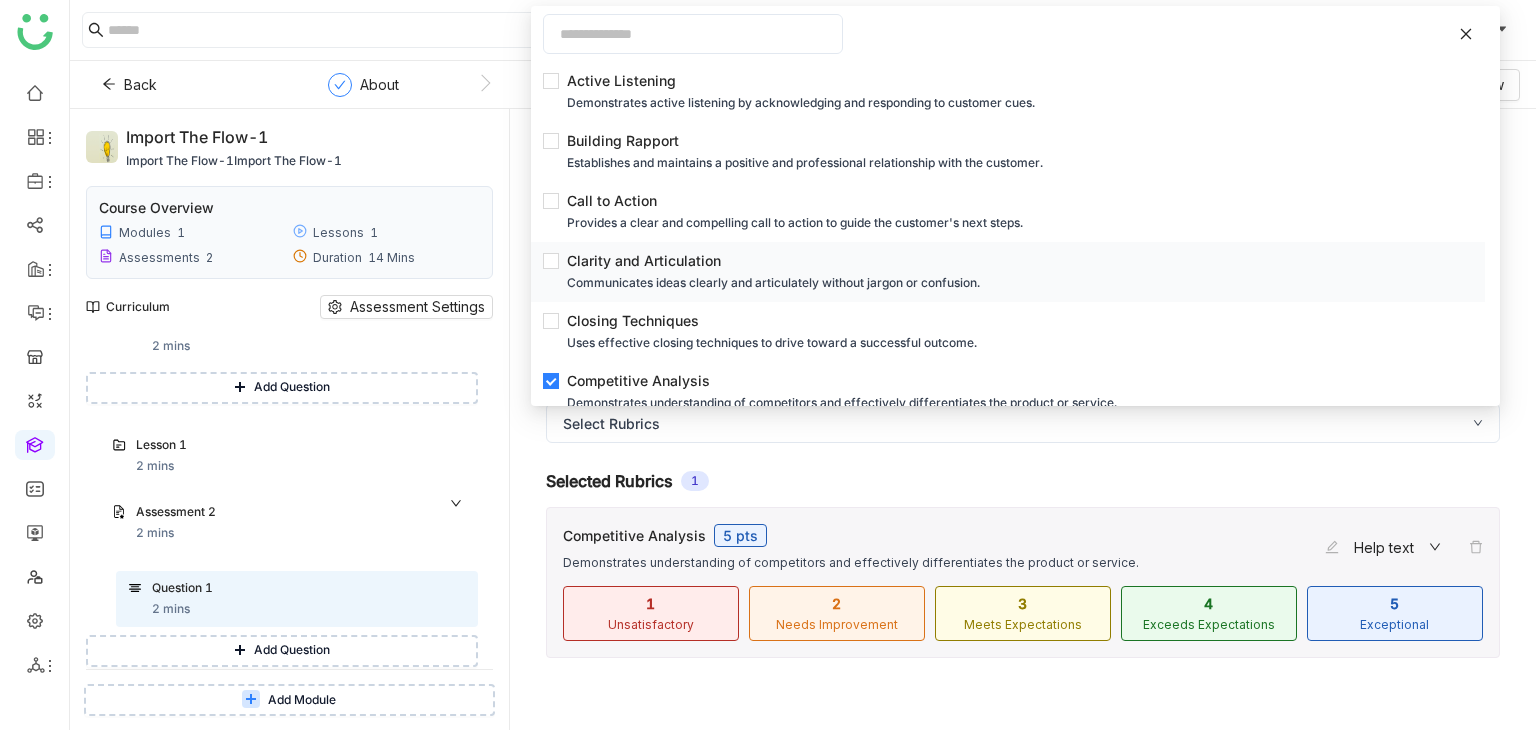 click on "Clarity and Articulation Communicates ideas clearly and articulately without jargon or confusion." at bounding box center [1008, 272] 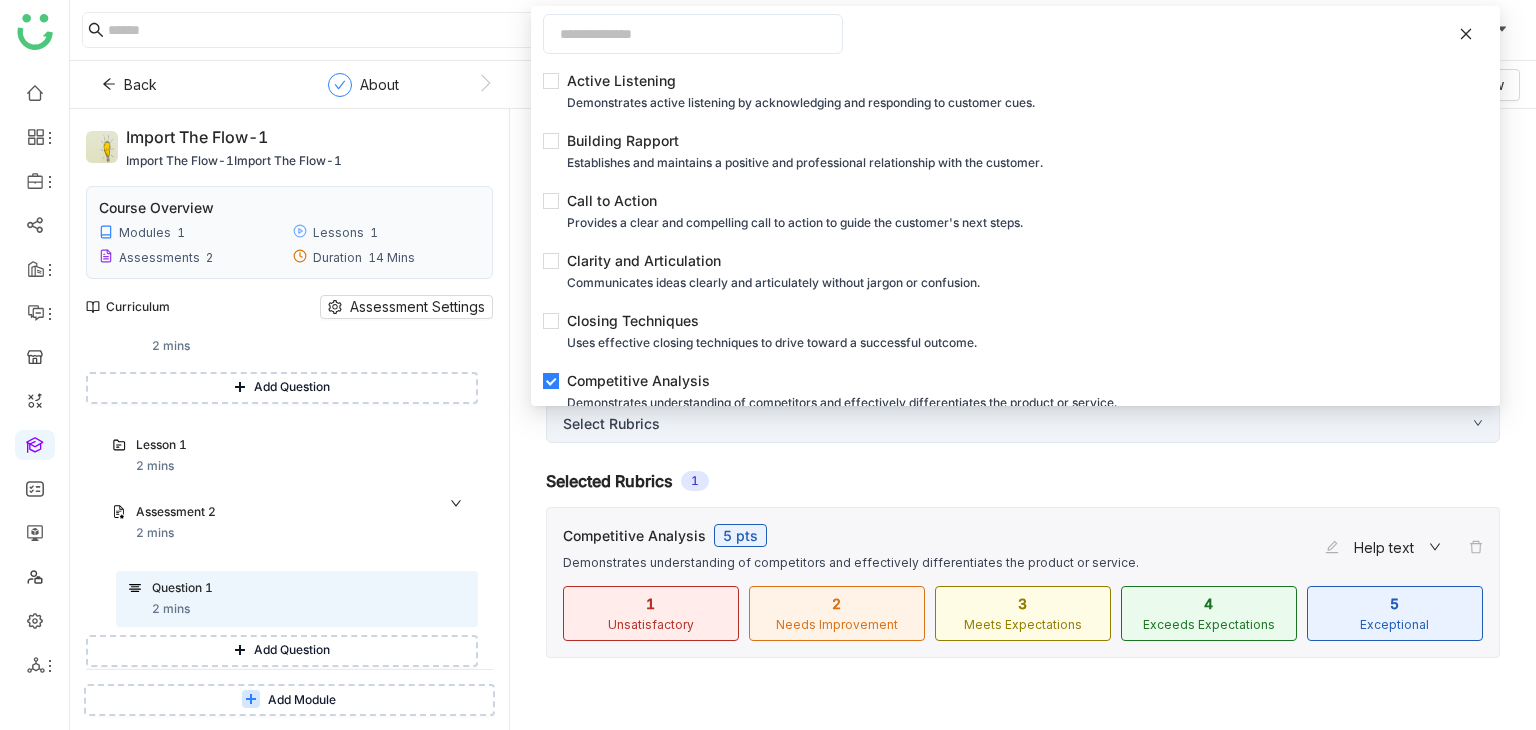 click on "Select Rubrics" 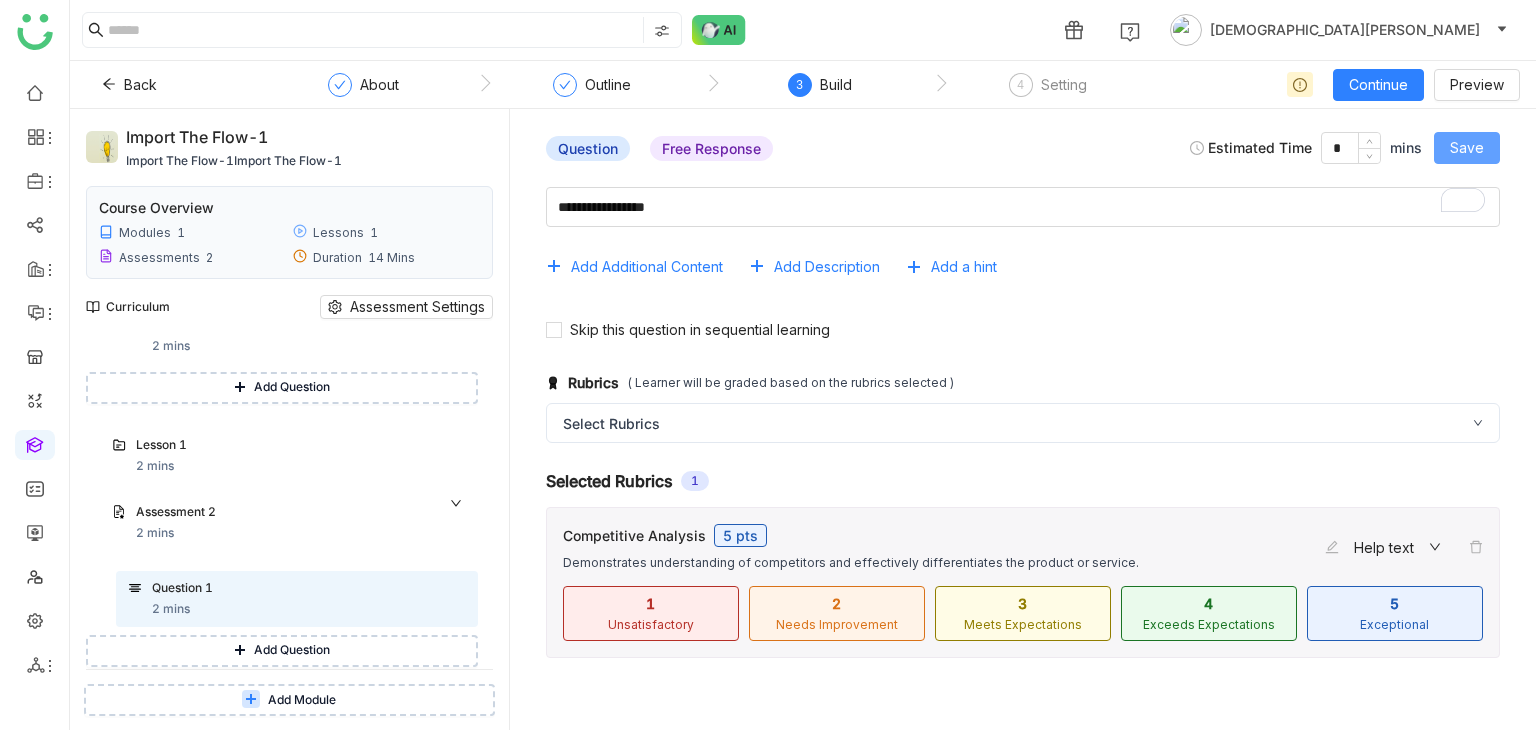 click on "Save" 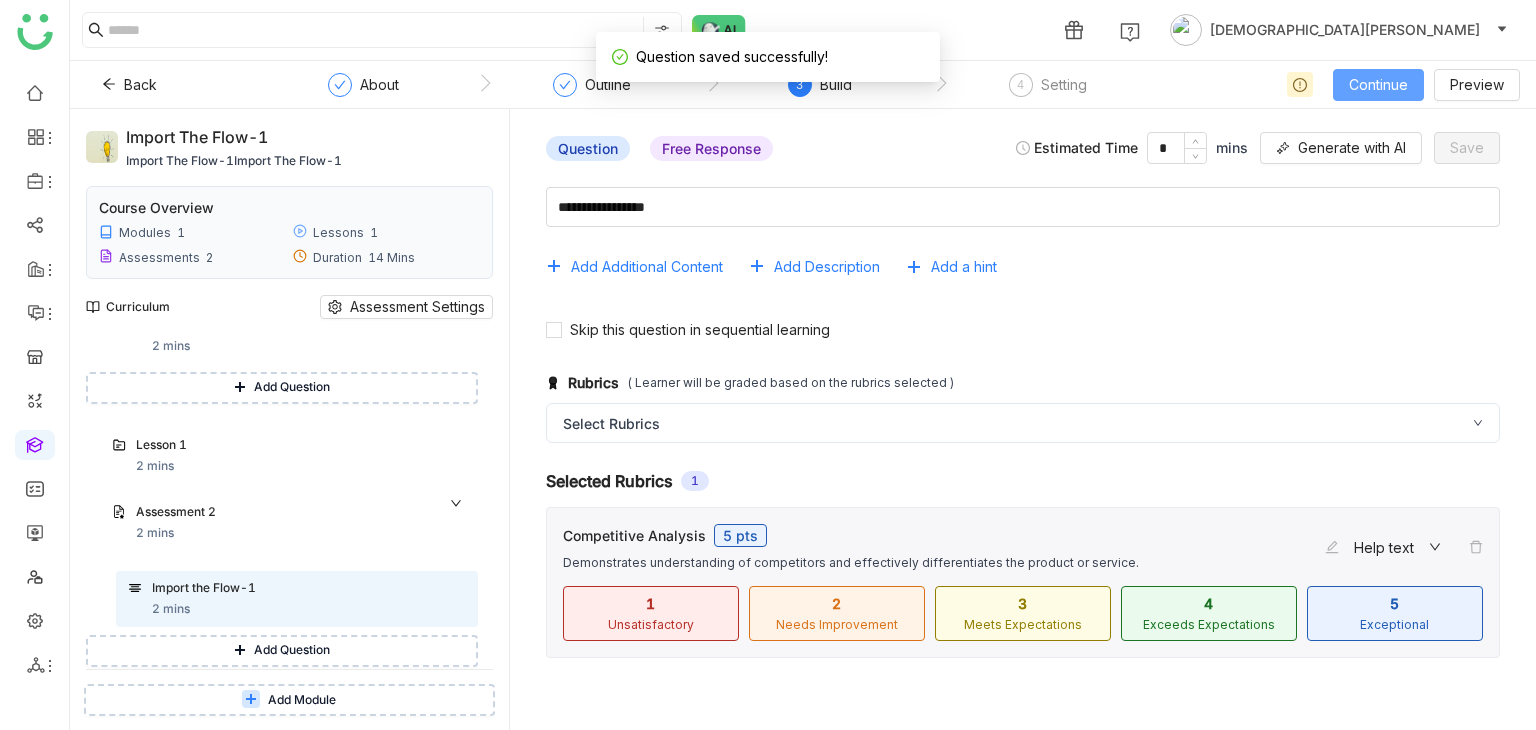 click on "Continue" at bounding box center (1378, 85) 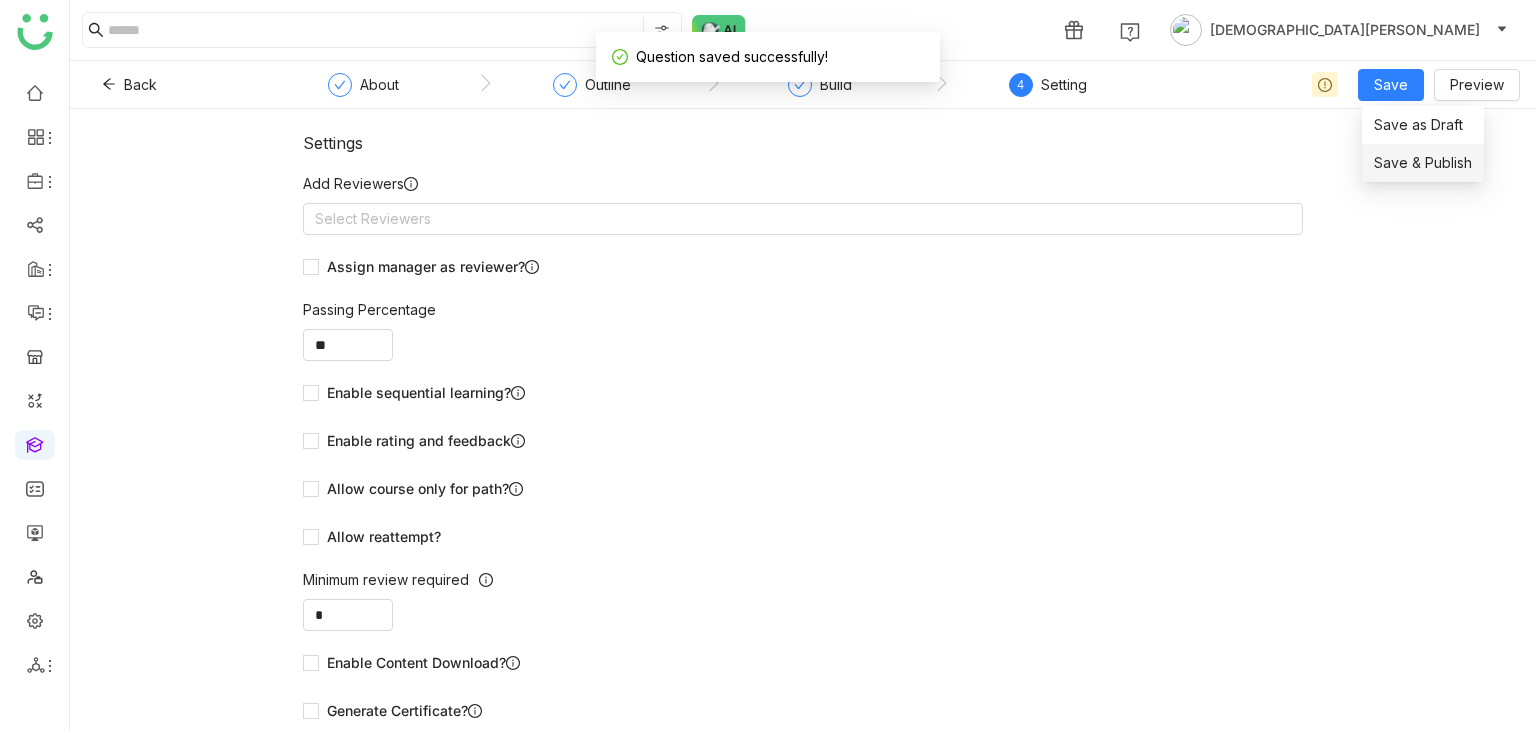 click on "Save & Publish" at bounding box center (1423, 163) 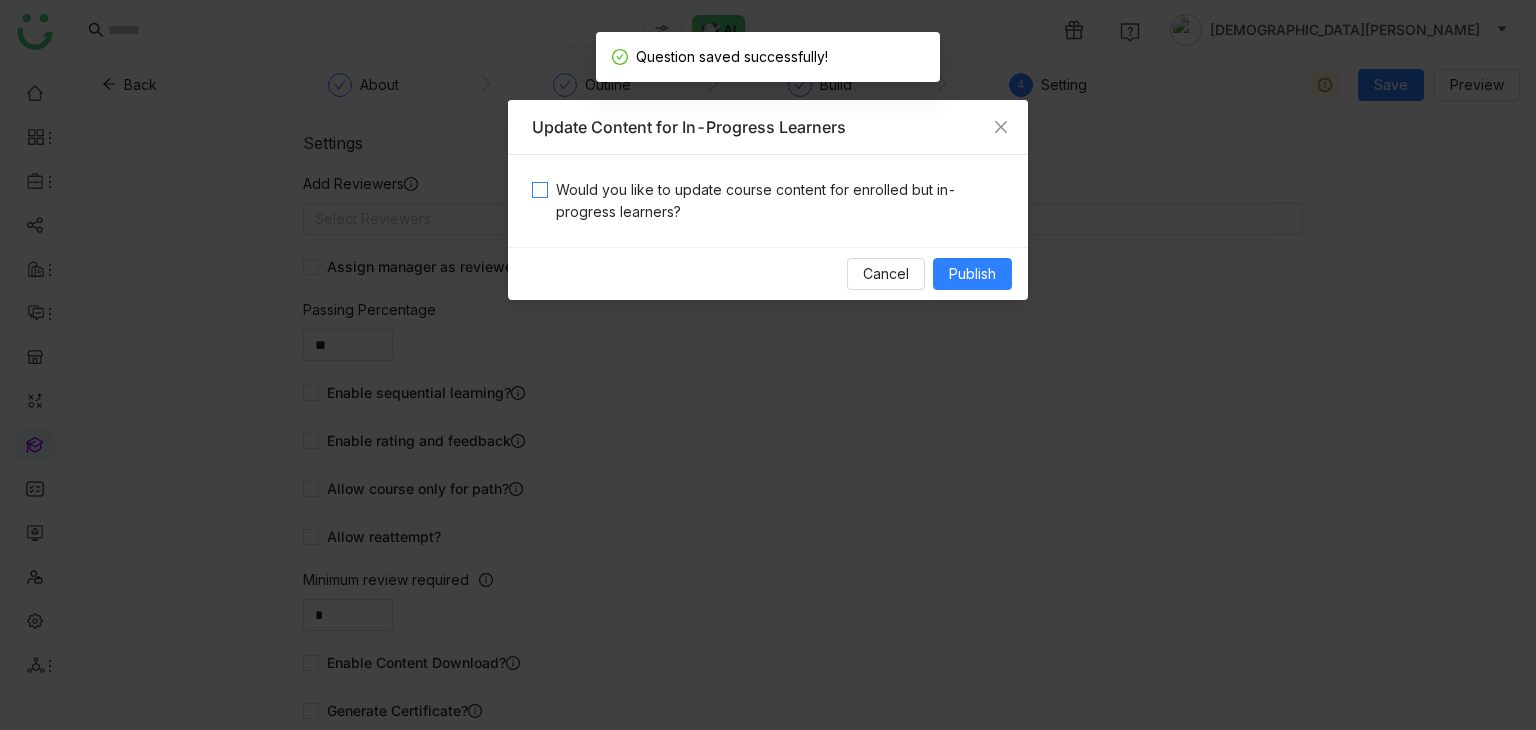 click on "Would you like to update course content for enrolled but in-progress learners?" at bounding box center (776, 201) 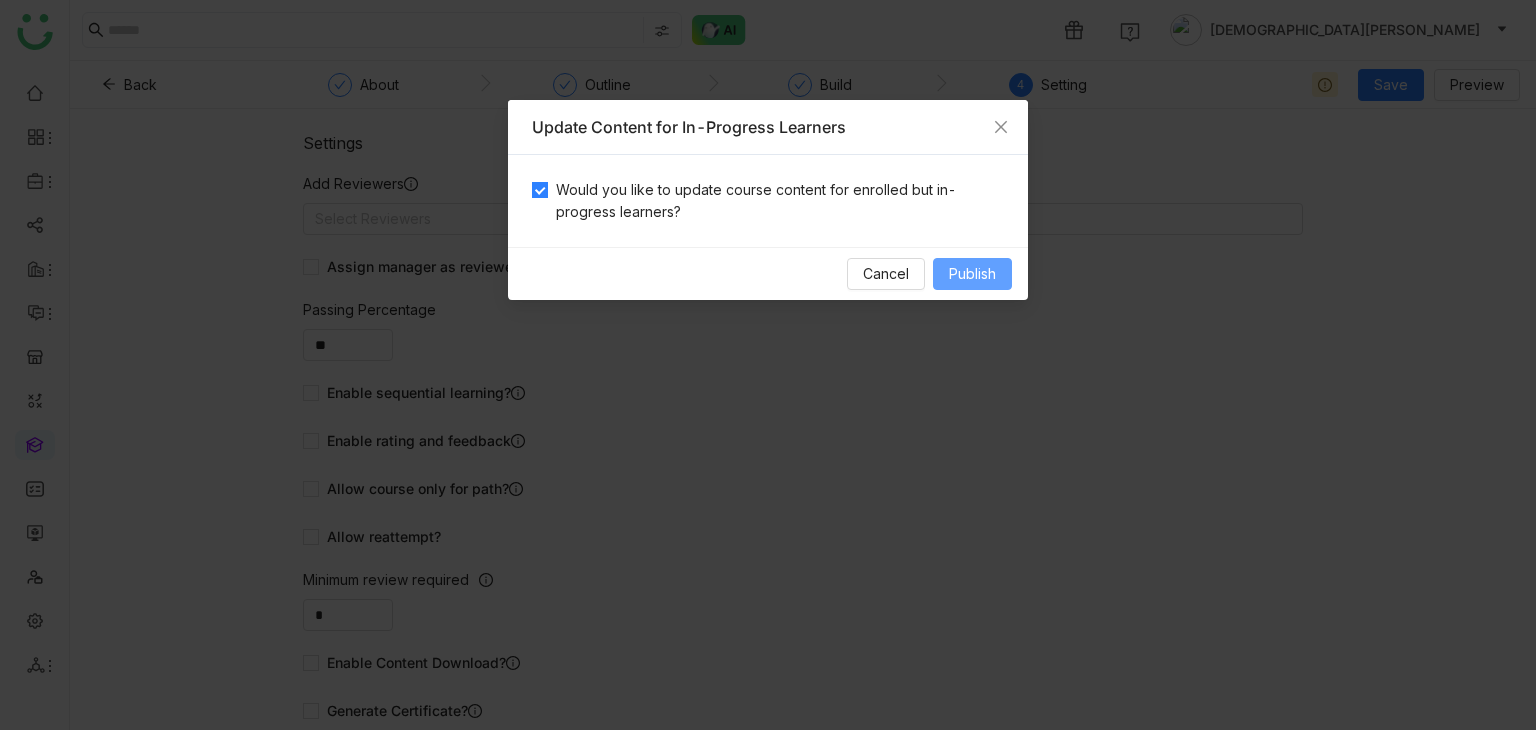 click on "Publish" at bounding box center (972, 274) 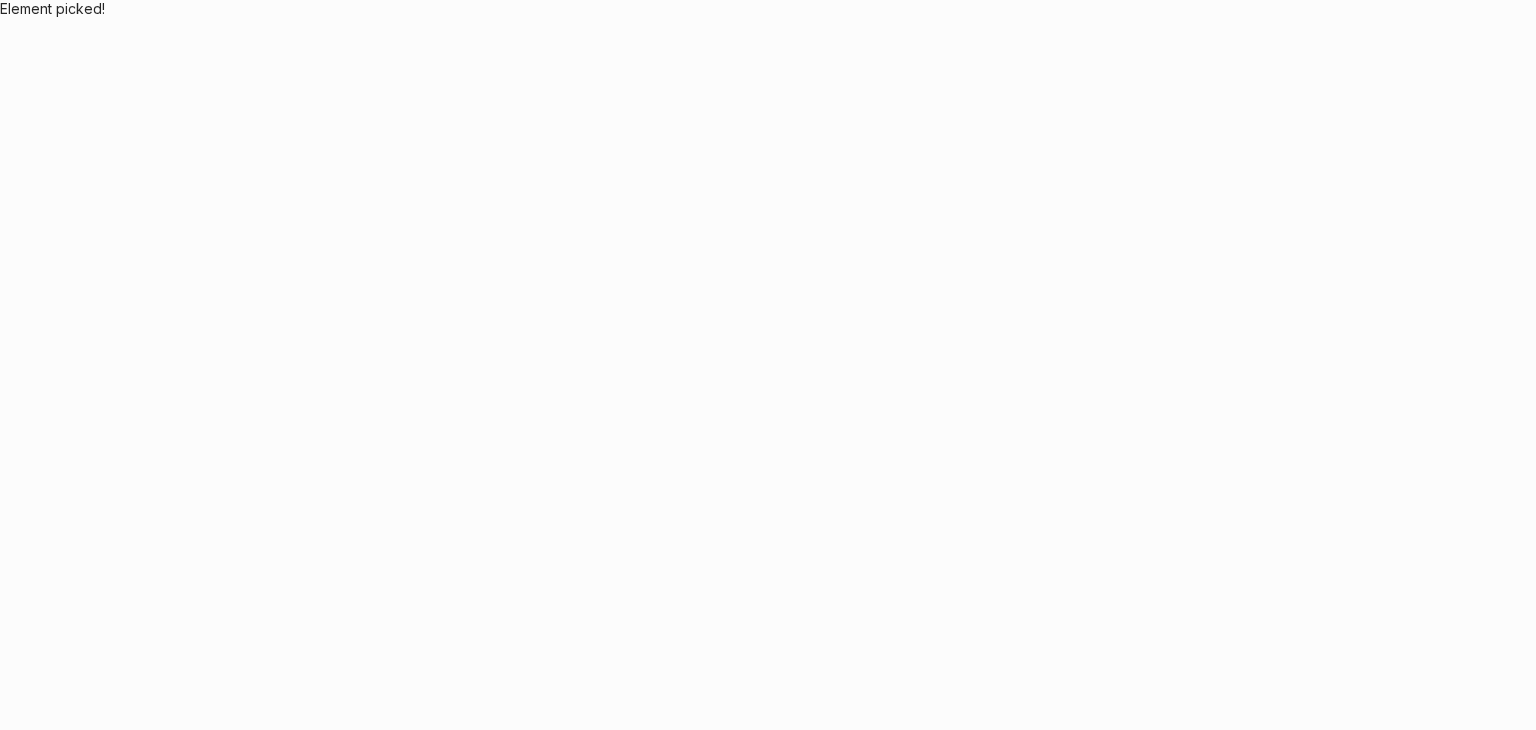 scroll, scrollTop: 0, scrollLeft: 0, axis: both 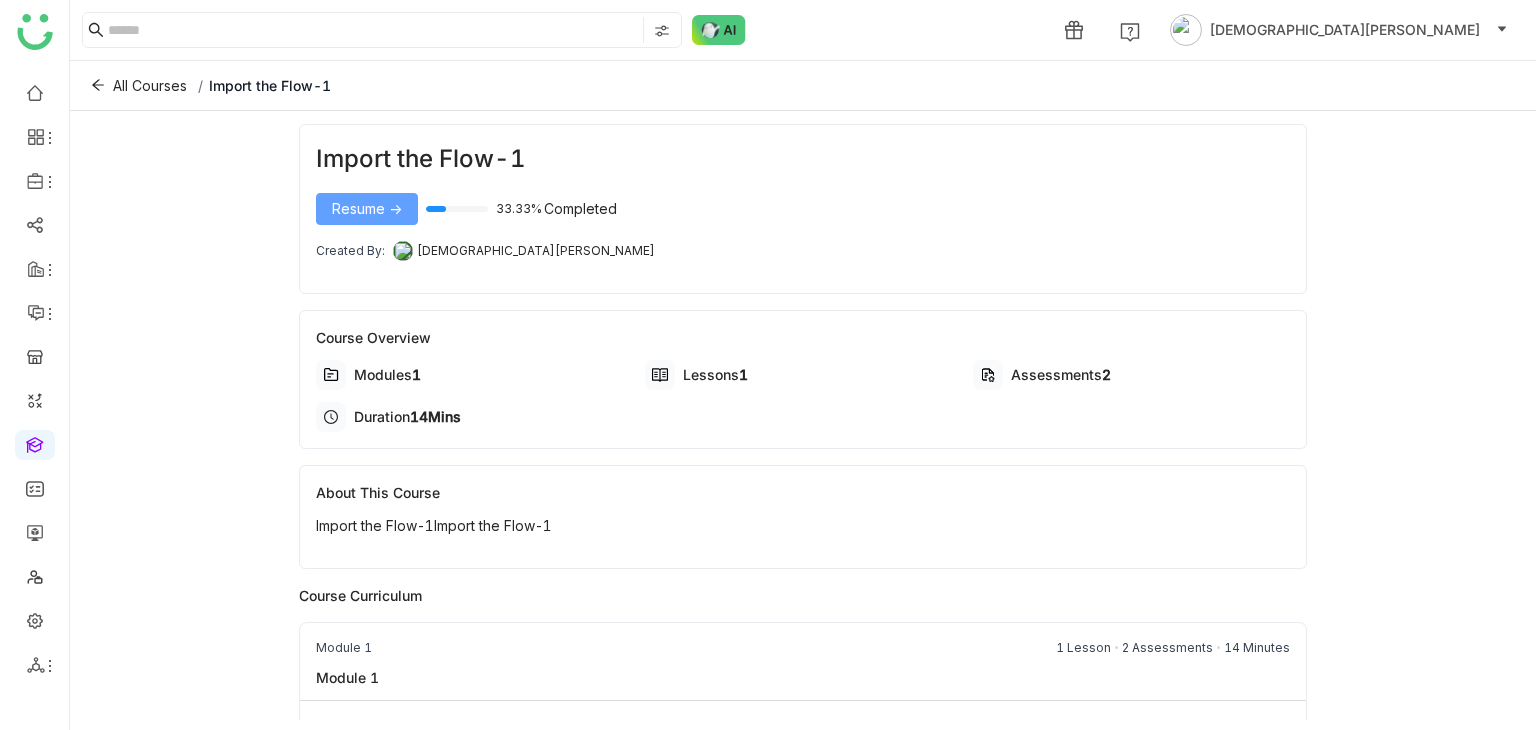 click on "Resume ->" 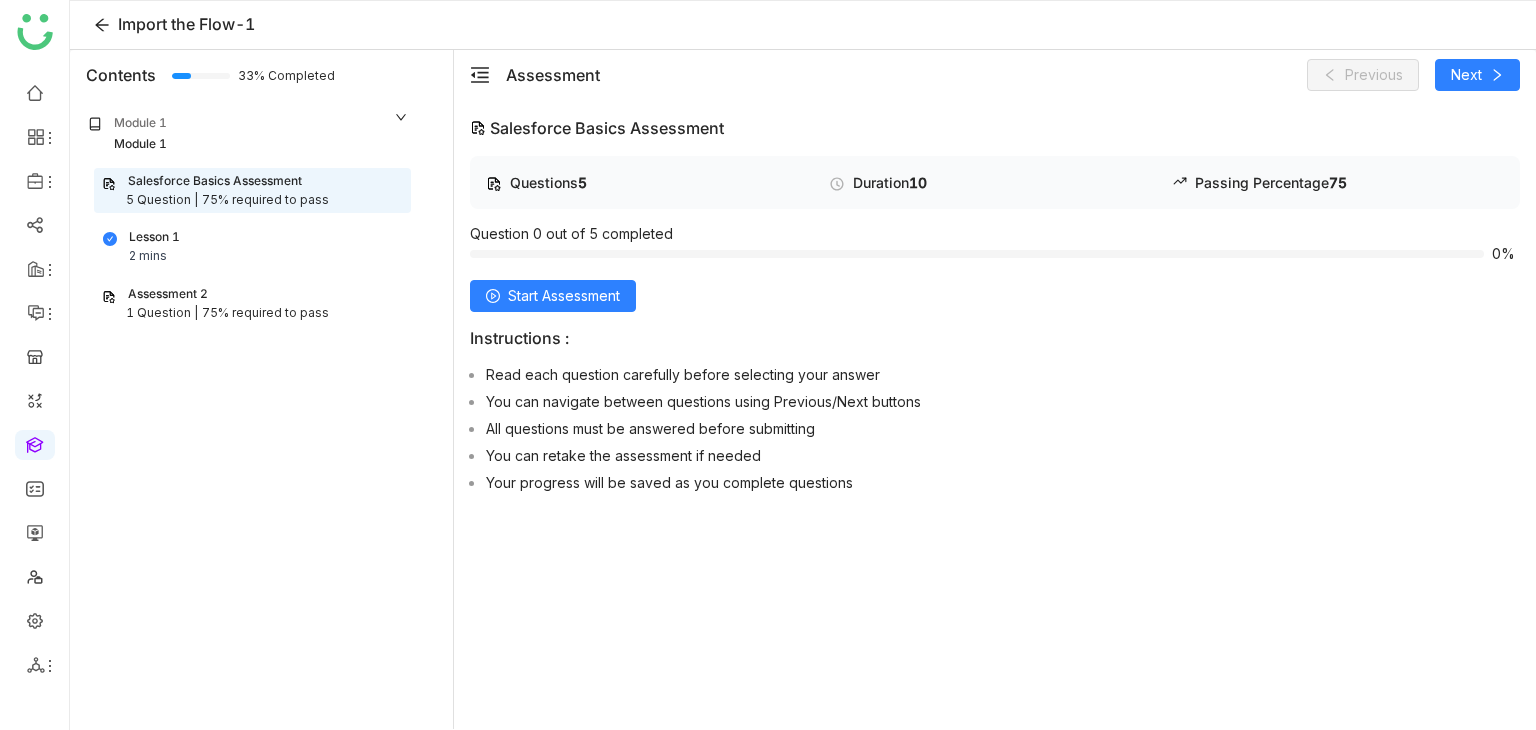 click on "Assessment 2" at bounding box center (252, 294) 